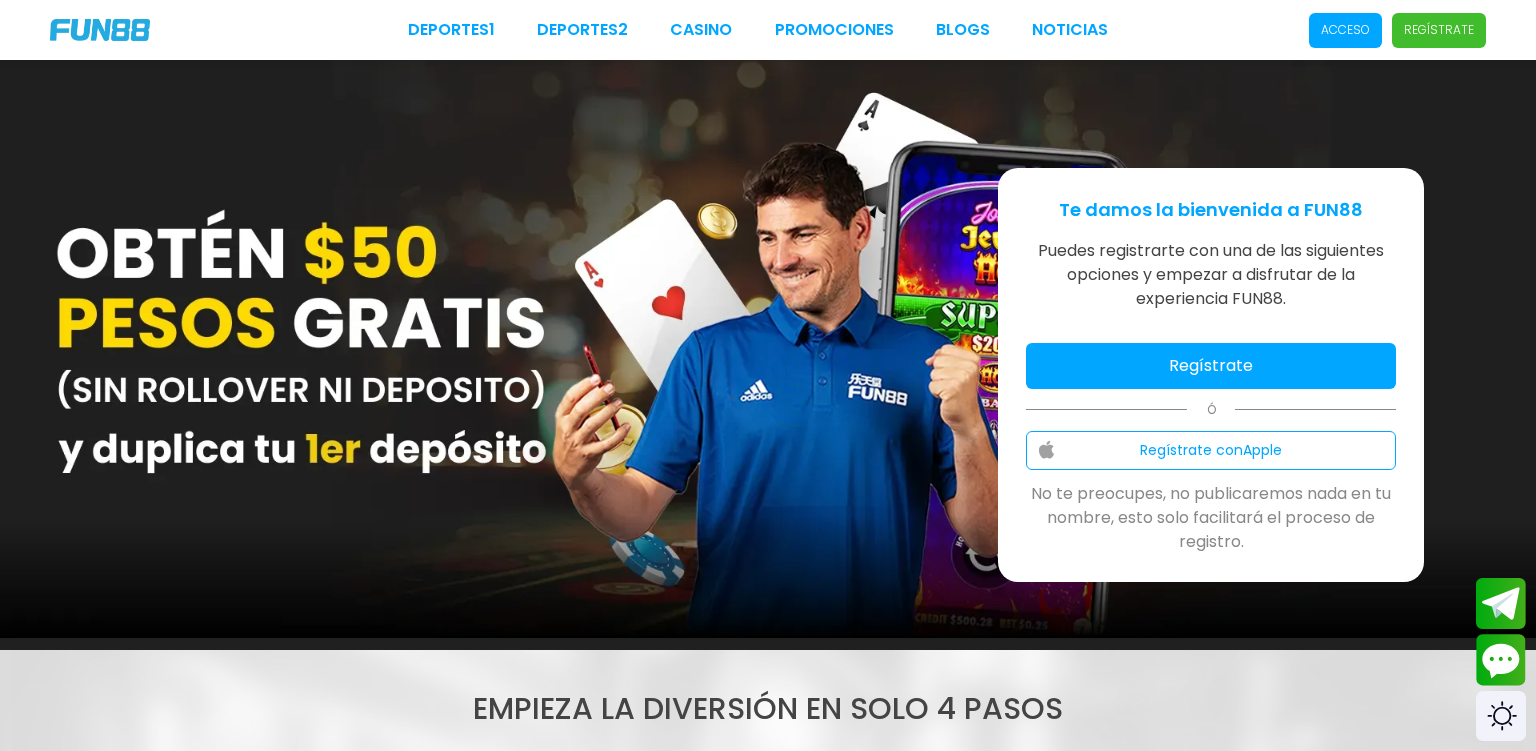 scroll, scrollTop: 0, scrollLeft: 0, axis: both 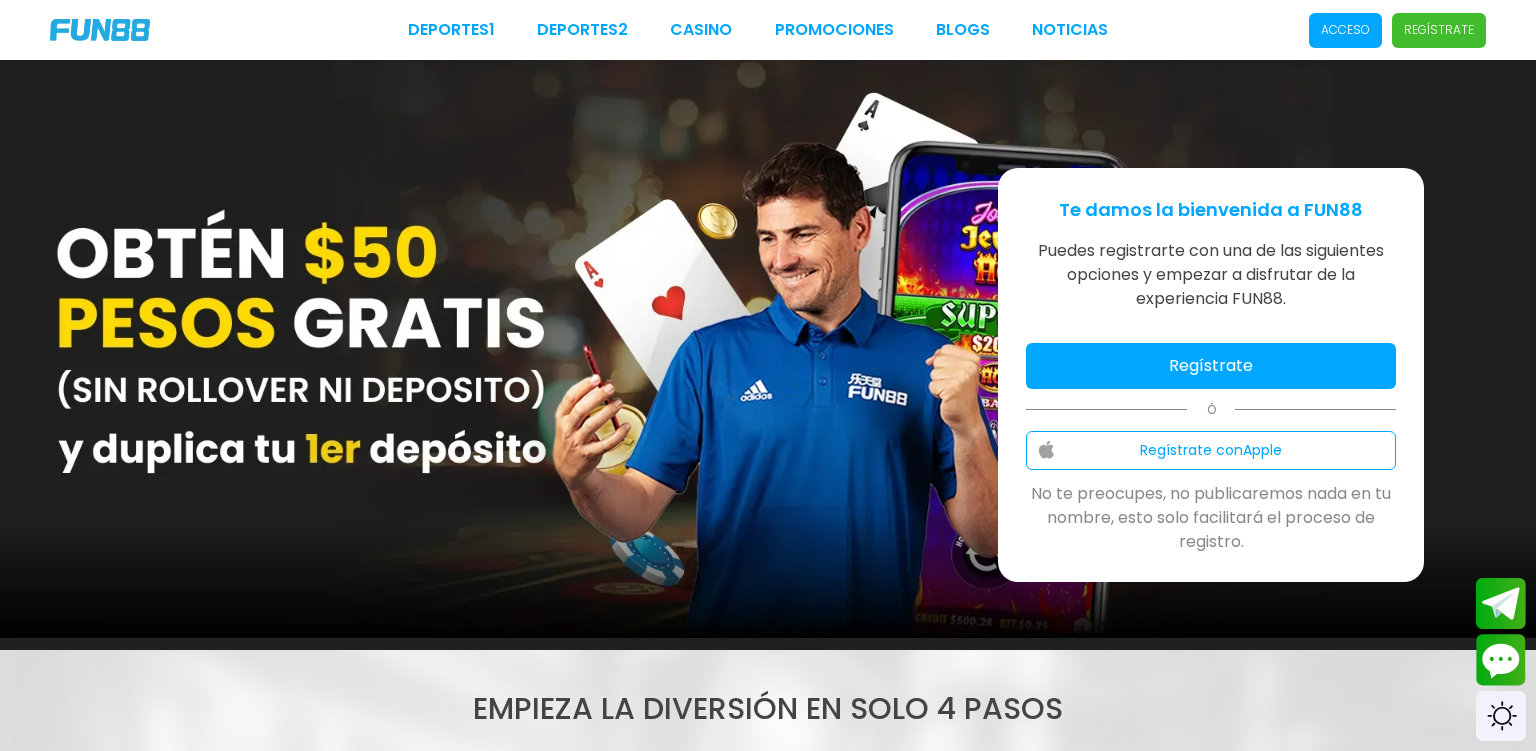 click on "Regístrate" at bounding box center (1211, 366) 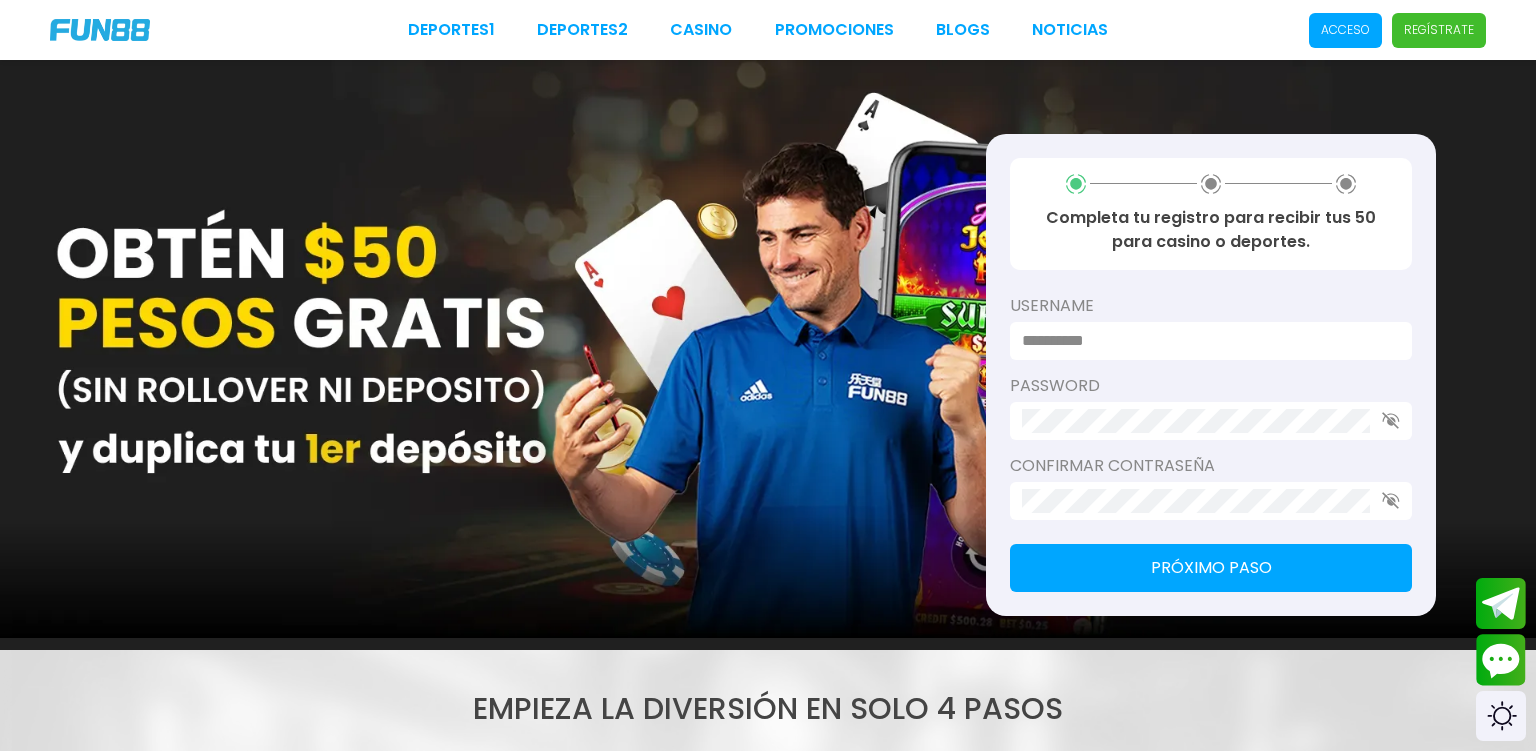 click at bounding box center [1205, 341] 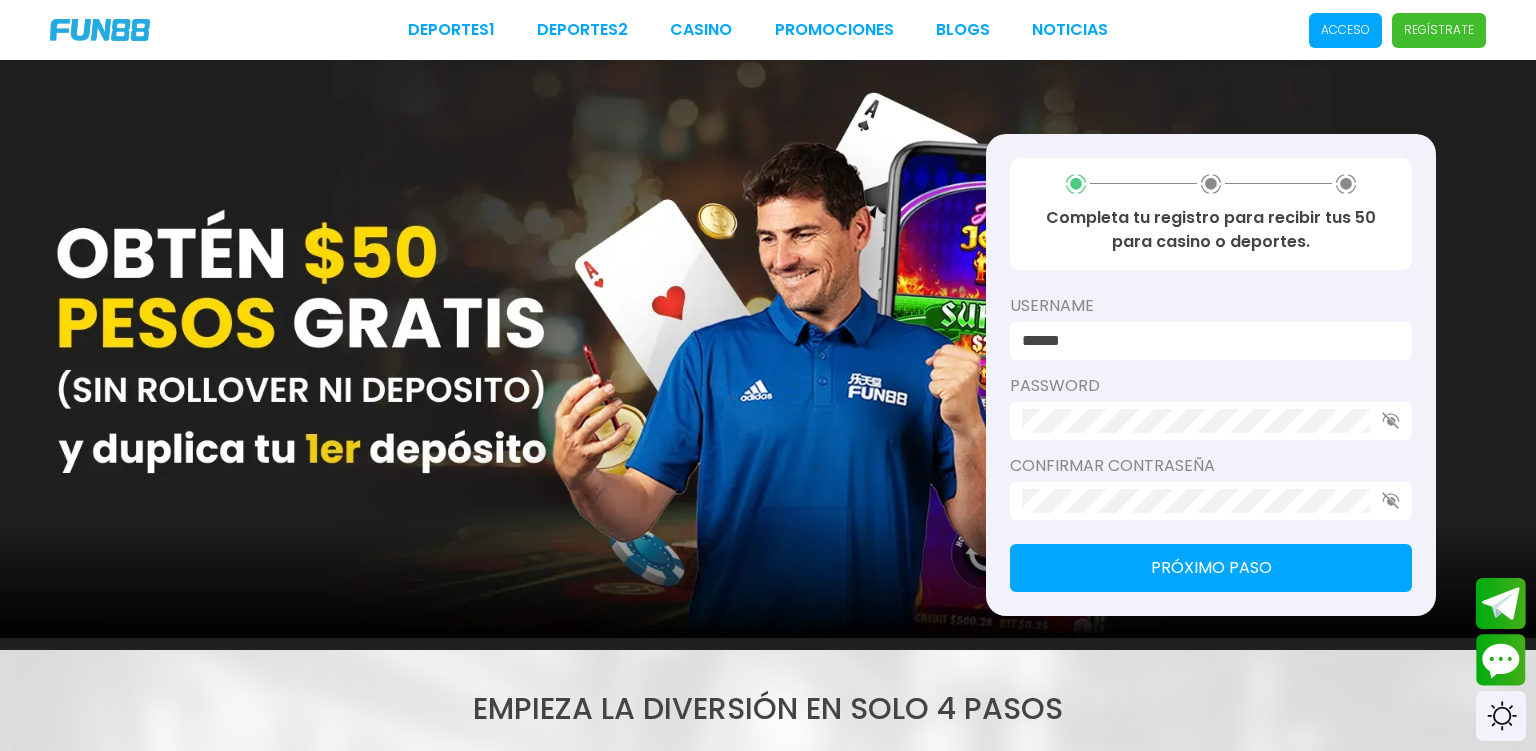 type on "******" 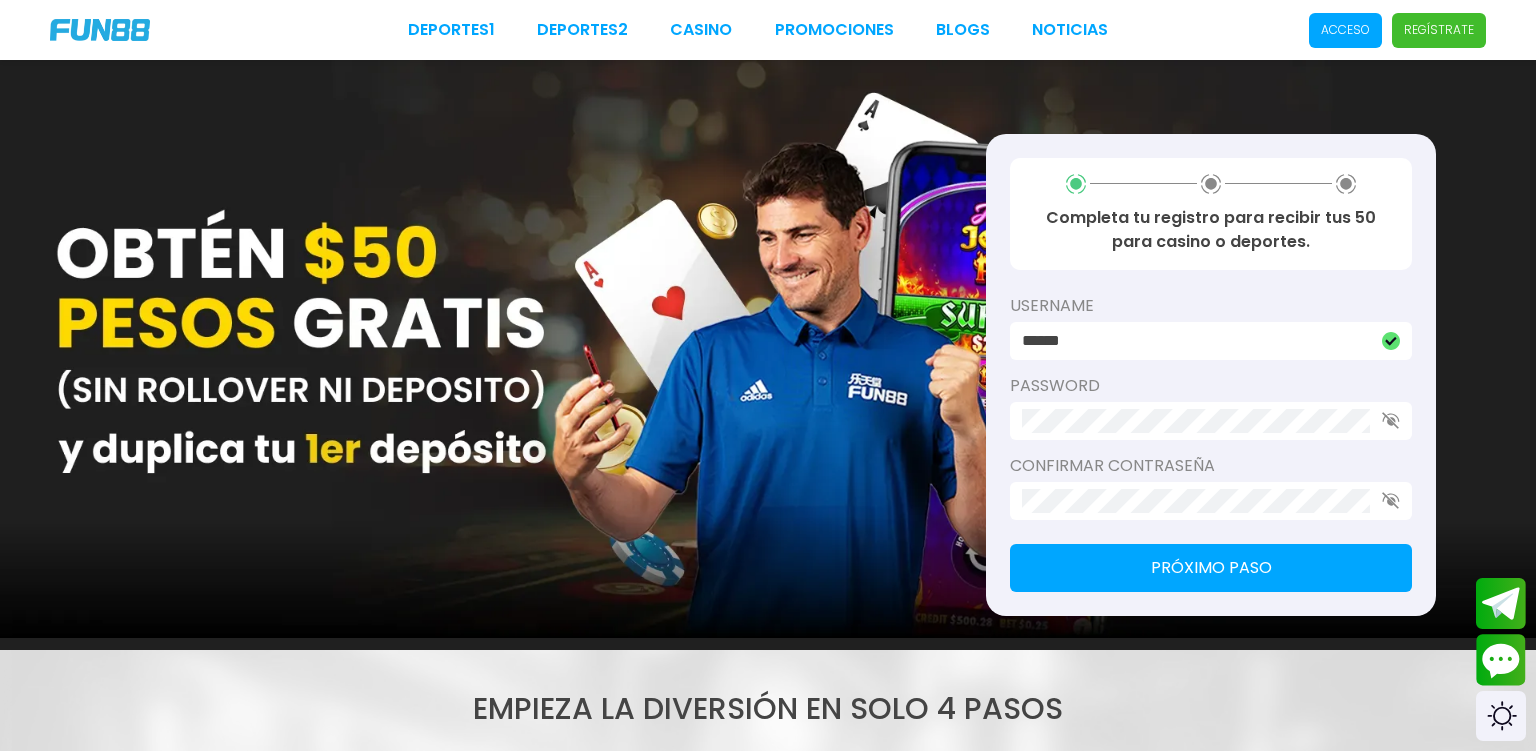 type 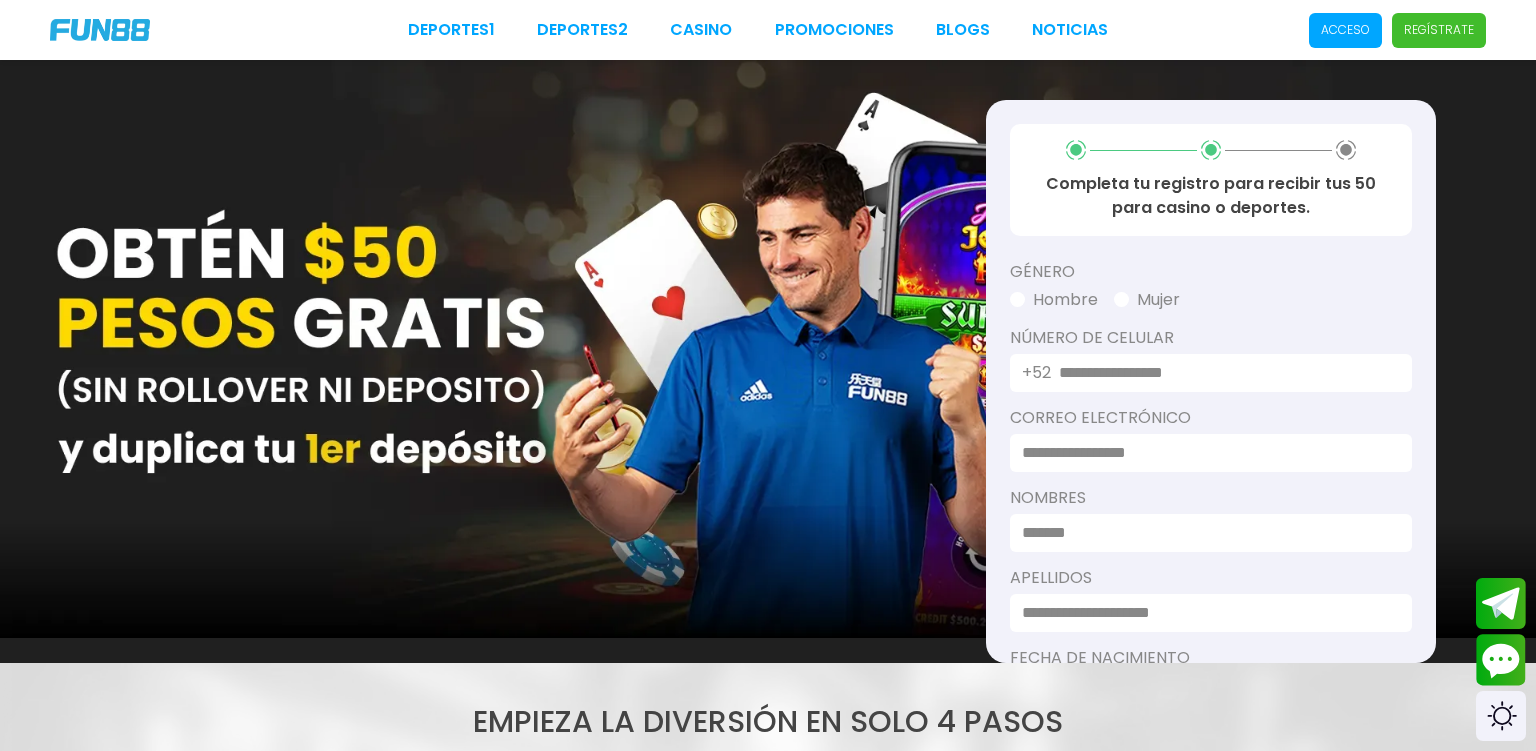 click on "Hombre" at bounding box center [1054, 300] 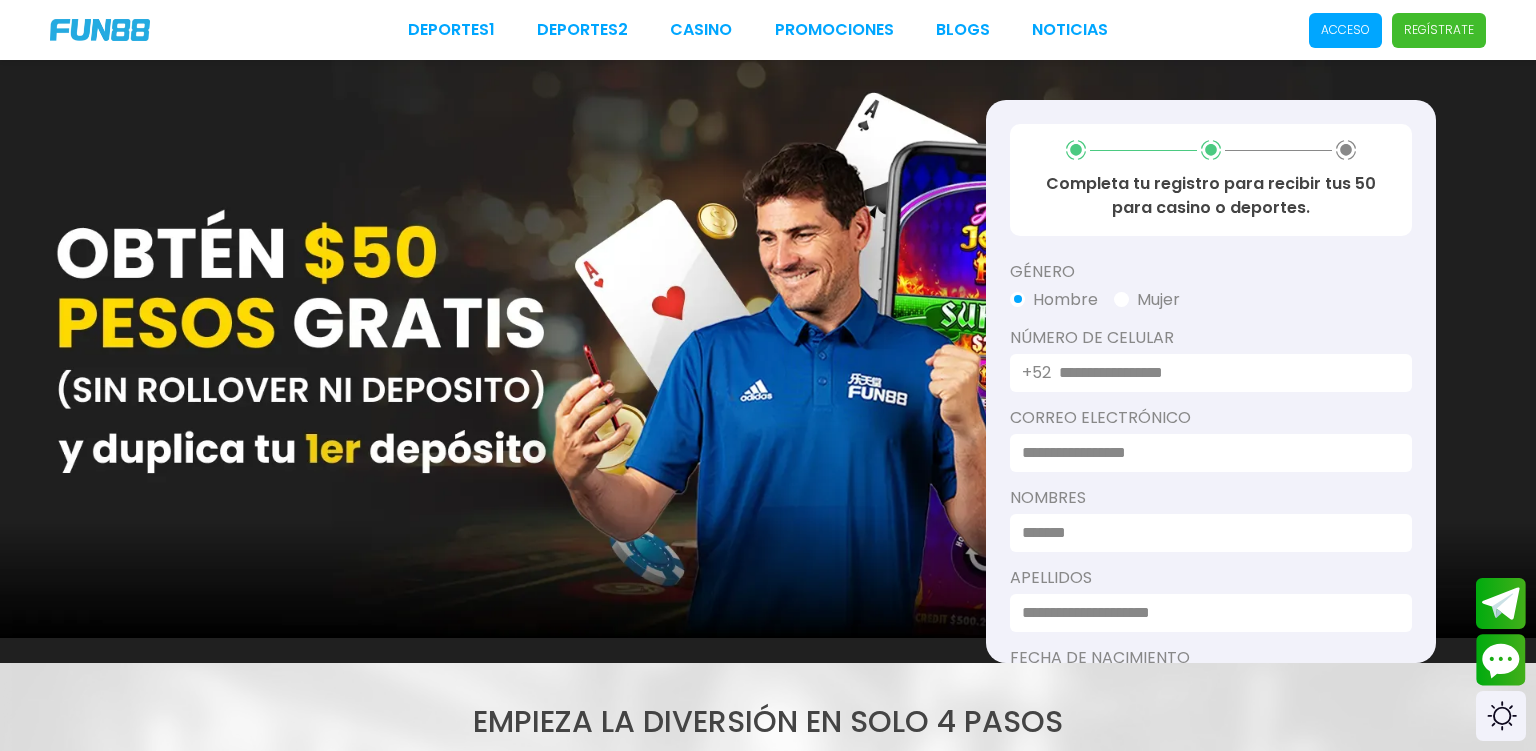 click at bounding box center (1223, 373) 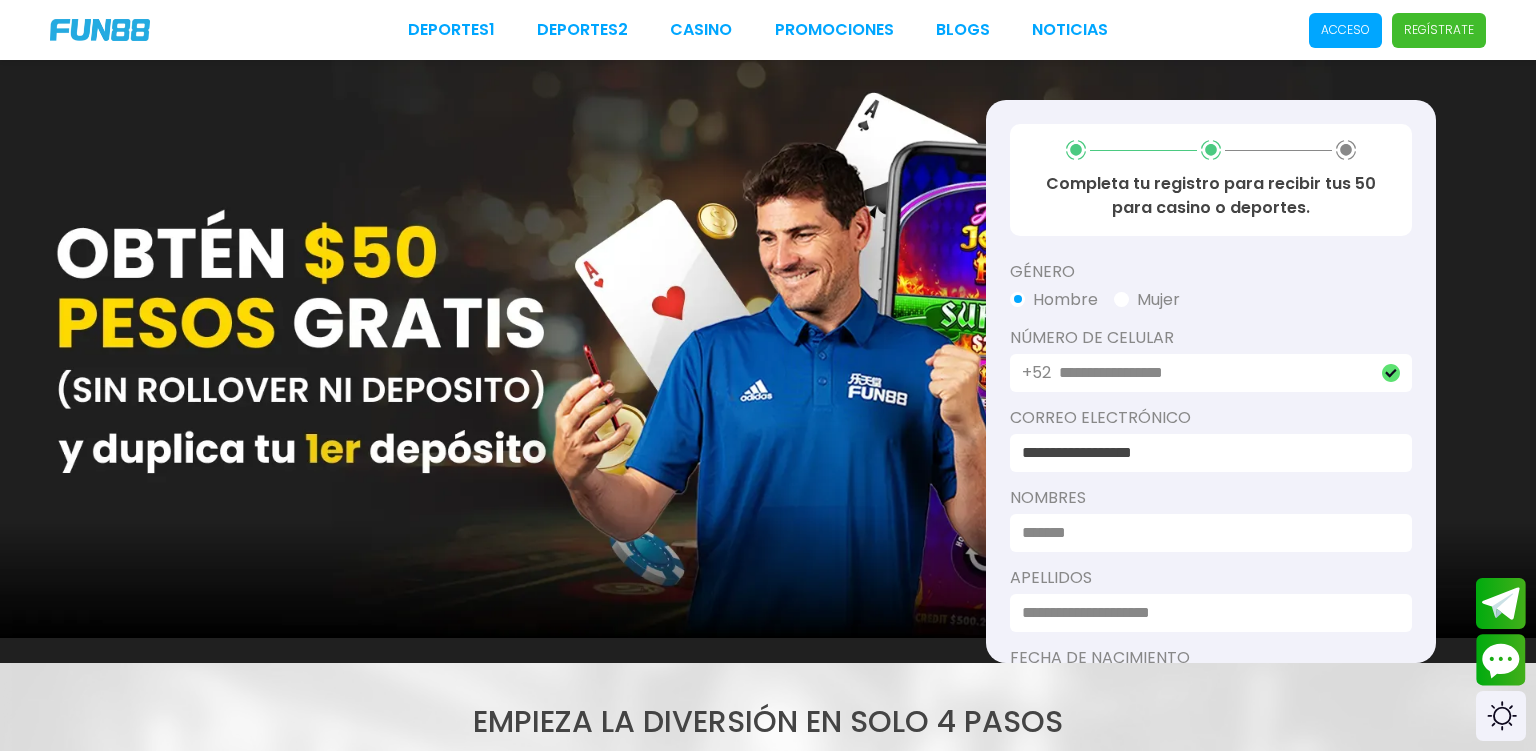 type on "**********" 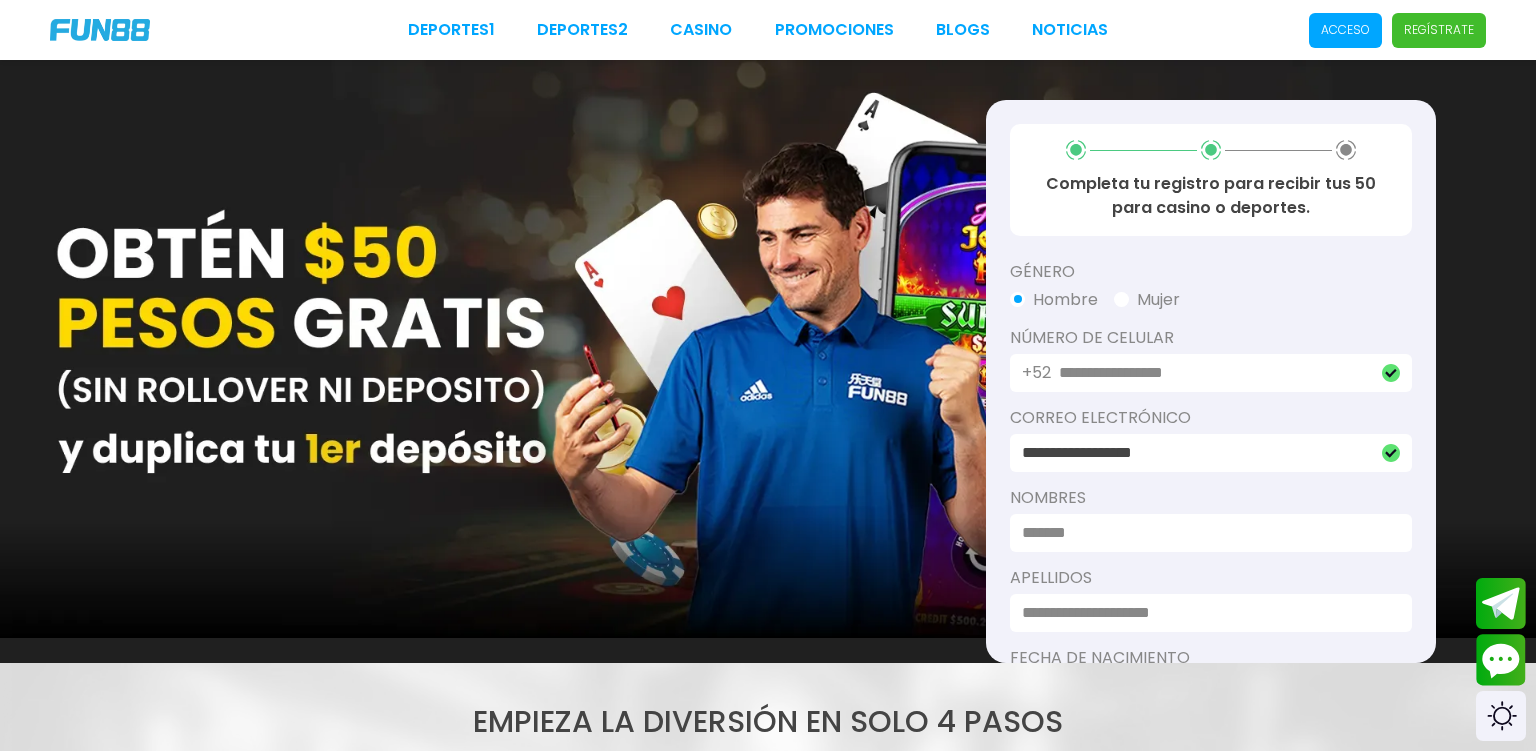 scroll, scrollTop: 231, scrollLeft: 0, axis: vertical 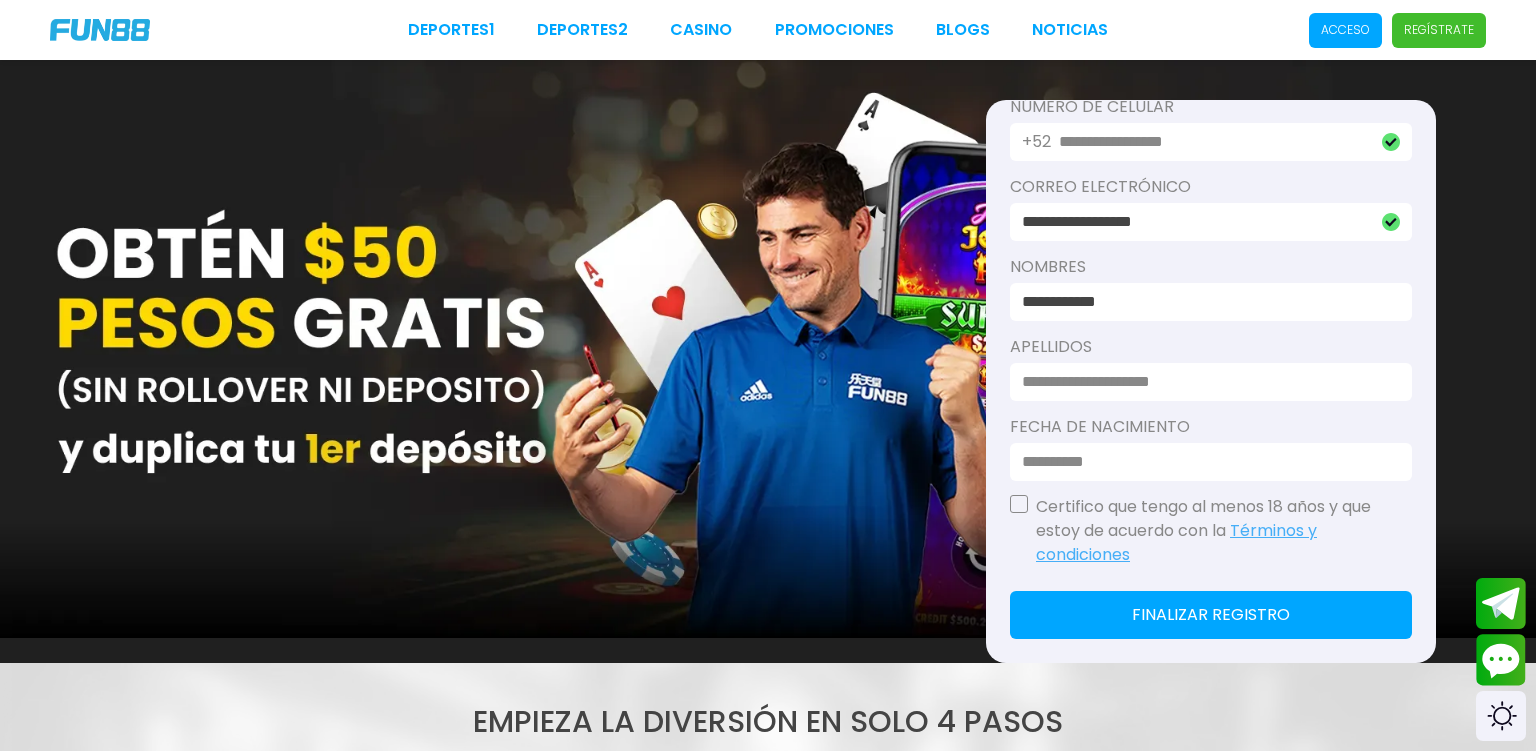 type on "**********" 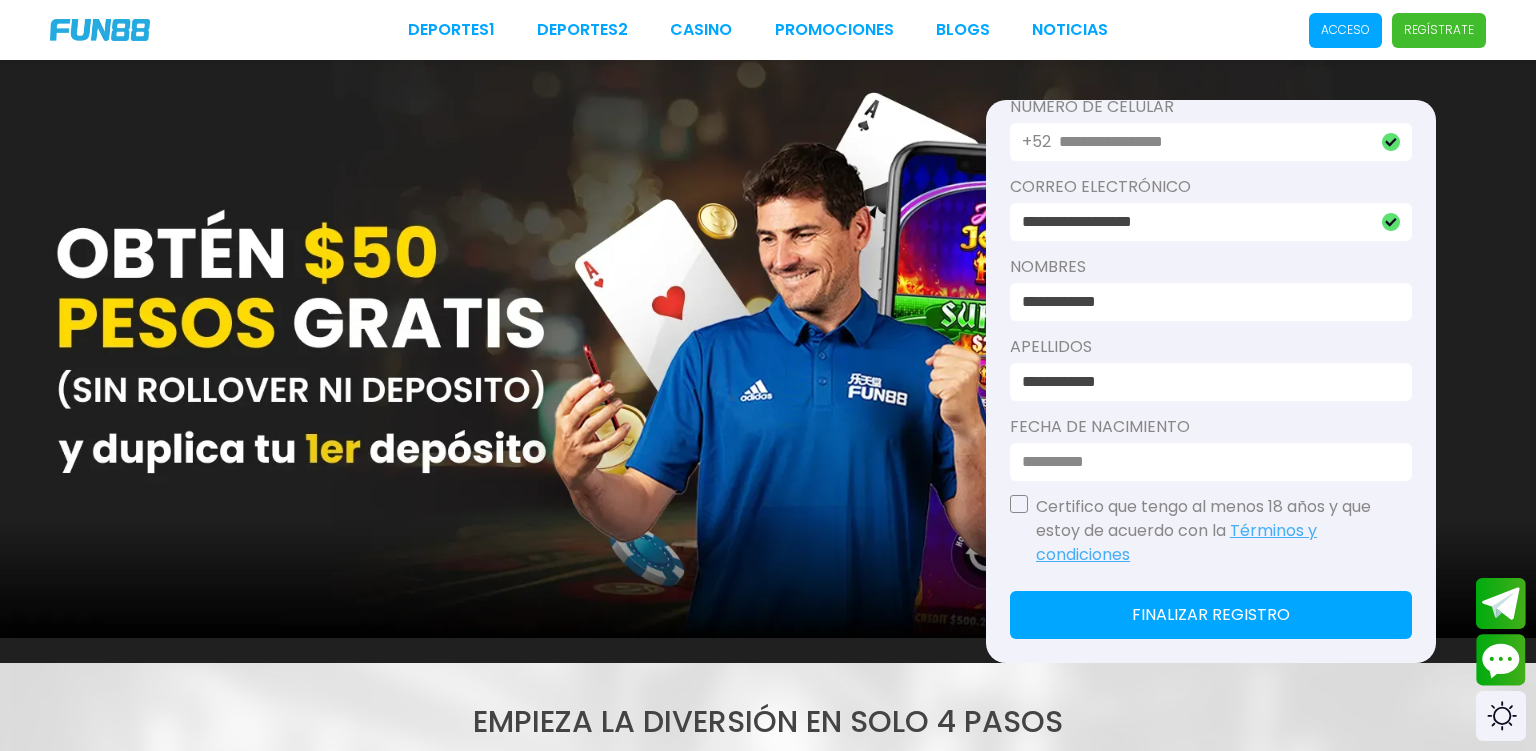 type on "**********" 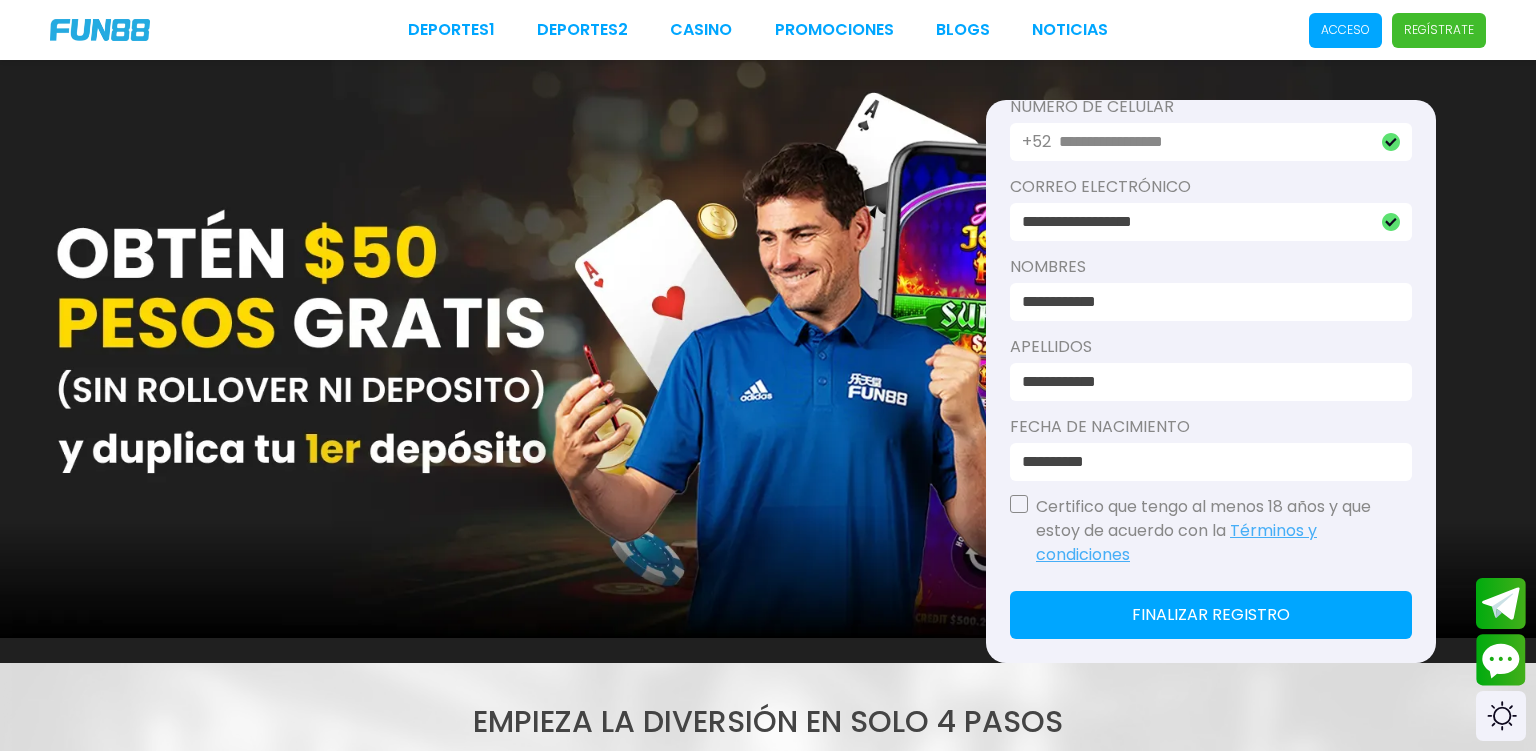 type on "**********" 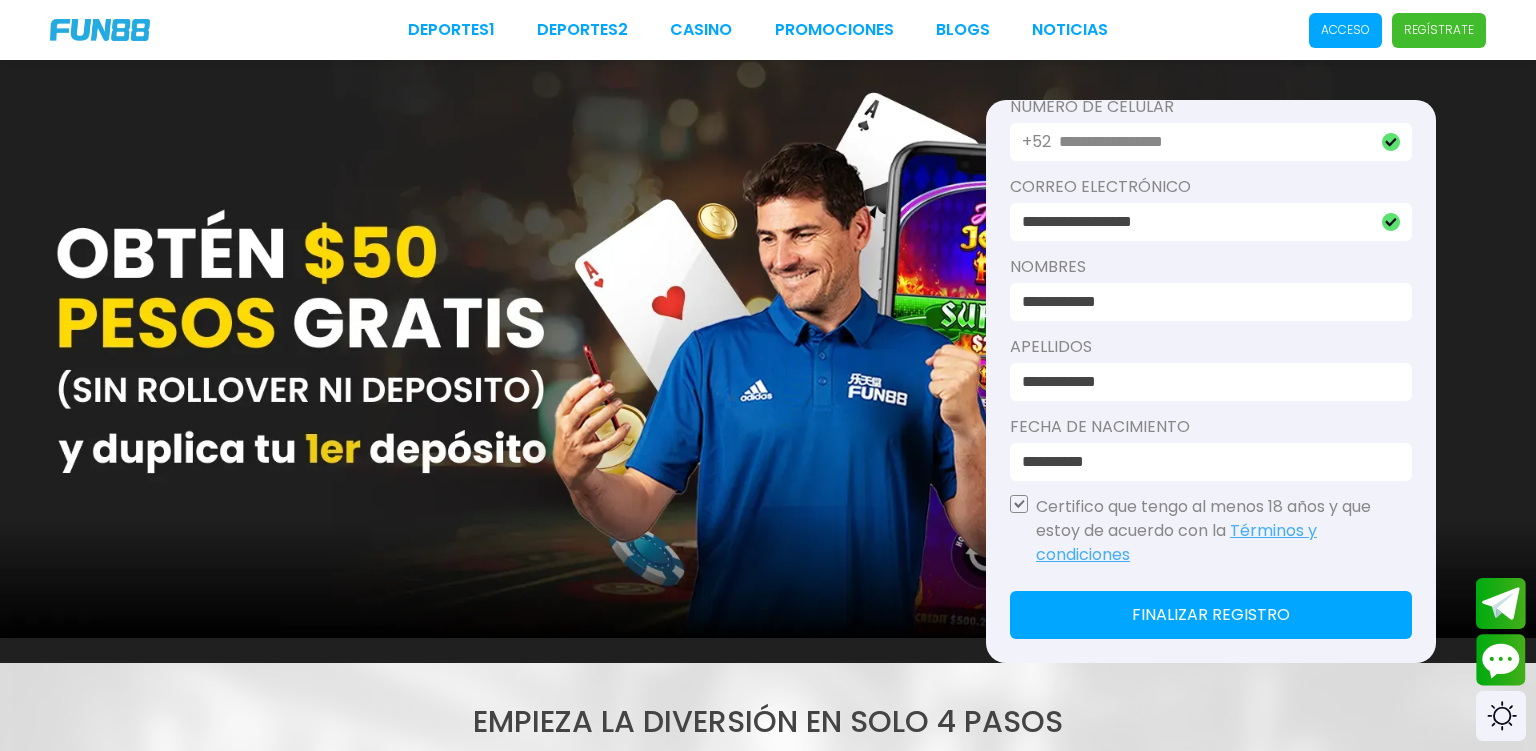 click on "Finalizar registro" 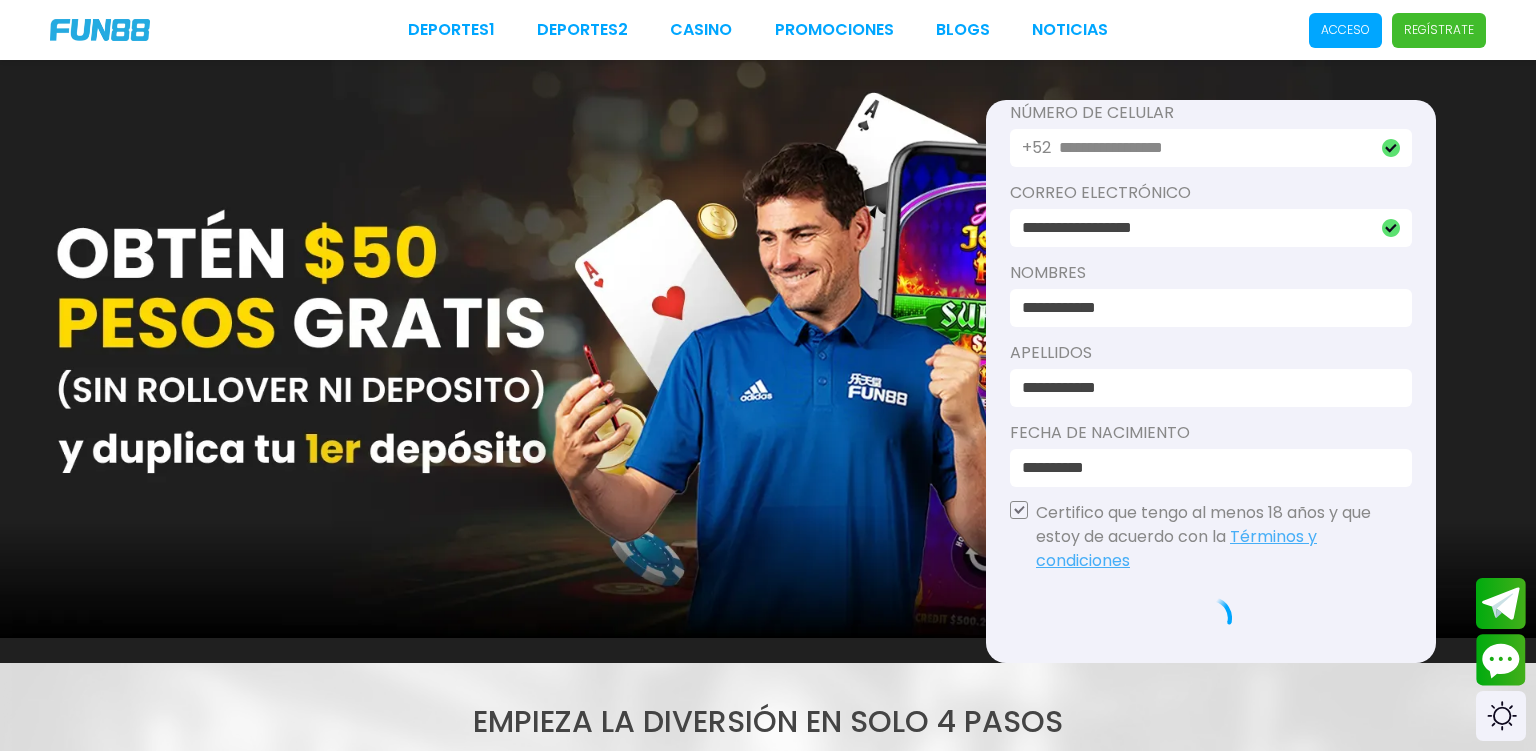 scroll, scrollTop: 225, scrollLeft: 0, axis: vertical 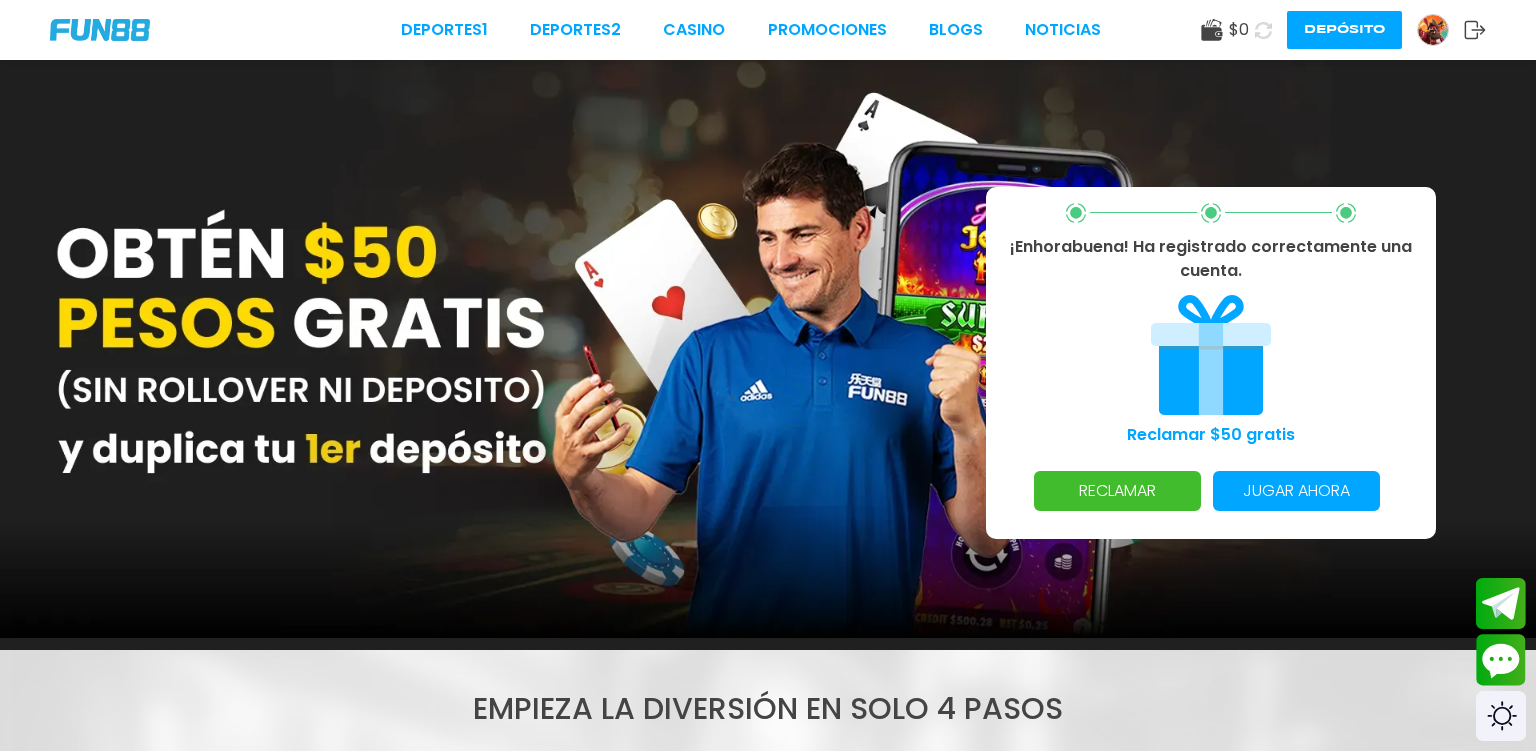 click on "RECLAMAR" at bounding box center (1117, 491) 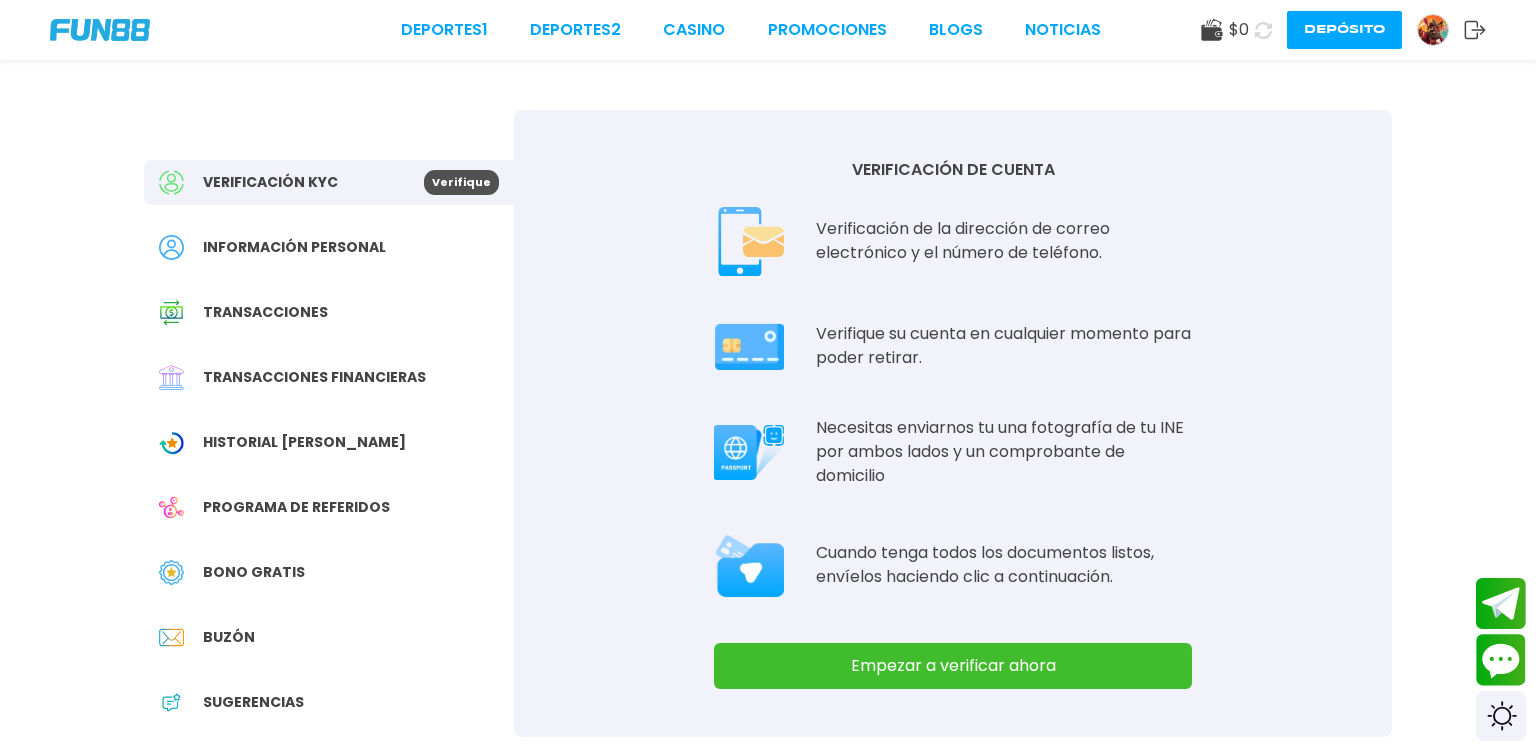 click on "Empezar a verificar ahora" at bounding box center [953, 666] 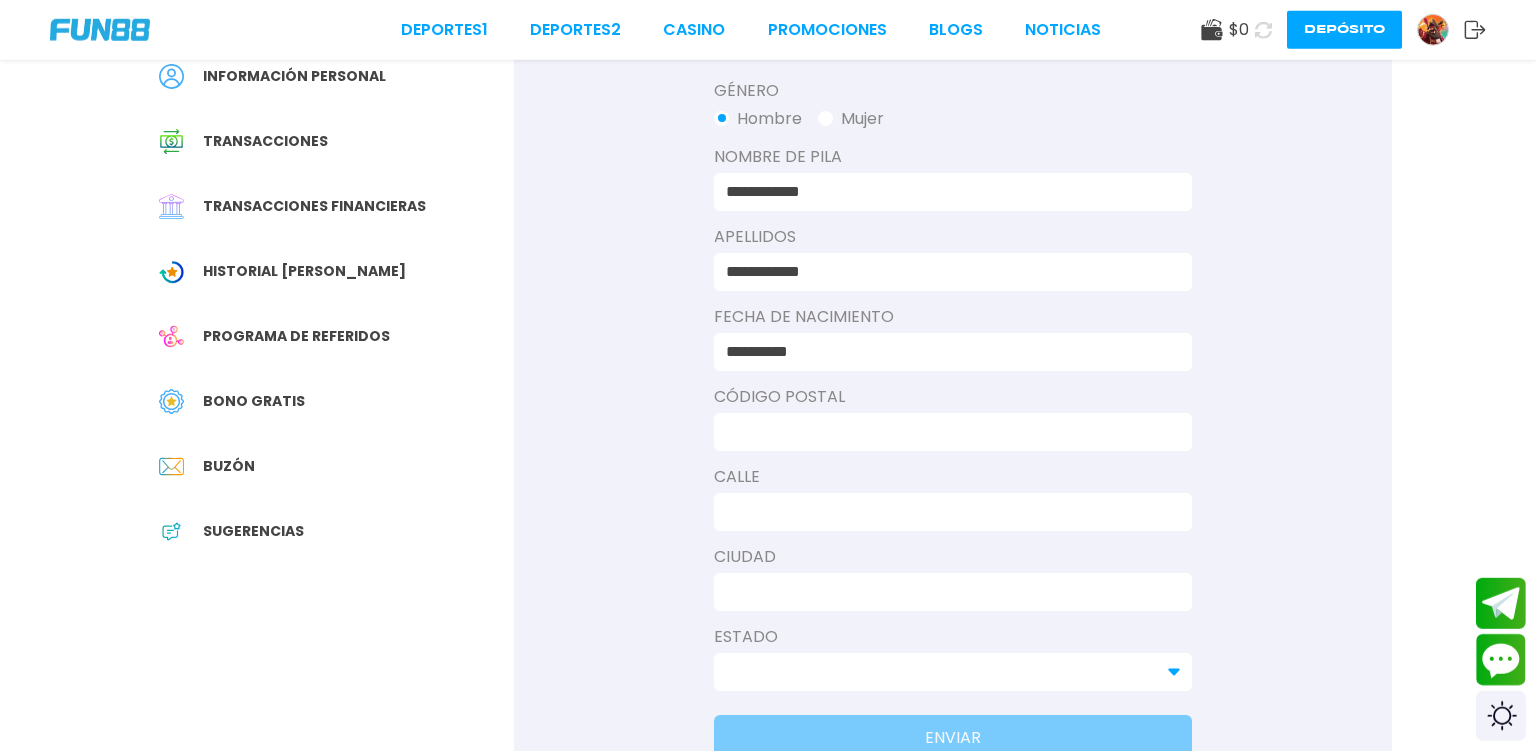 scroll, scrollTop: 211, scrollLeft: 0, axis: vertical 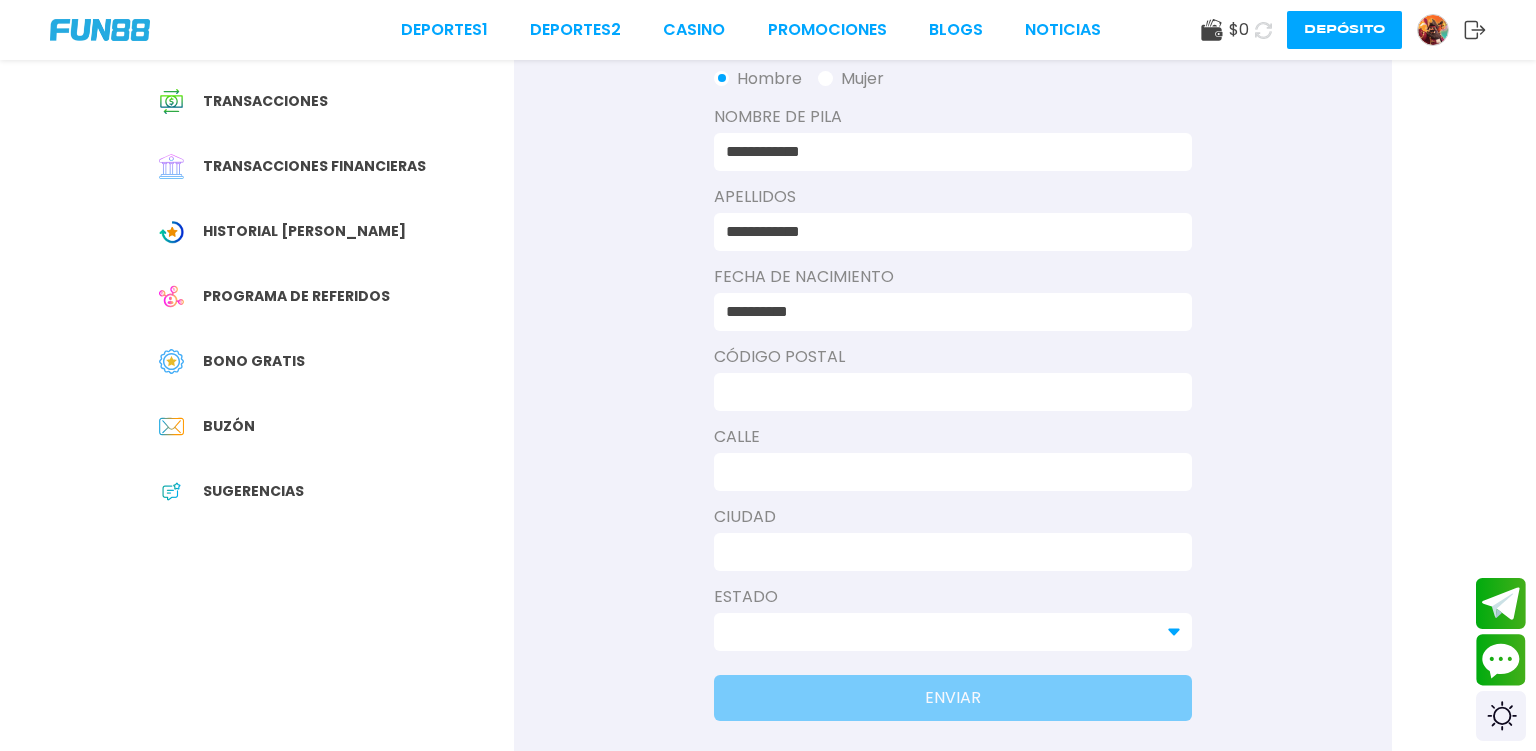 click at bounding box center [947, 392] 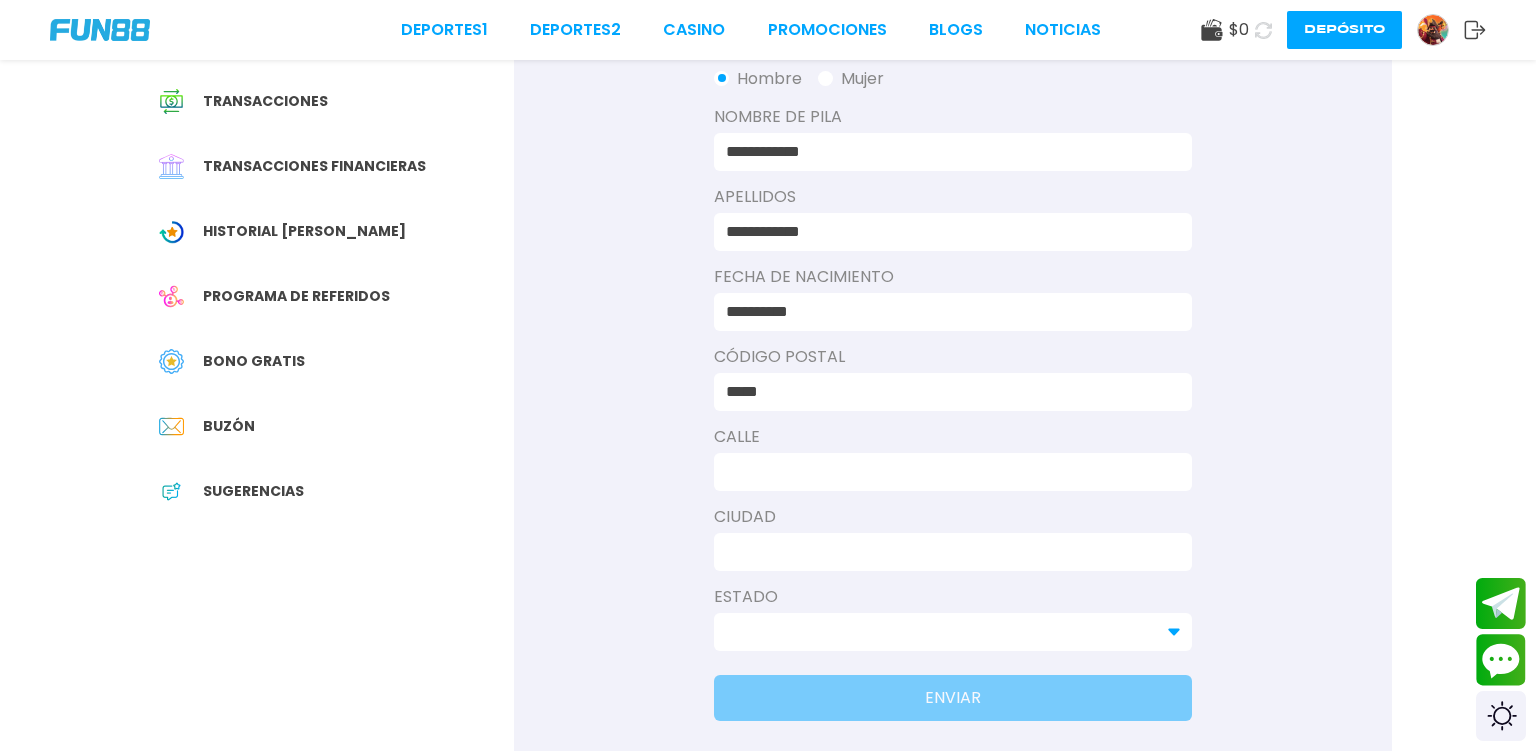 type on "*****" 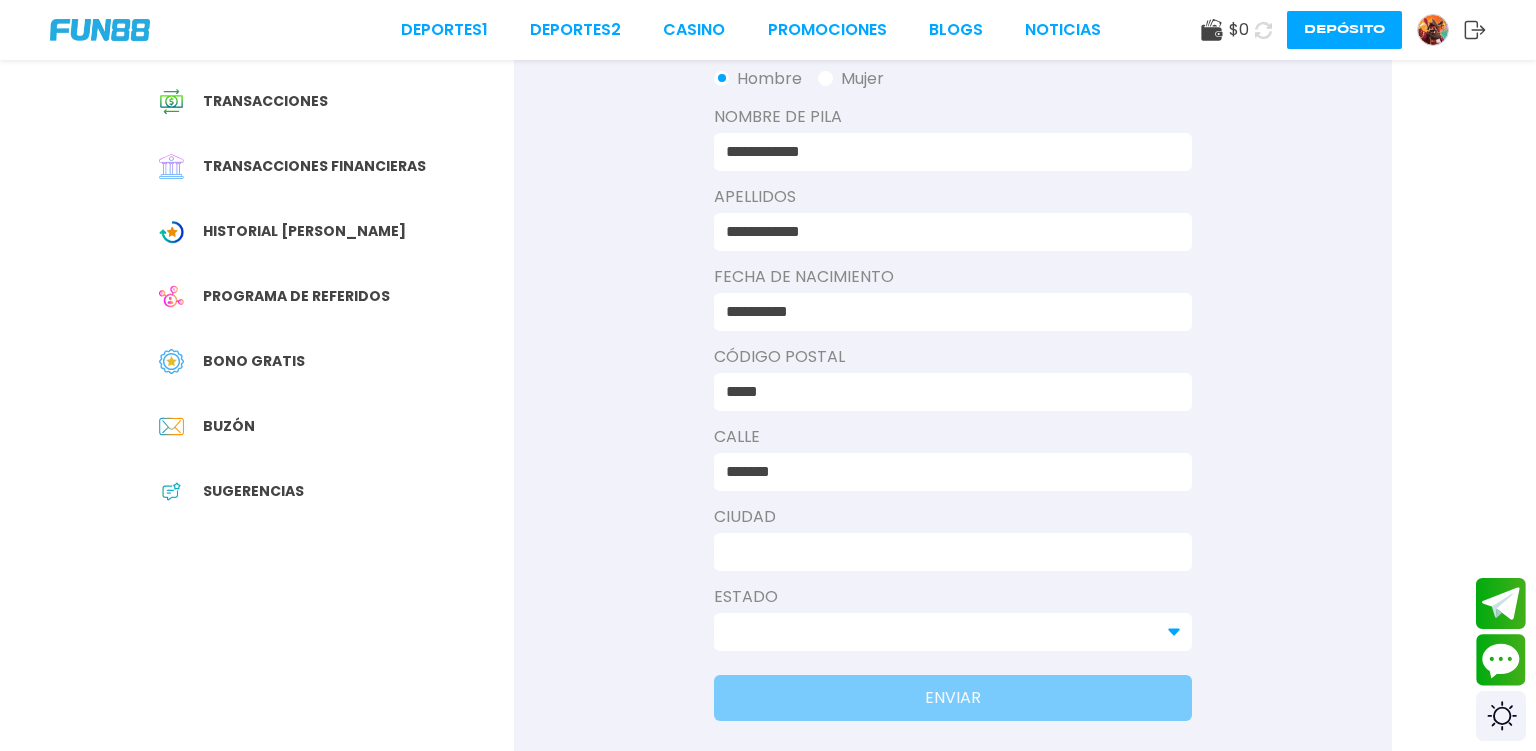 type on "*********" 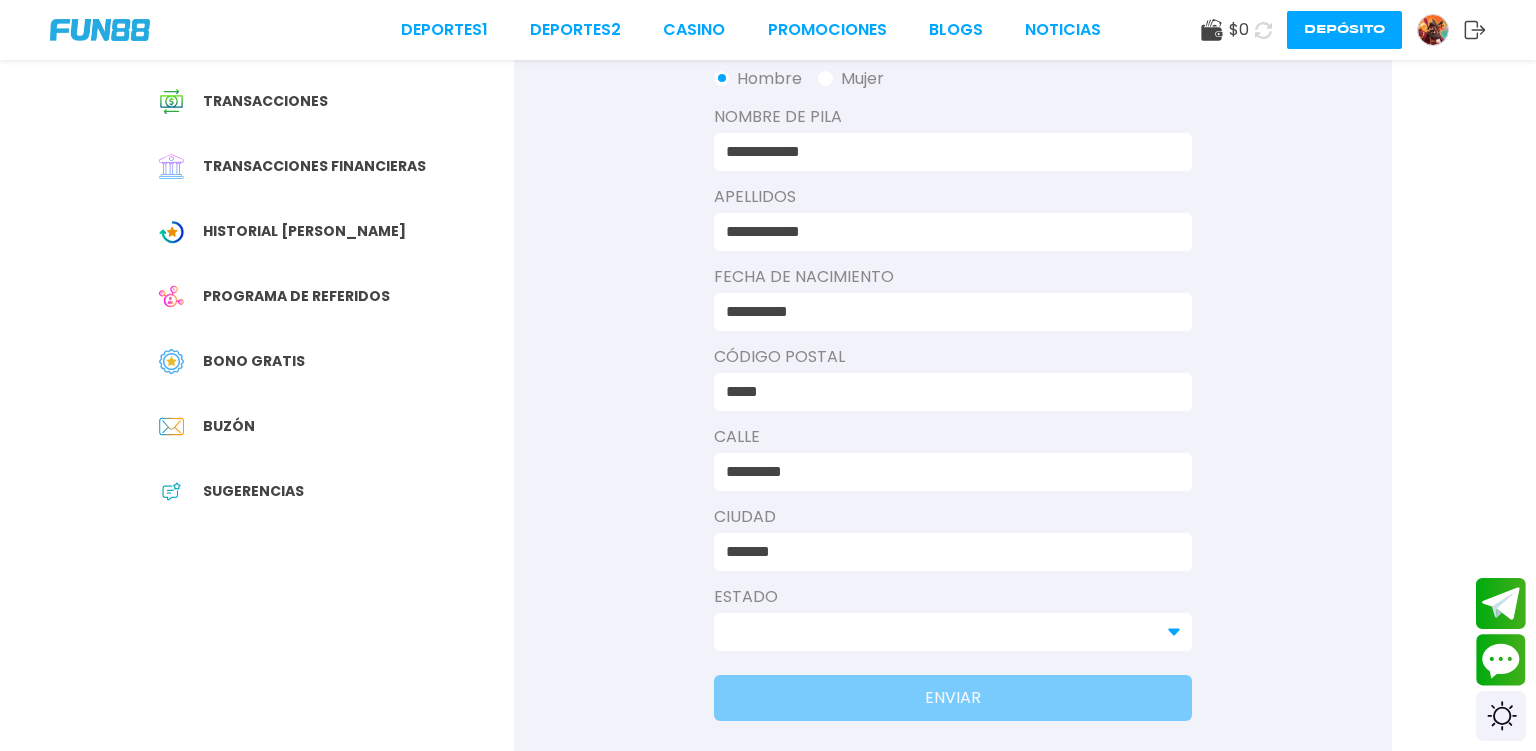 type on "*******" 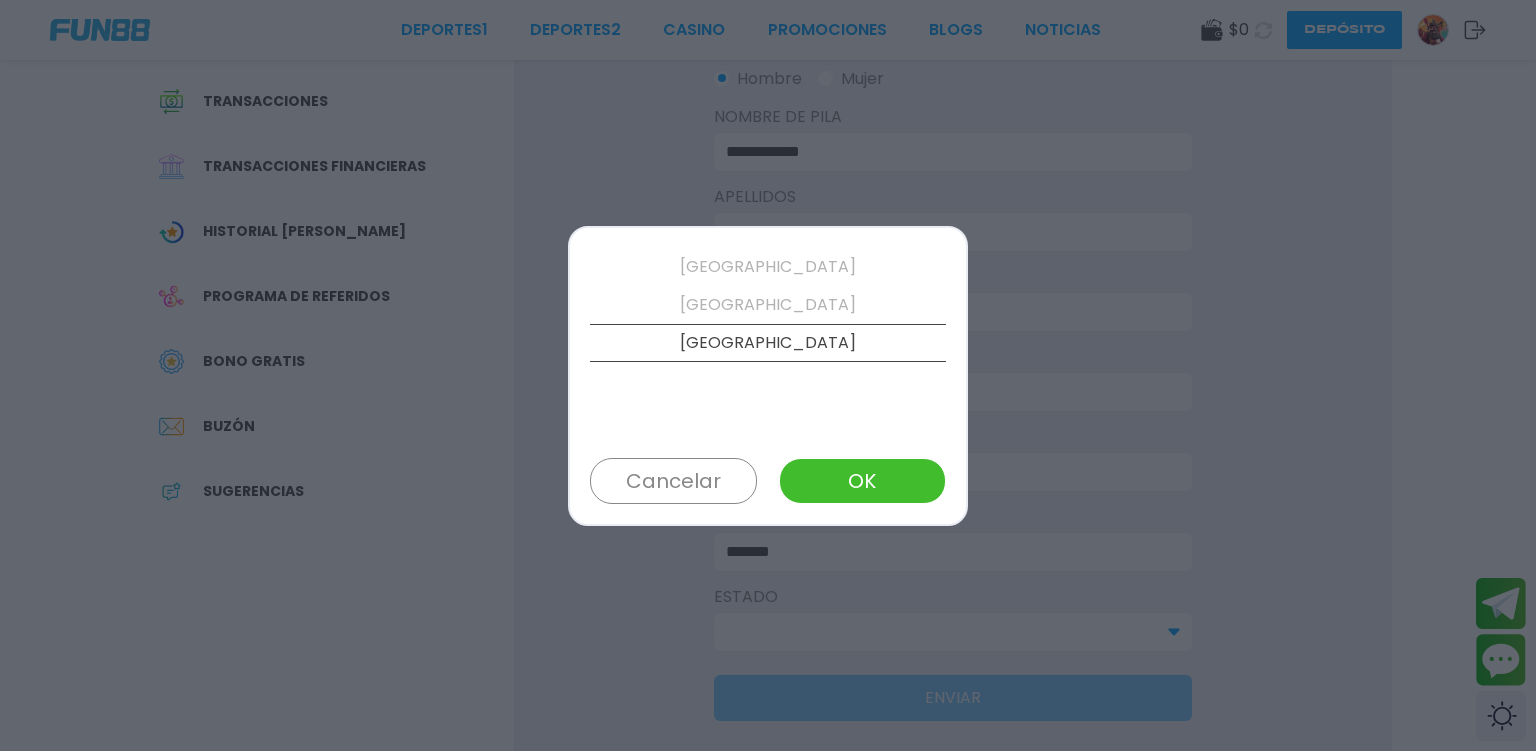 click on "[GEOGRAPHIC_DATA]" at bounding box center [768, 305] 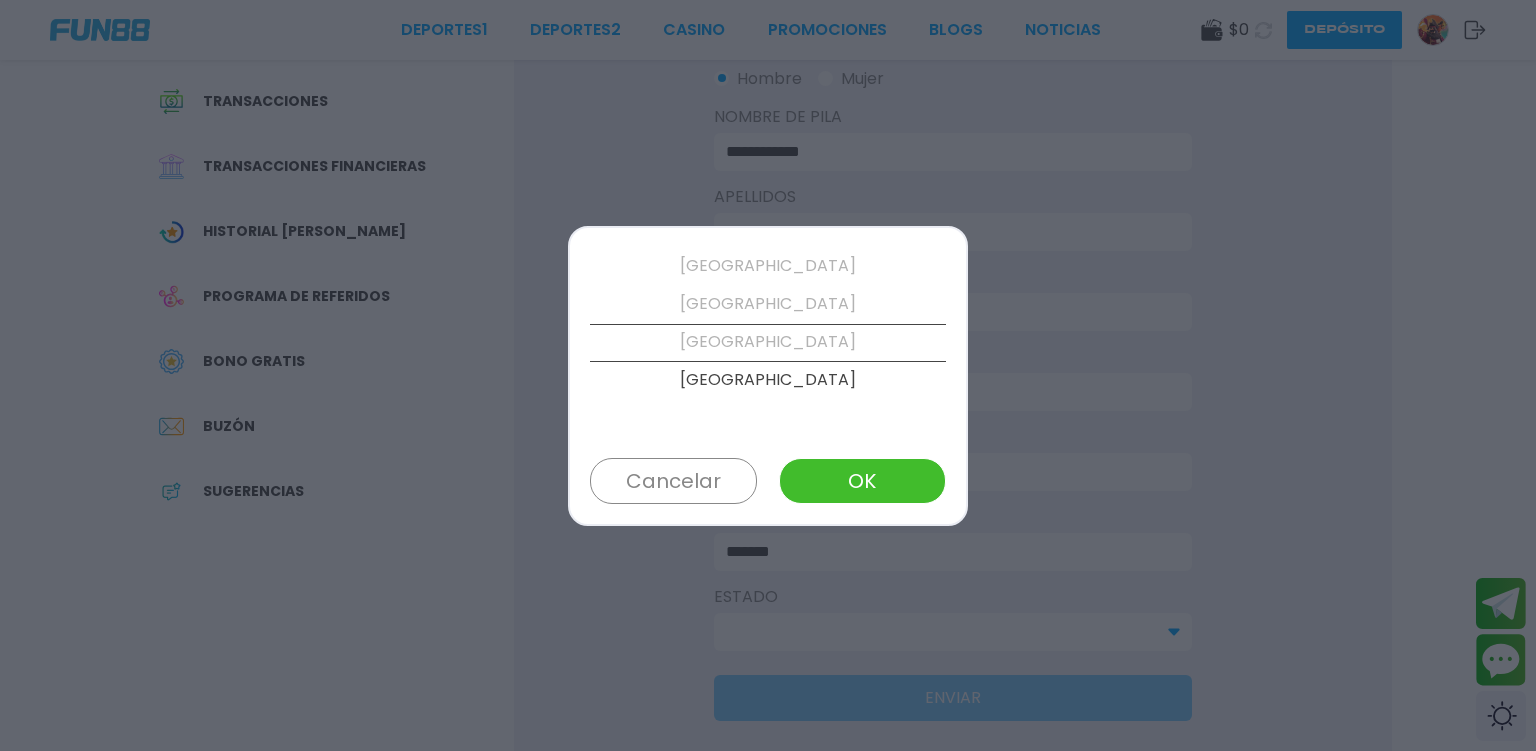 scroll, scrollTop: 1140, scrollLeft: 0, axis: vertical 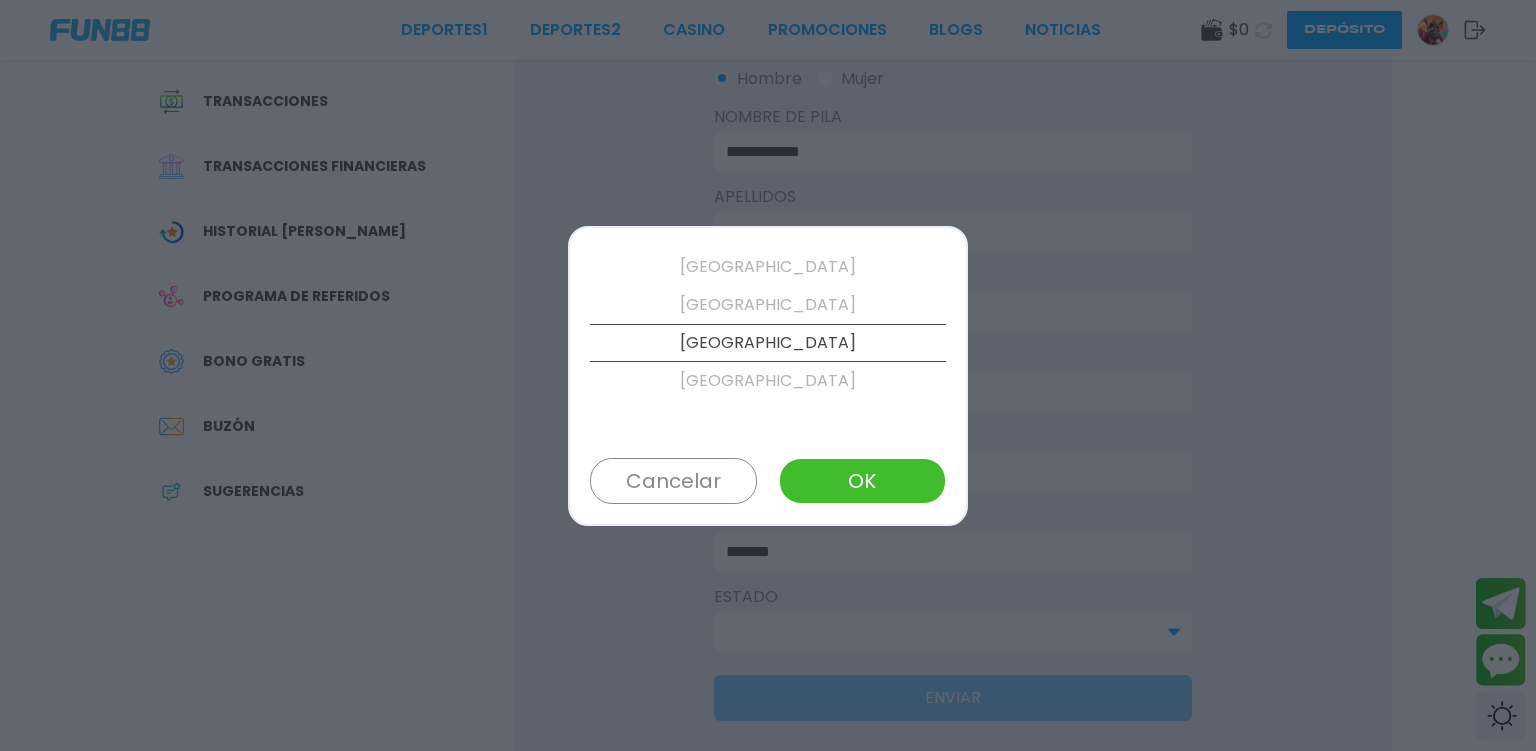 click on "OK" at bounding box center [862, 481] 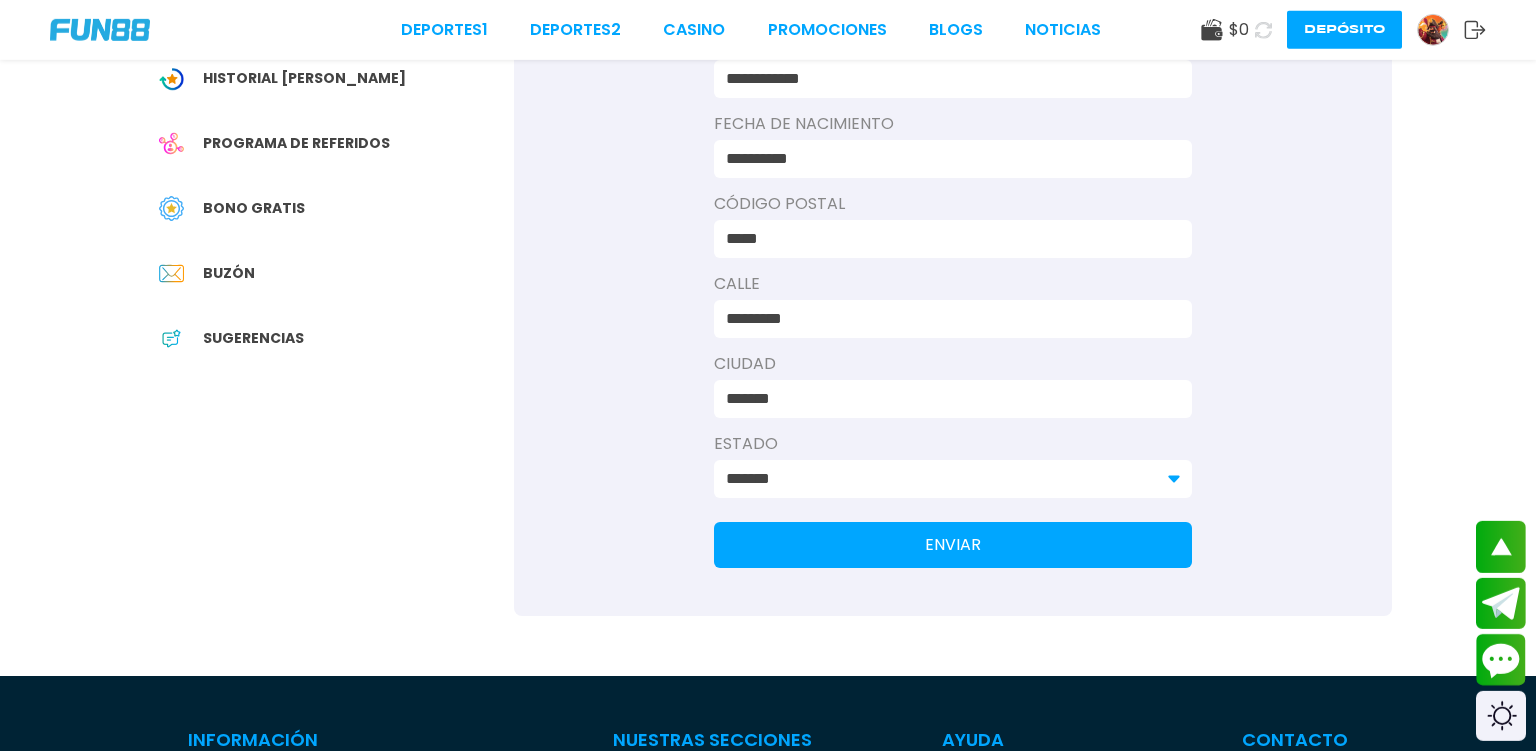 scroll, scrollTop: 316, scrollLeft: 0, axis: vertical 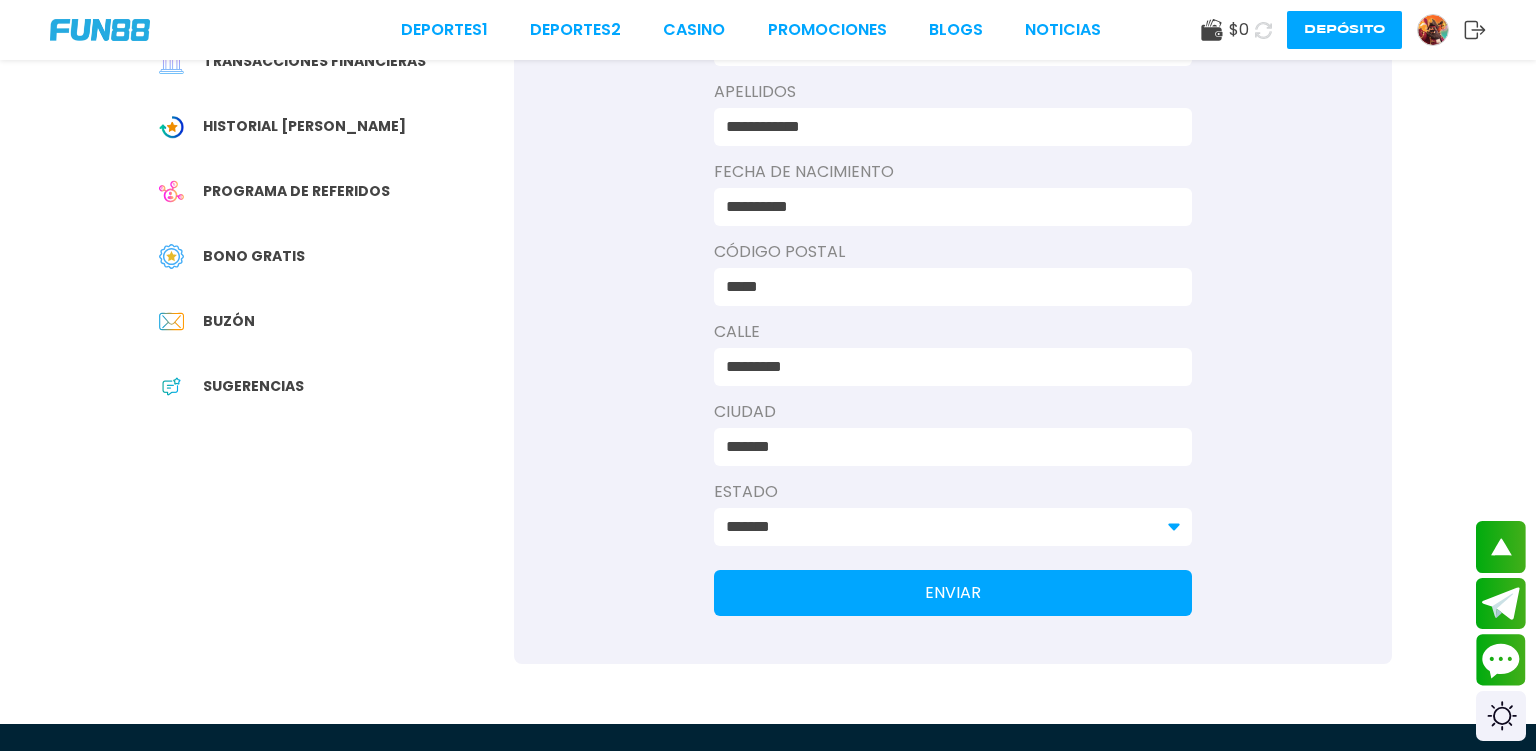 click on "ENVIAR" at bounding box center (953, 593) 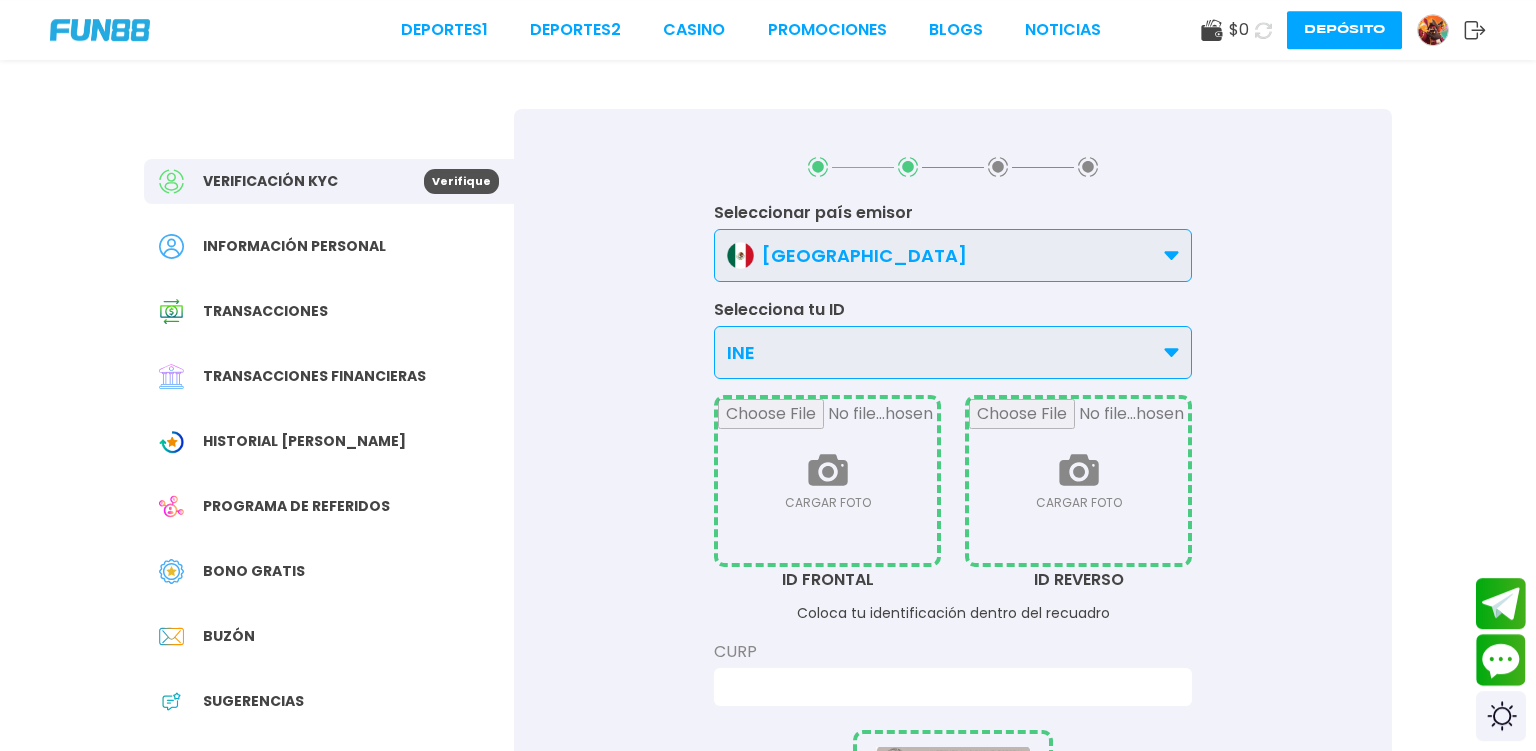 scroll, scrollTop: 0, scrollLeft: 0, axis: both 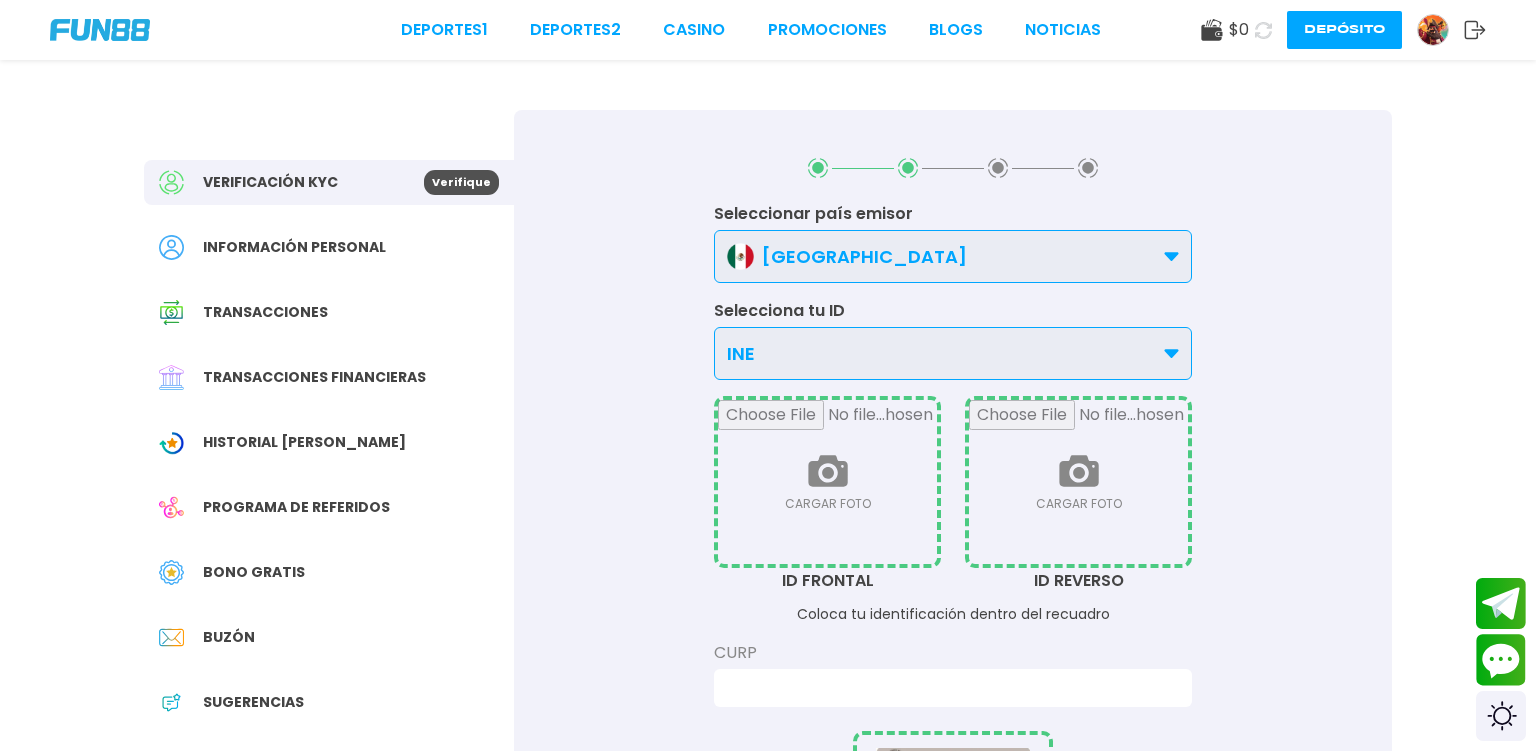 click at bounding box center [827, 482] 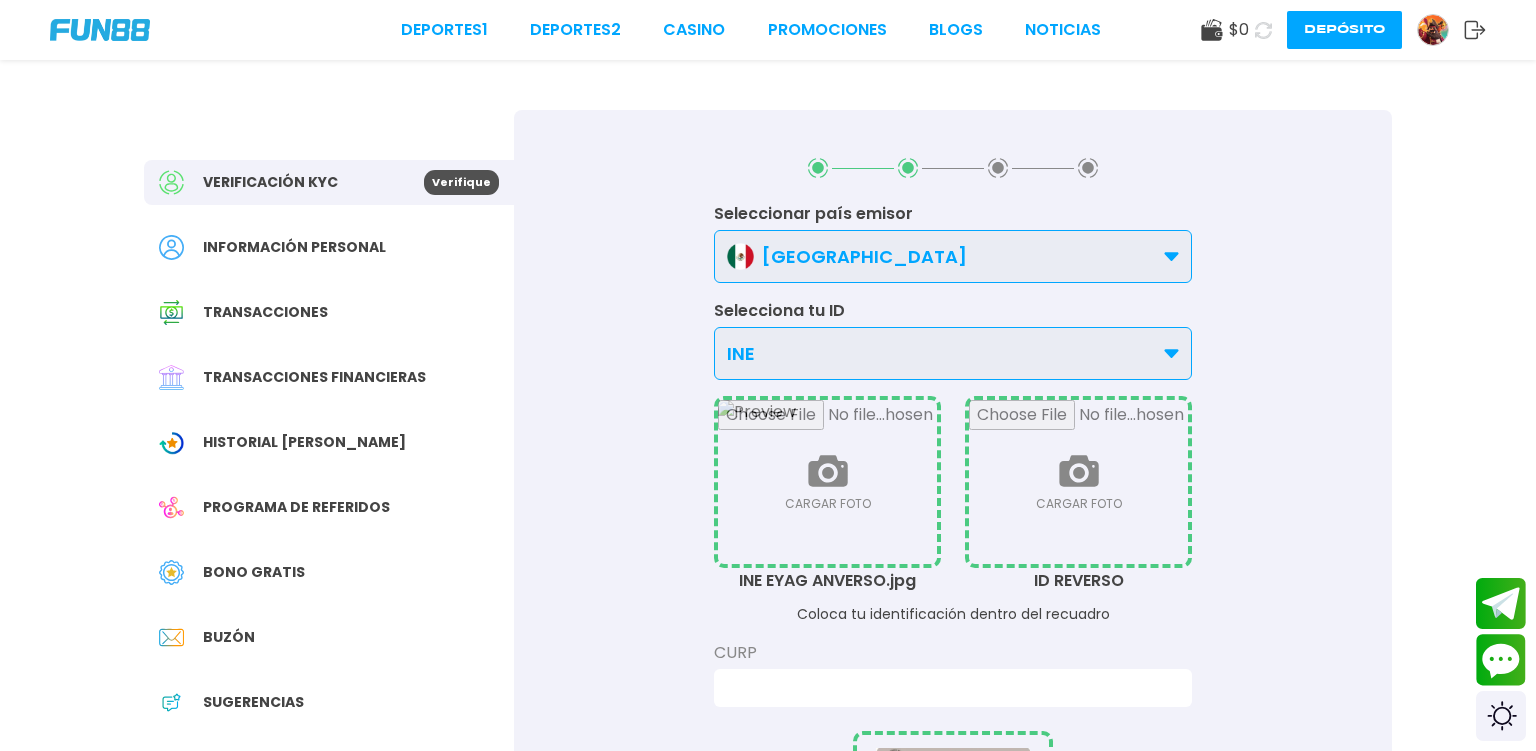click at bounding box center (1078, 482) 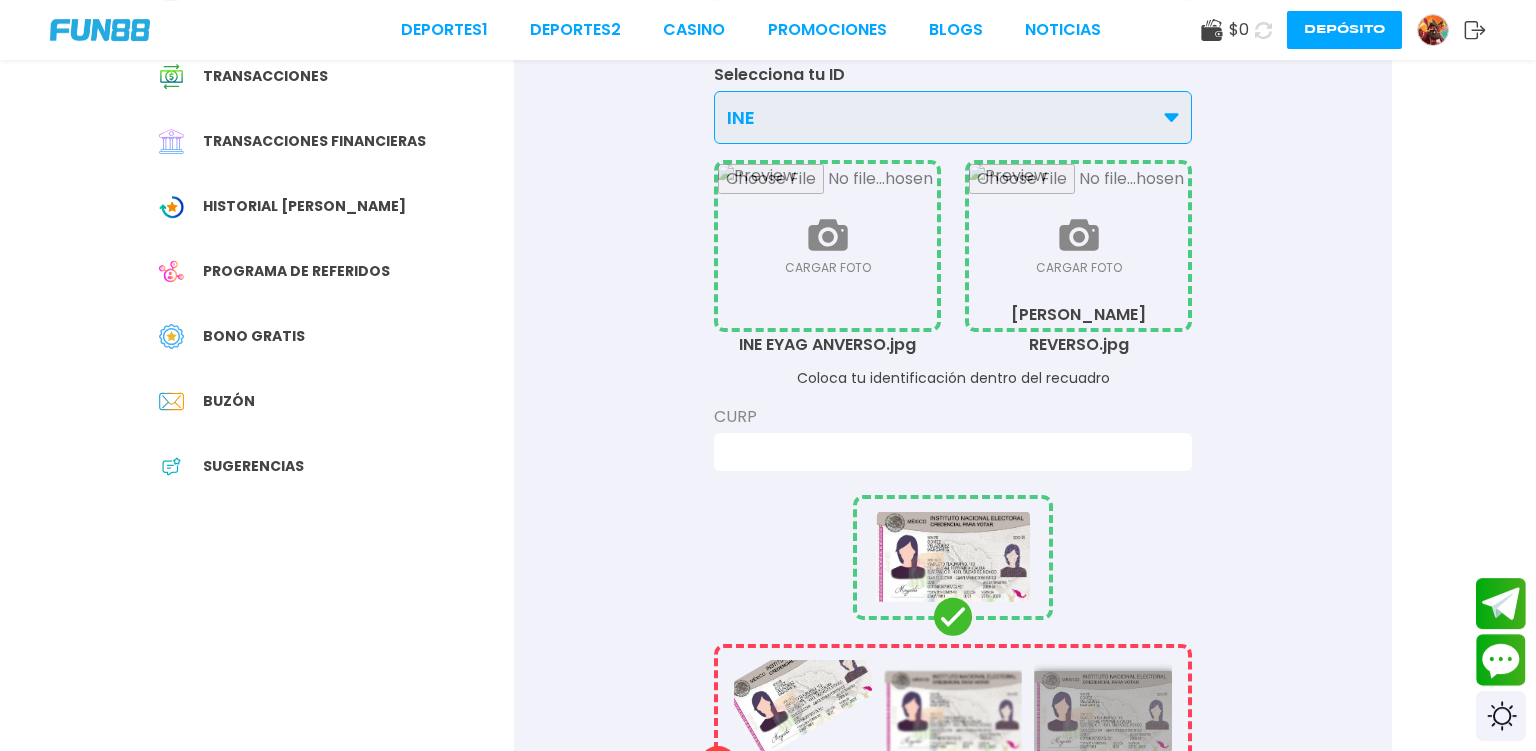 scroll, scrollTop: 316, scrollLeft: 0, axis: vertical 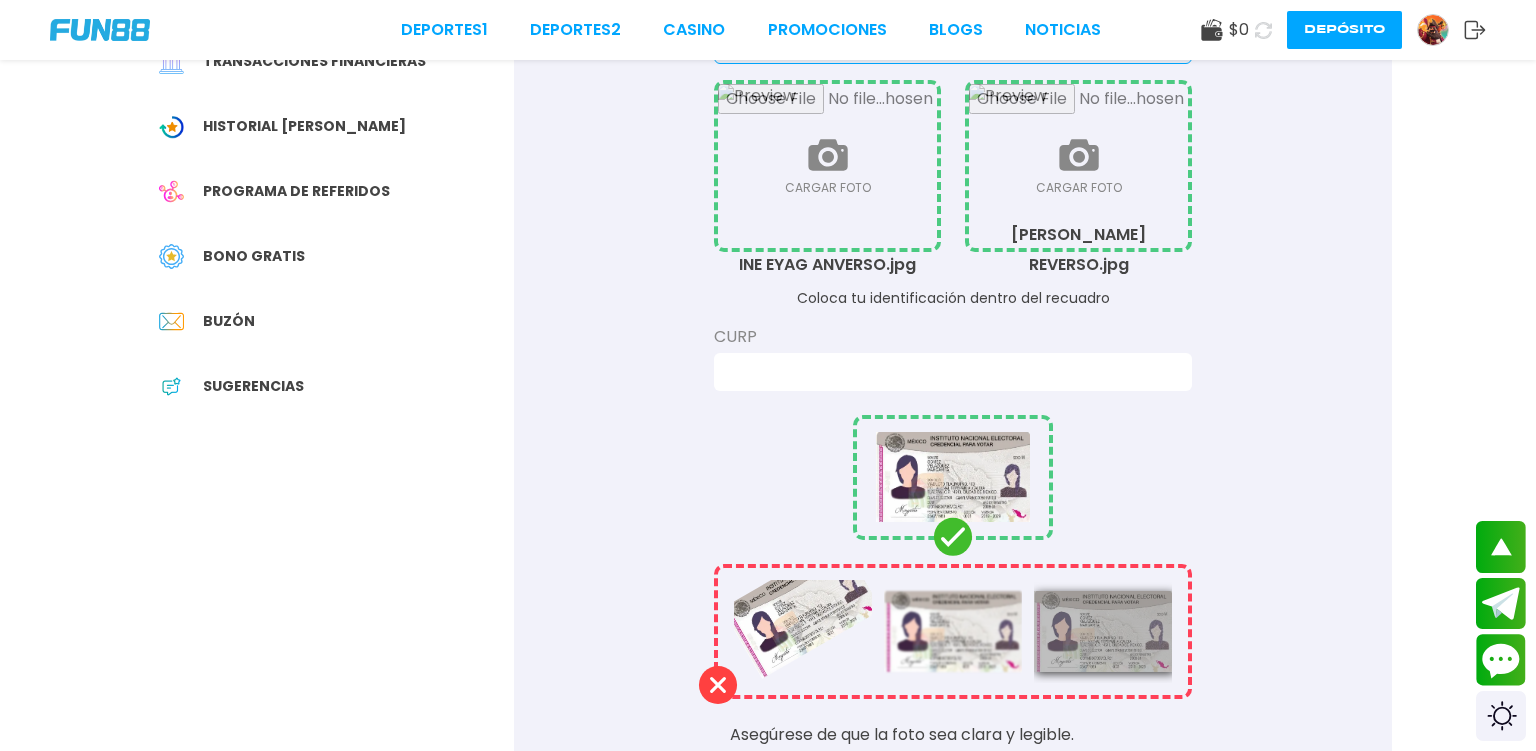 click at bounding box center [947, 372] 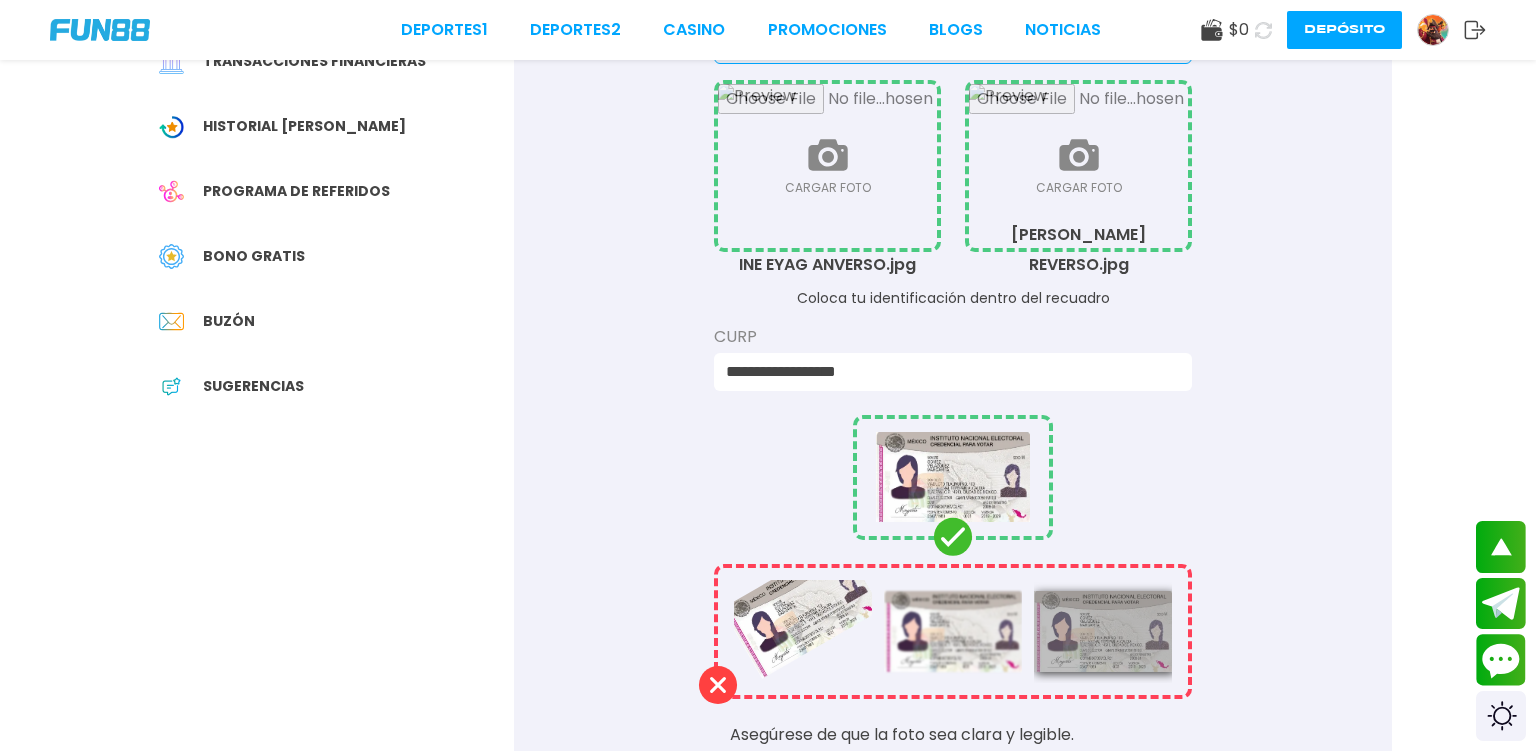 type on "**********" 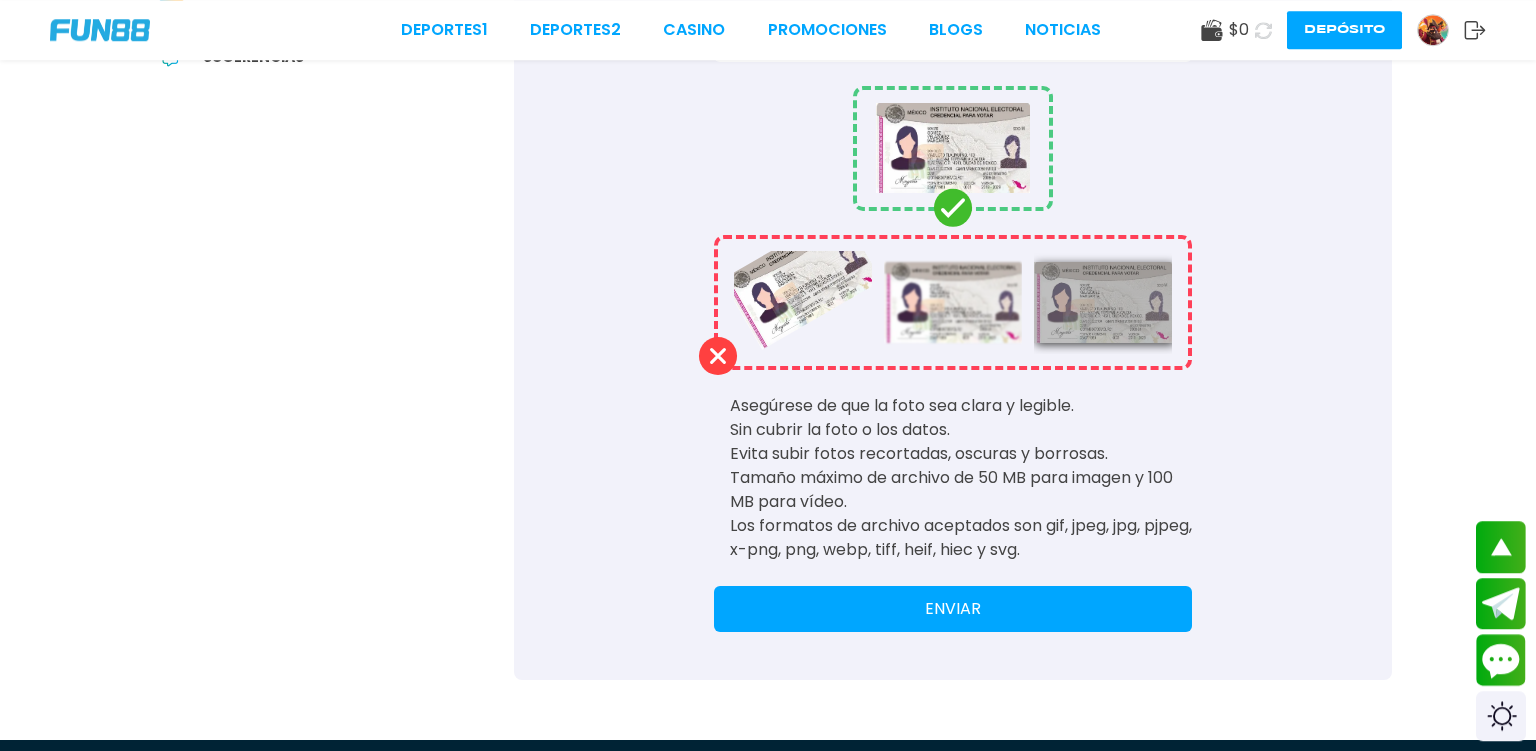 scroll, scrollTop: 666, scrollLeft: 0, axis: vertical 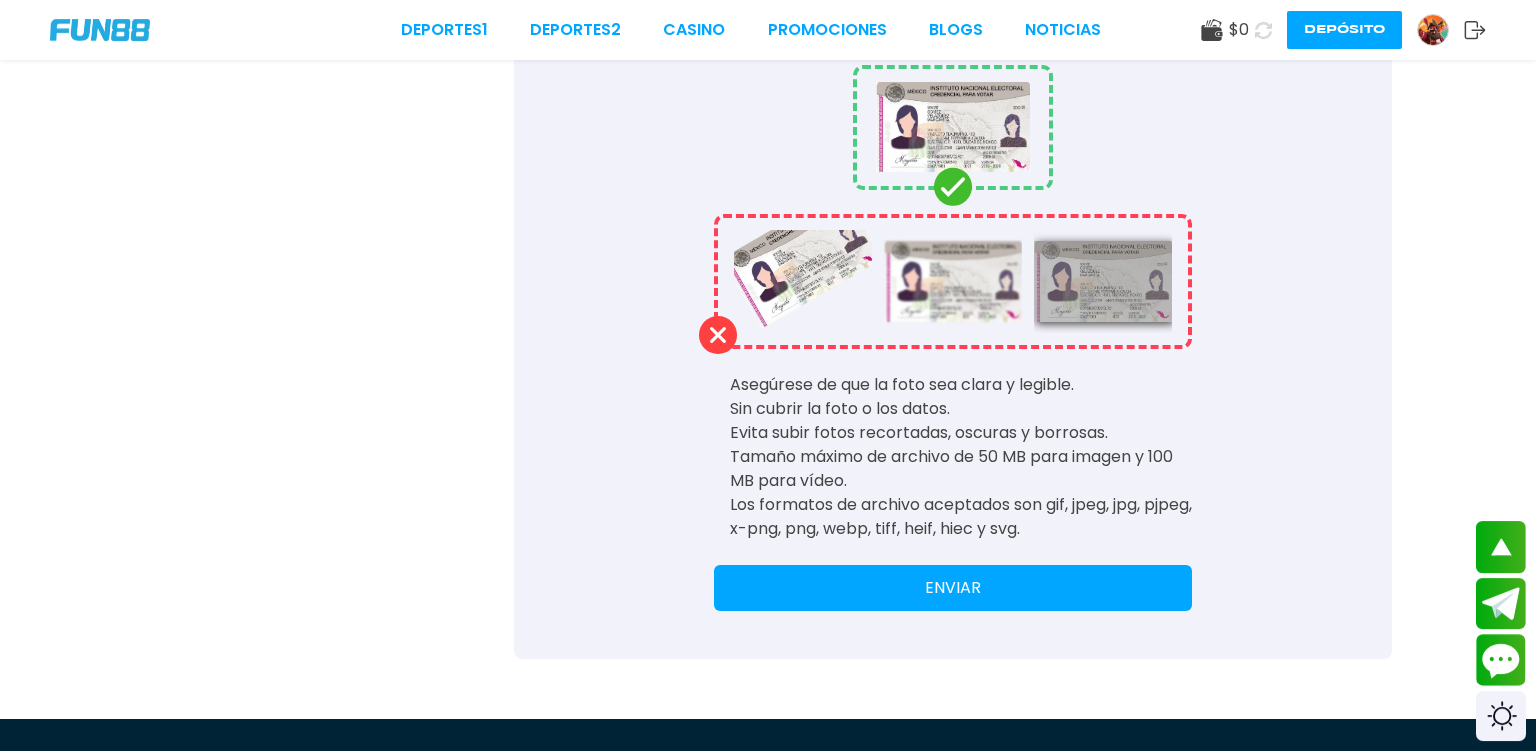 click on "ENVIAR" at bounding box center [953, 588] 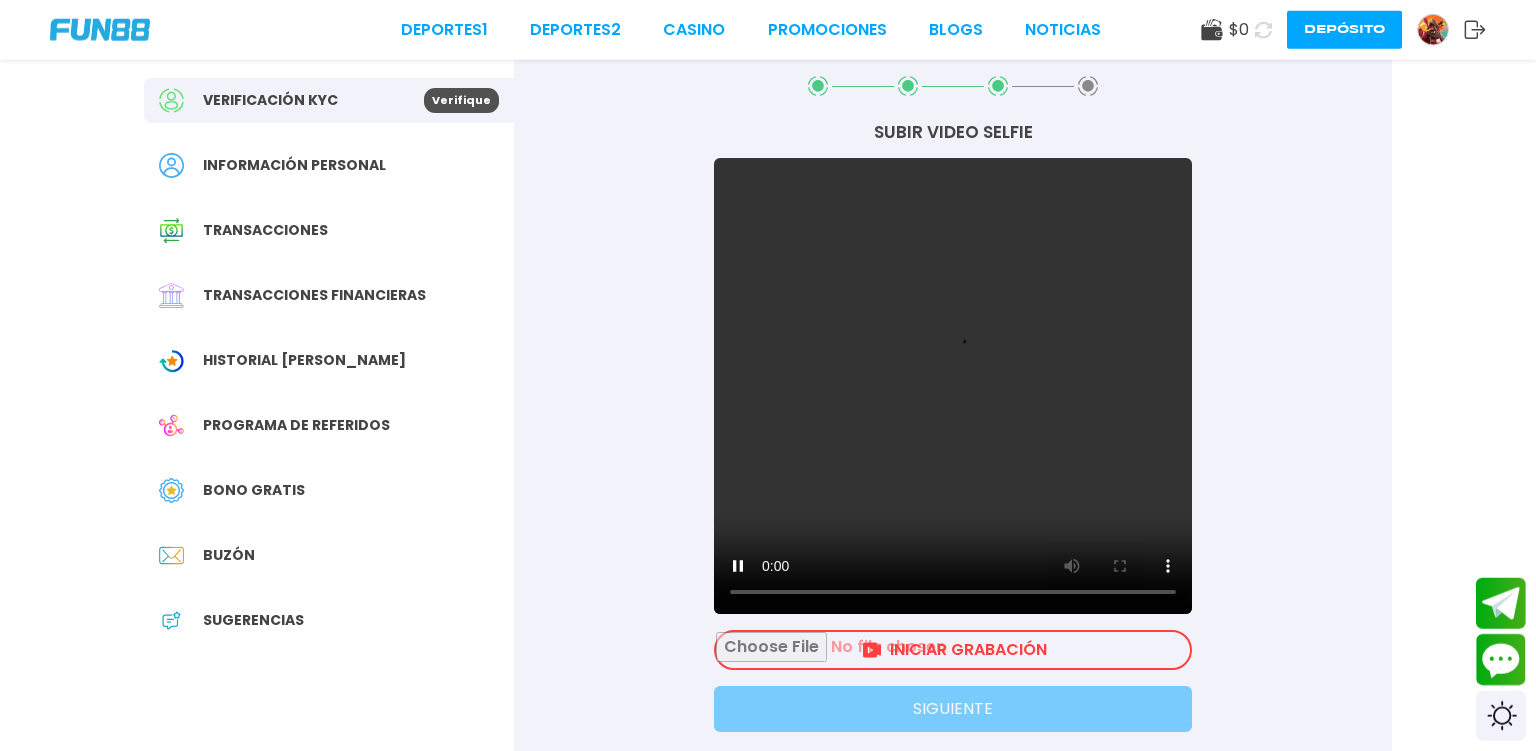 scroll, scrollTop: 105, scrollLeft: 0, axis: vertical 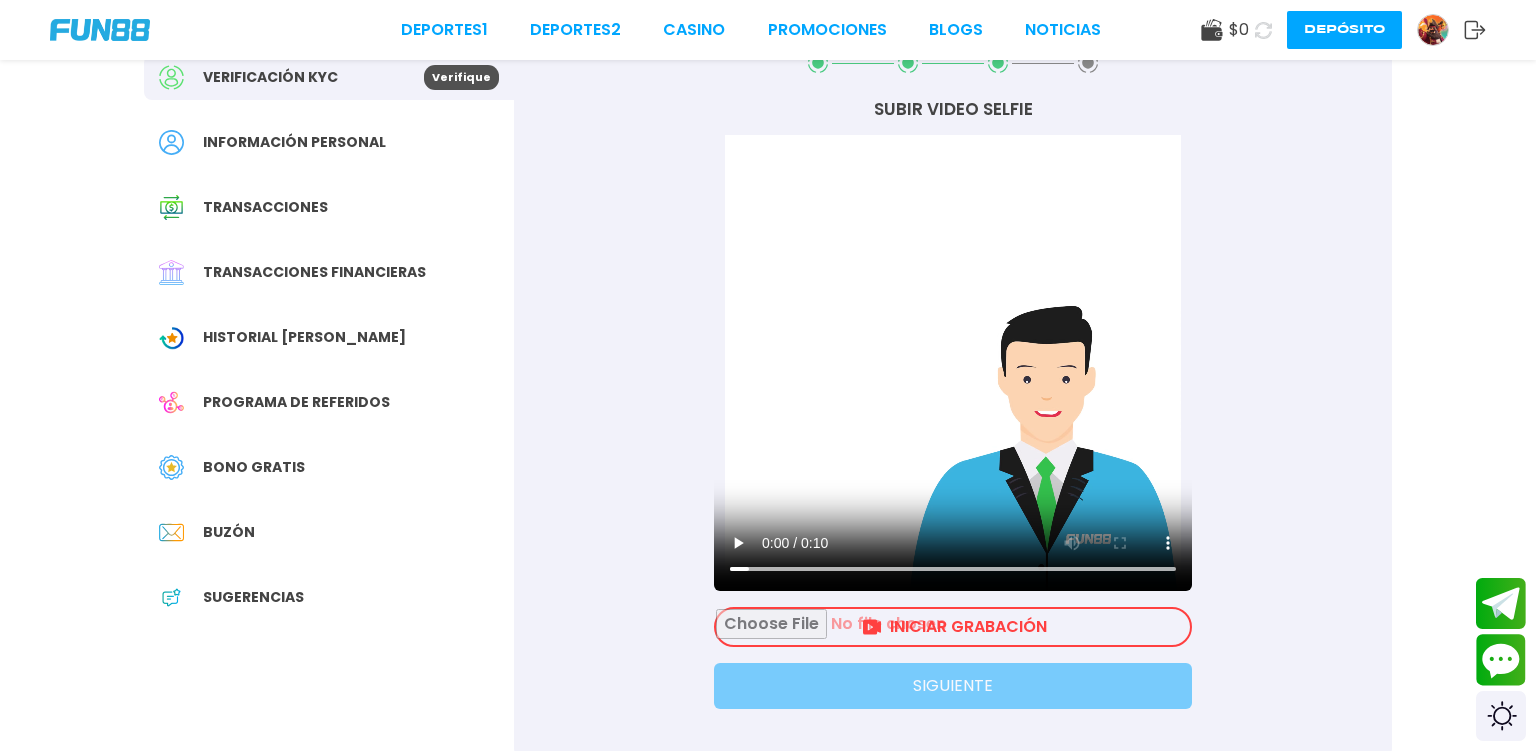 click at bounding box center (953, 627) 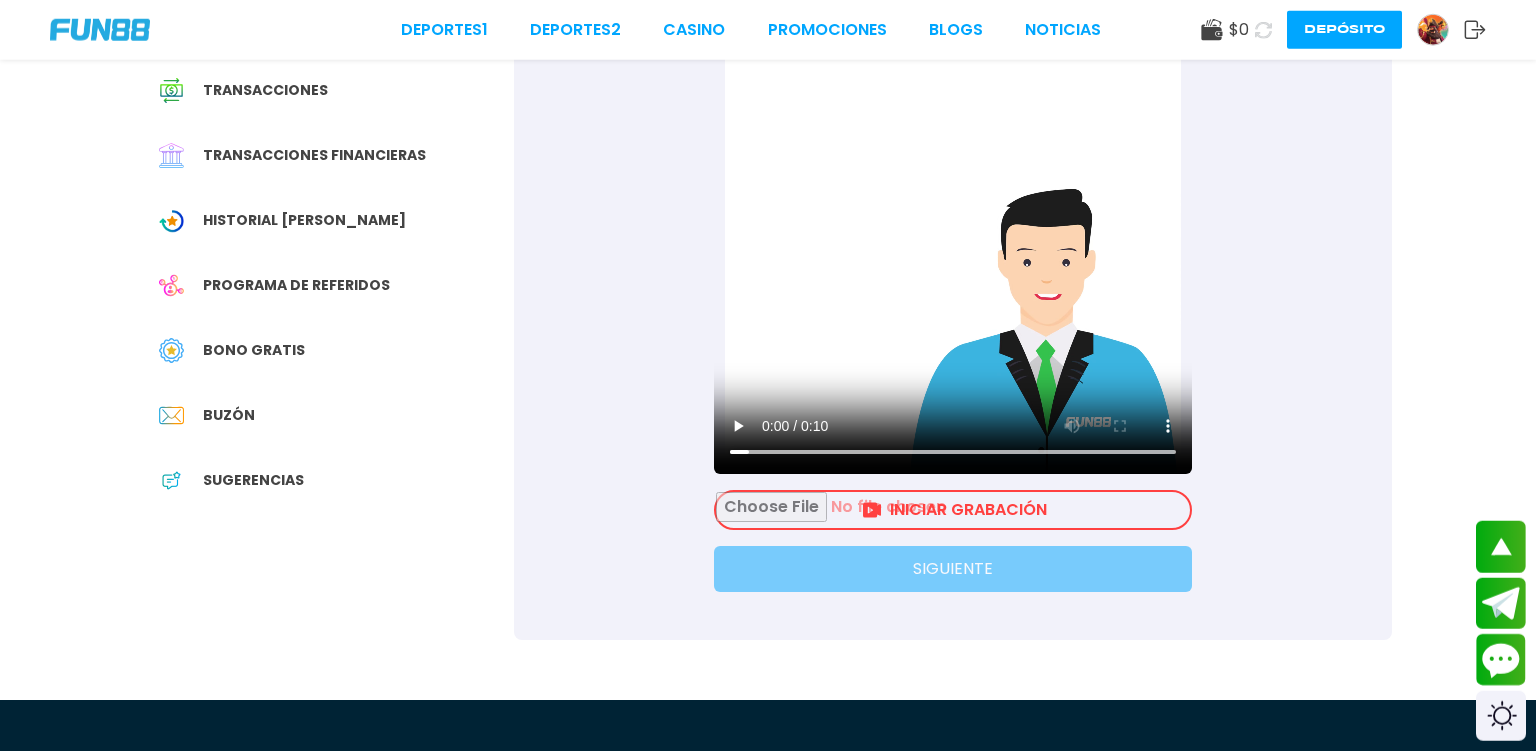 scroll, scrollTop: 211, scrollLeft: 0, axis: vertical 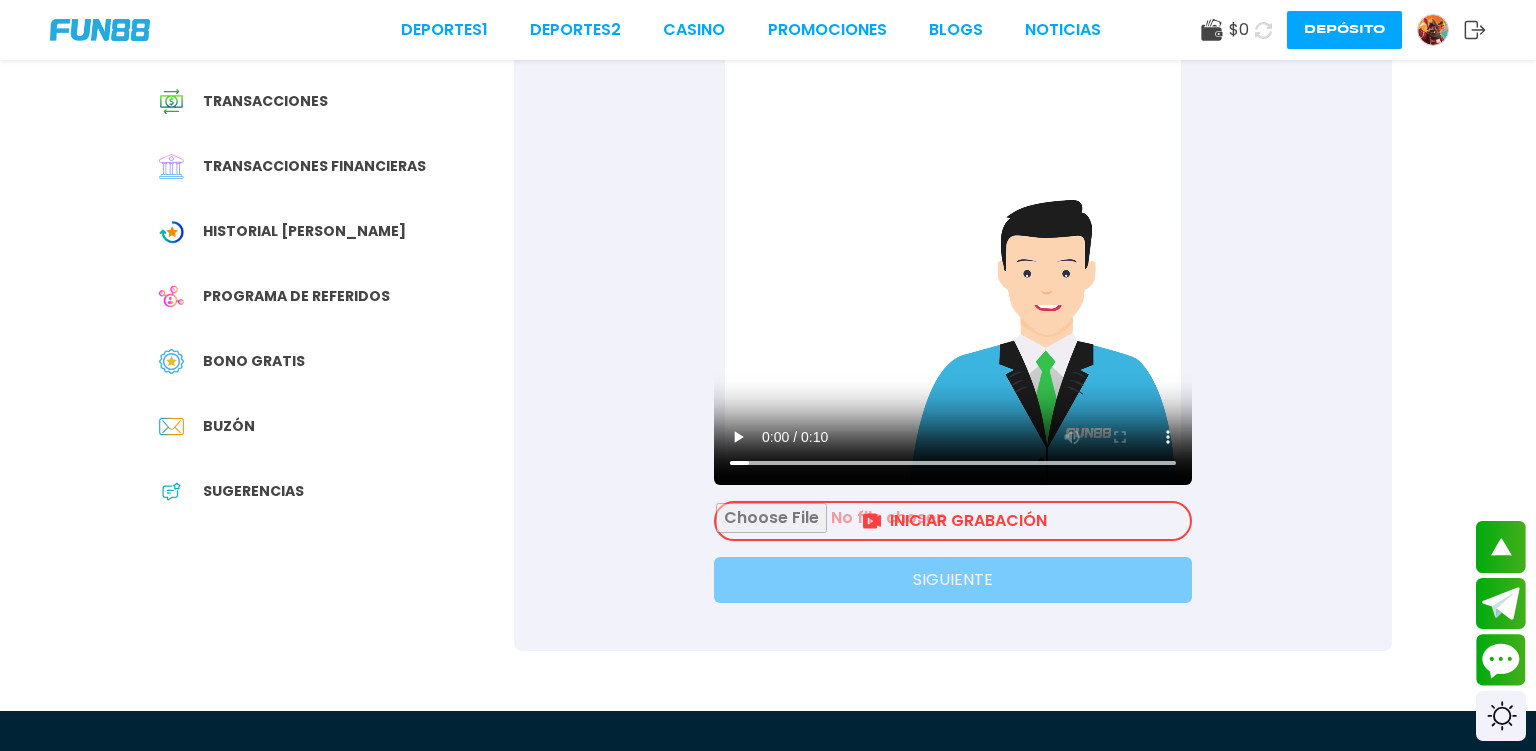 click at bounding box center [953, 521] 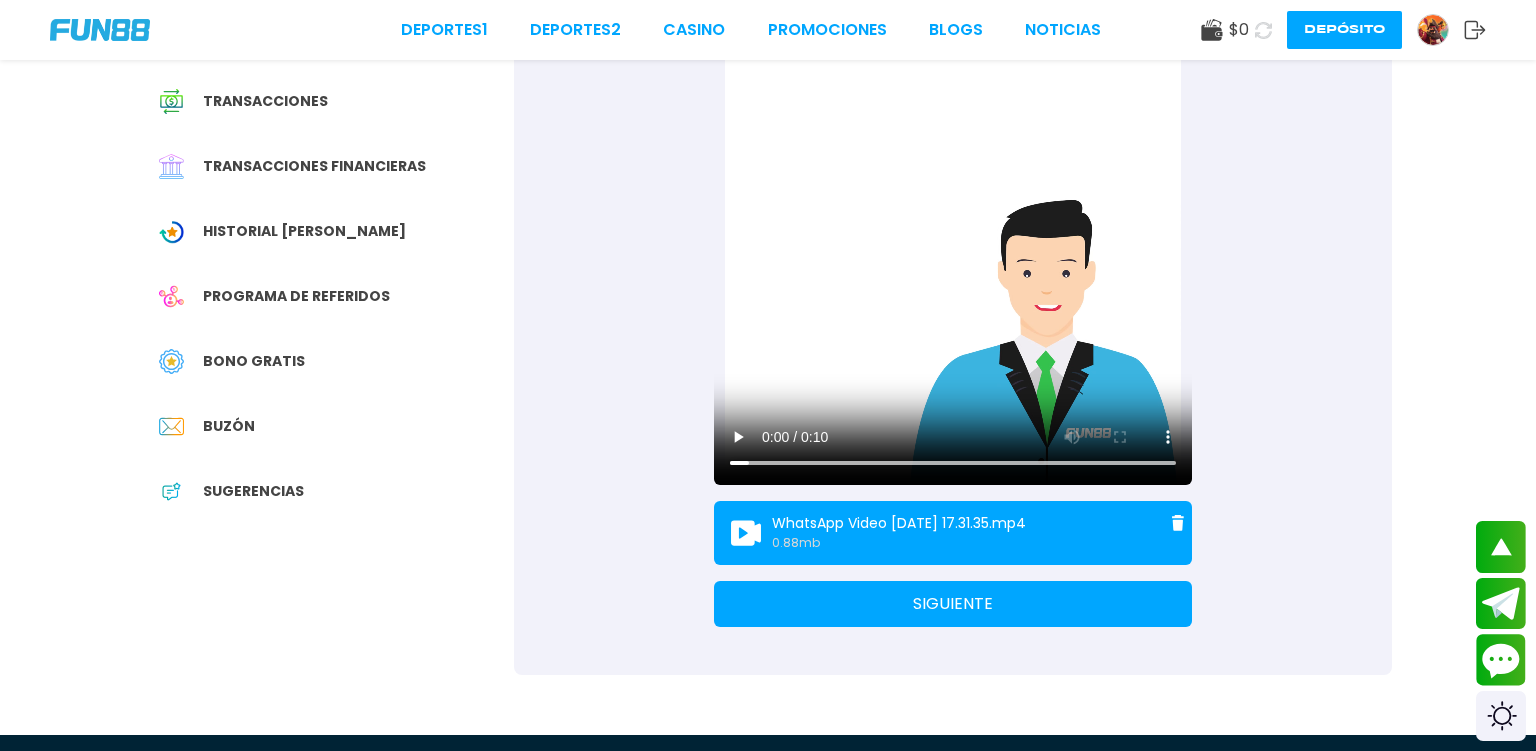 click on "SIGUIENTE" at bounding box center (953, 604) 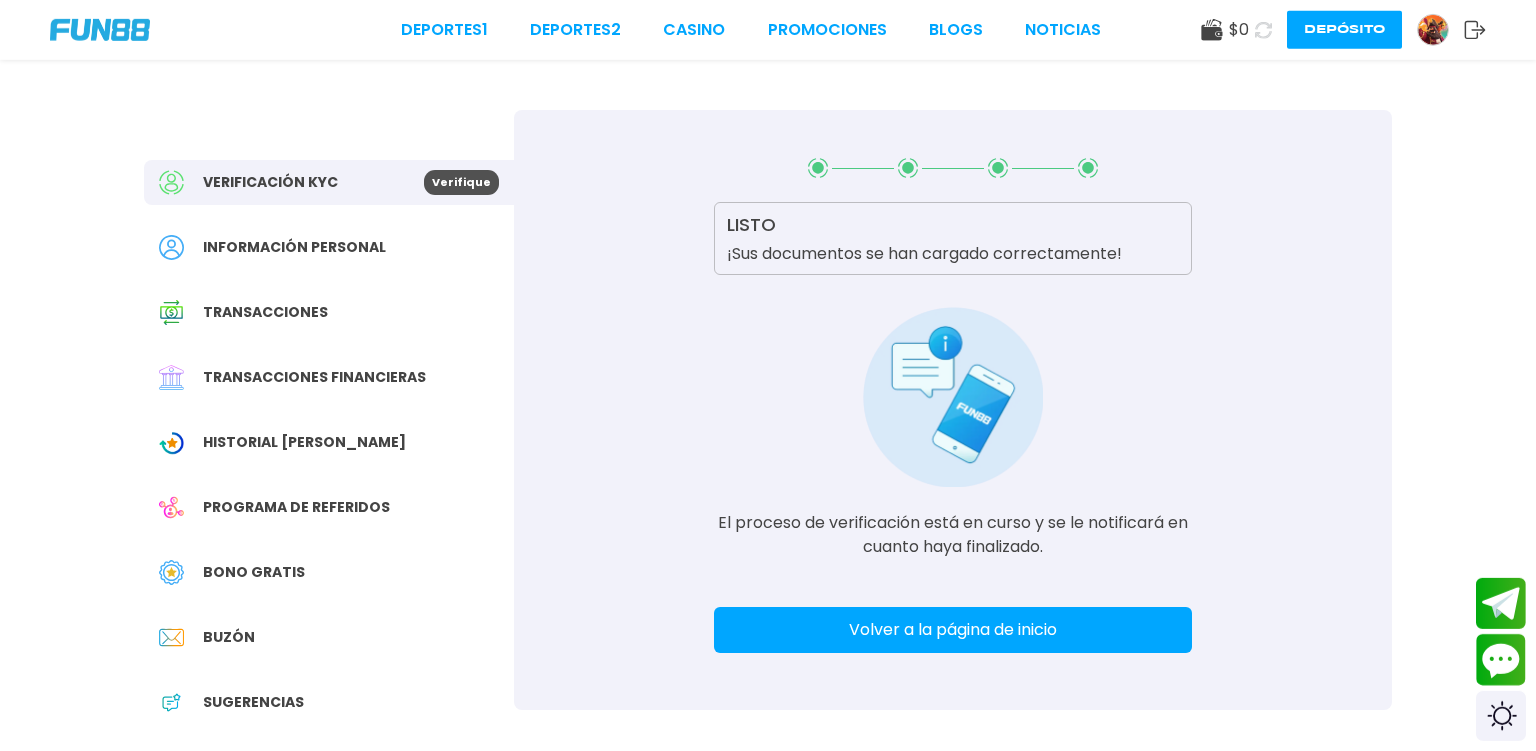 scroll, scrollTop: 0, scrollLeft: 0, axis: both 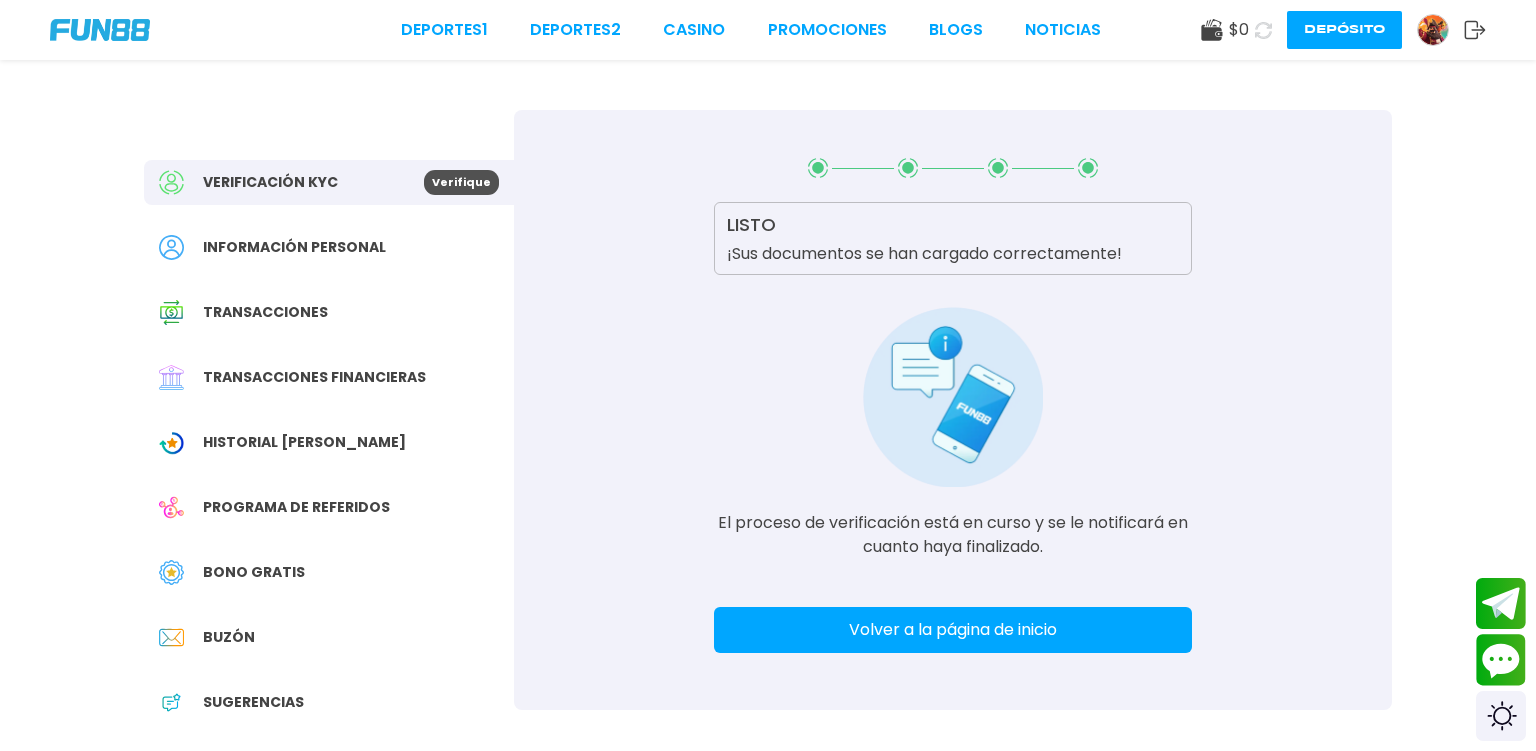 click on "Volver a la página de inicio" at bounding box center (953, 630) 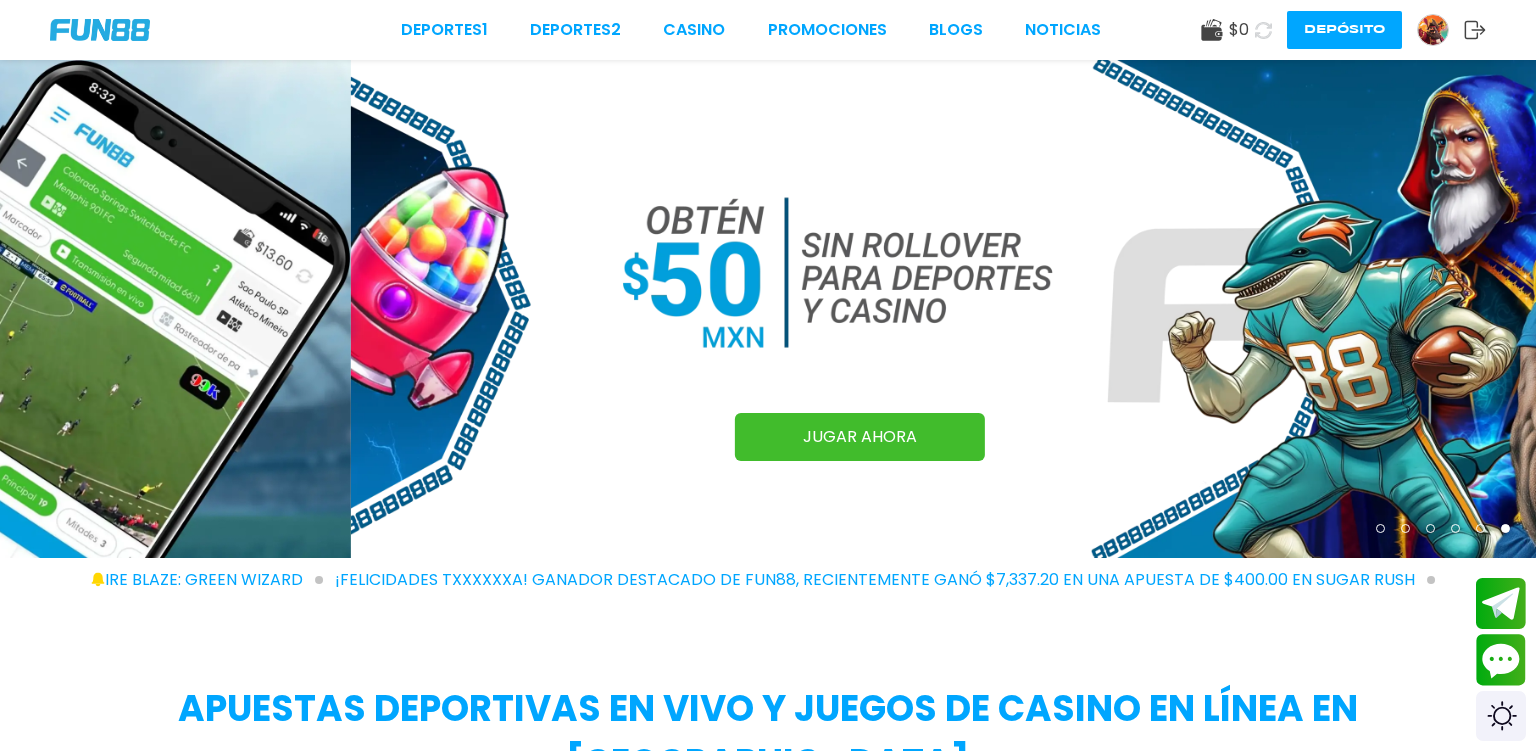 click 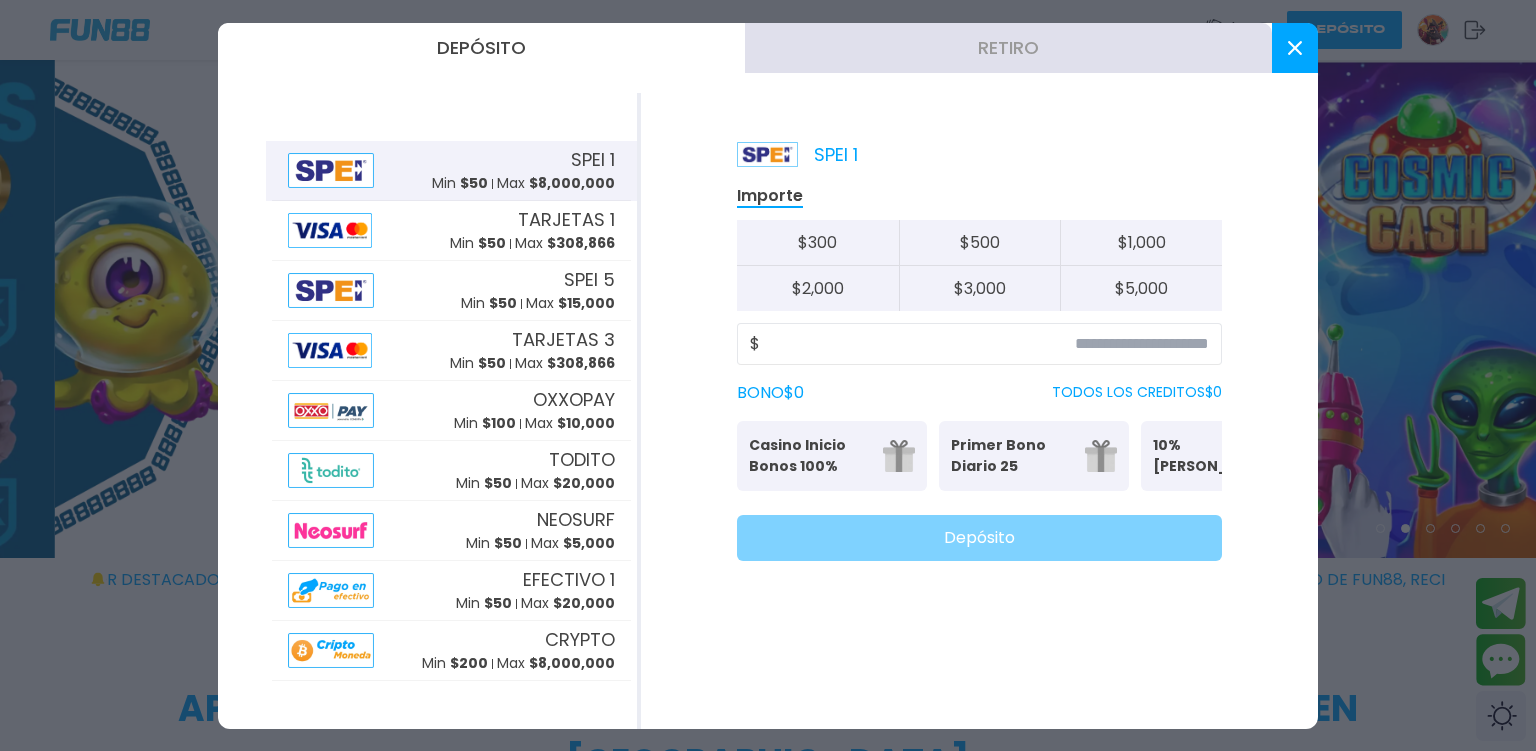 click 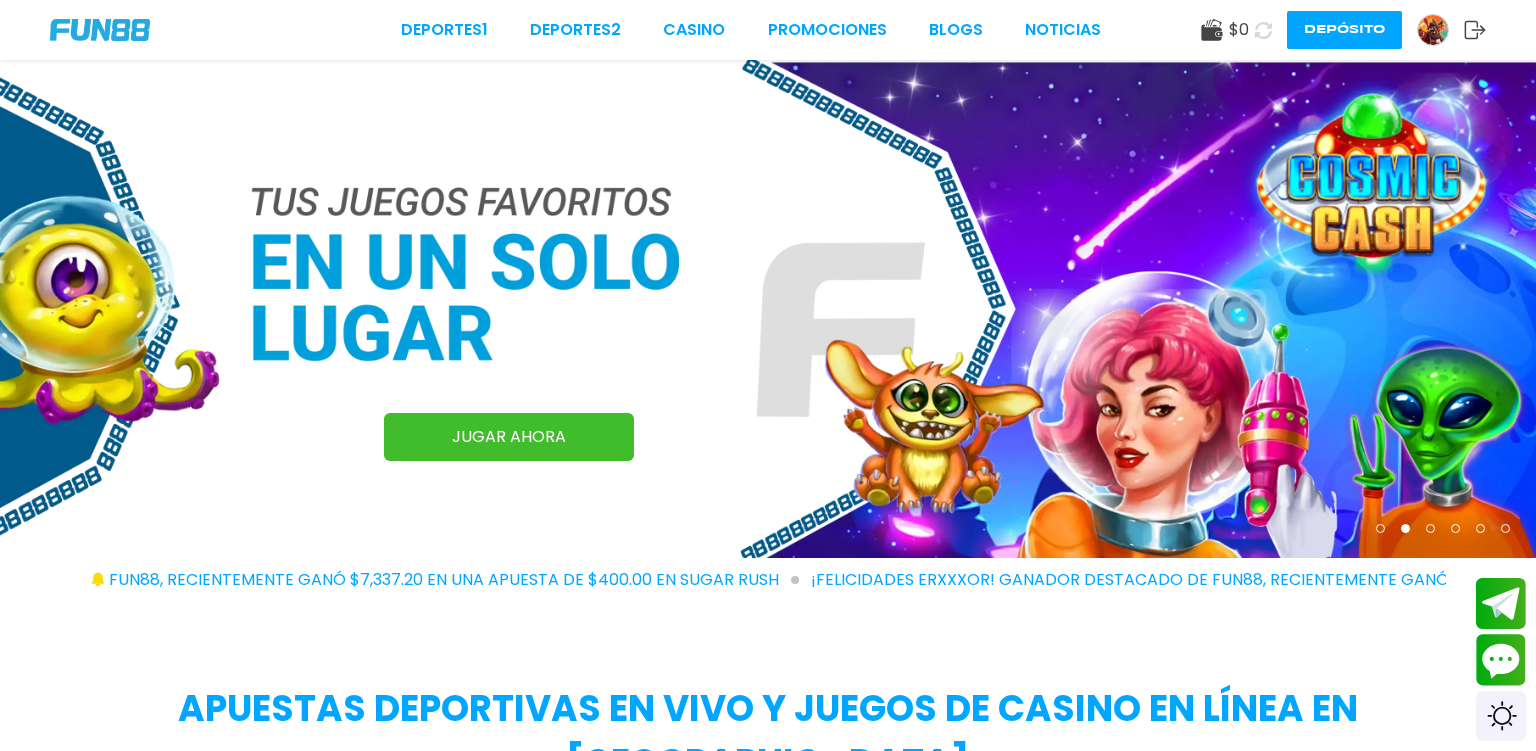 click 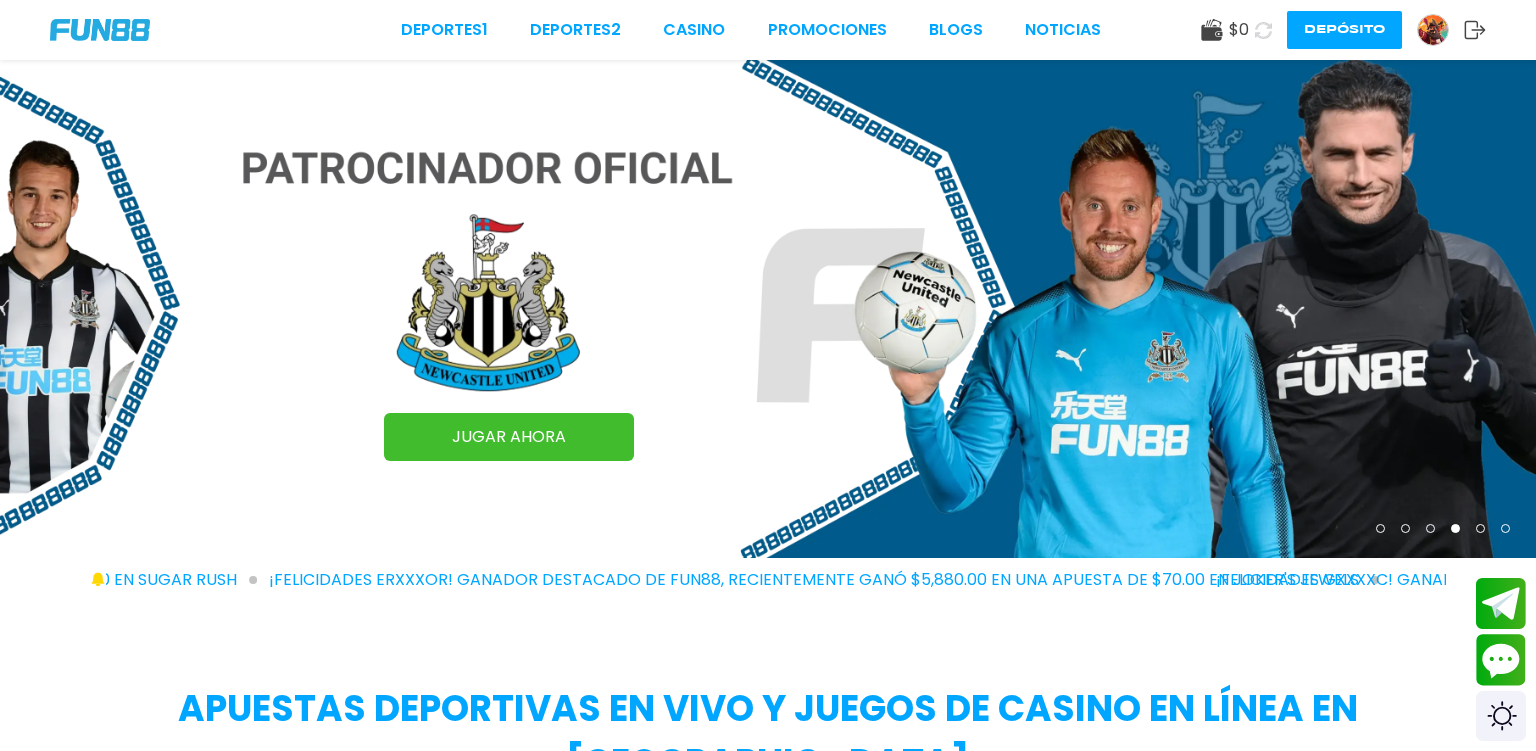click 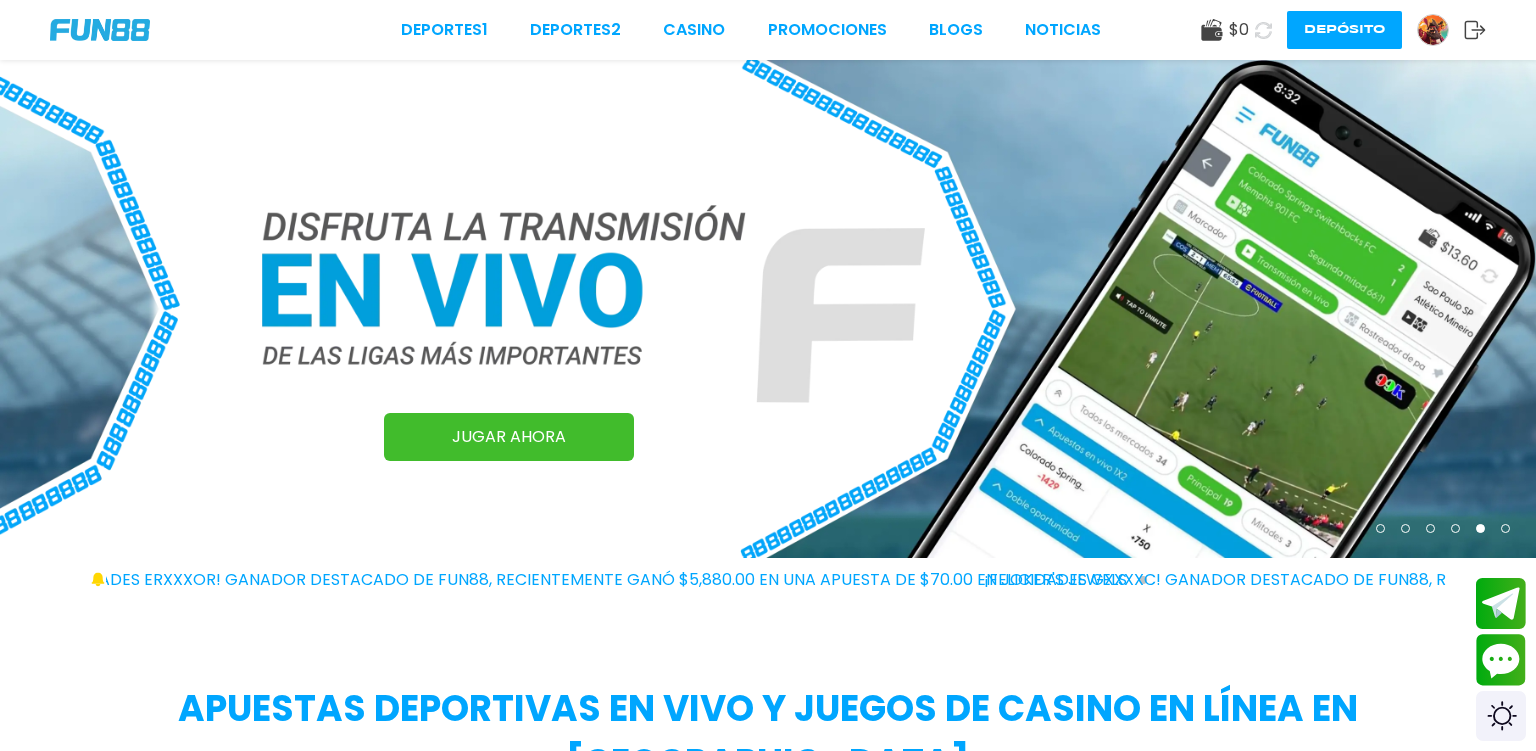 click at bounding box center [1433, 30] 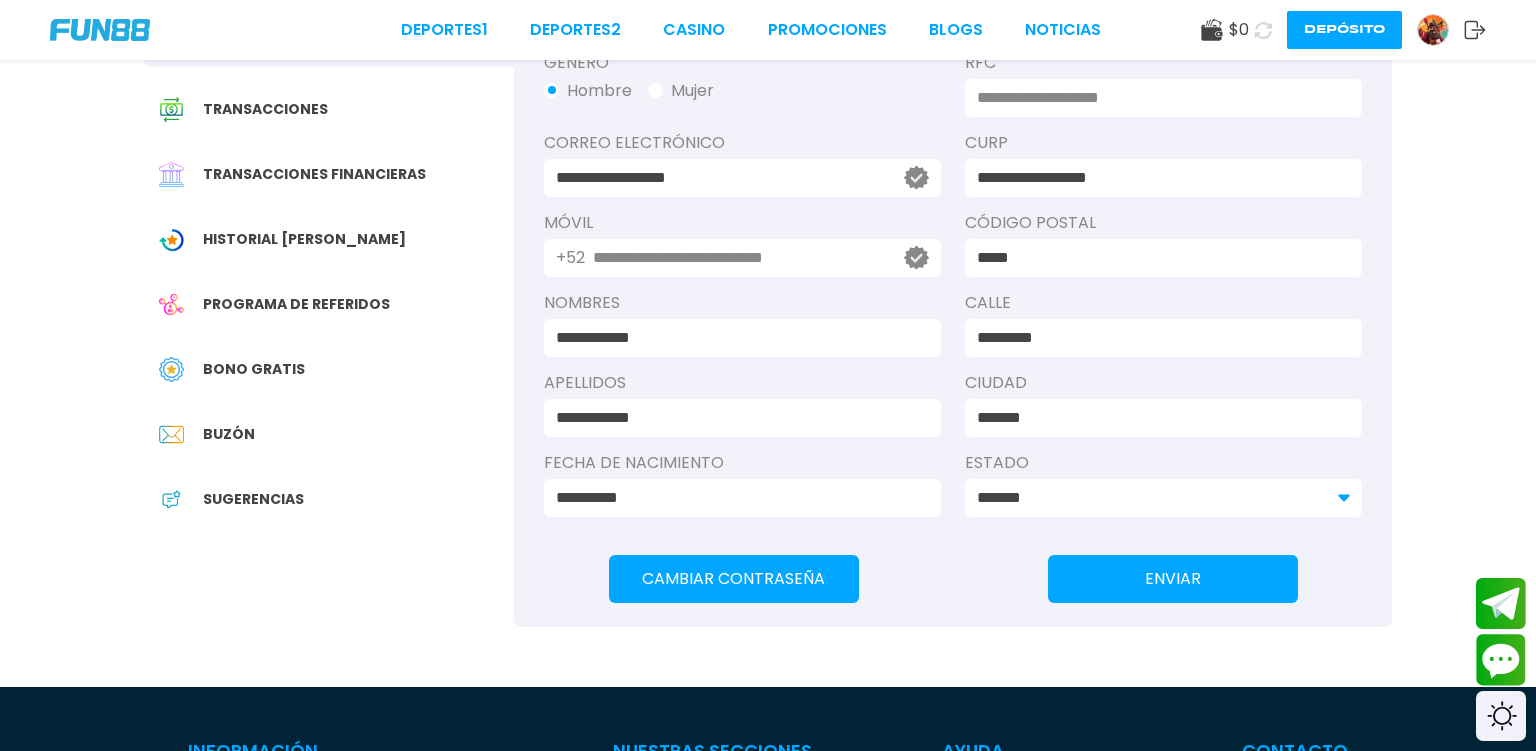 scroll, scrollTop: 211, scrollLeft: 0, axis: vertical 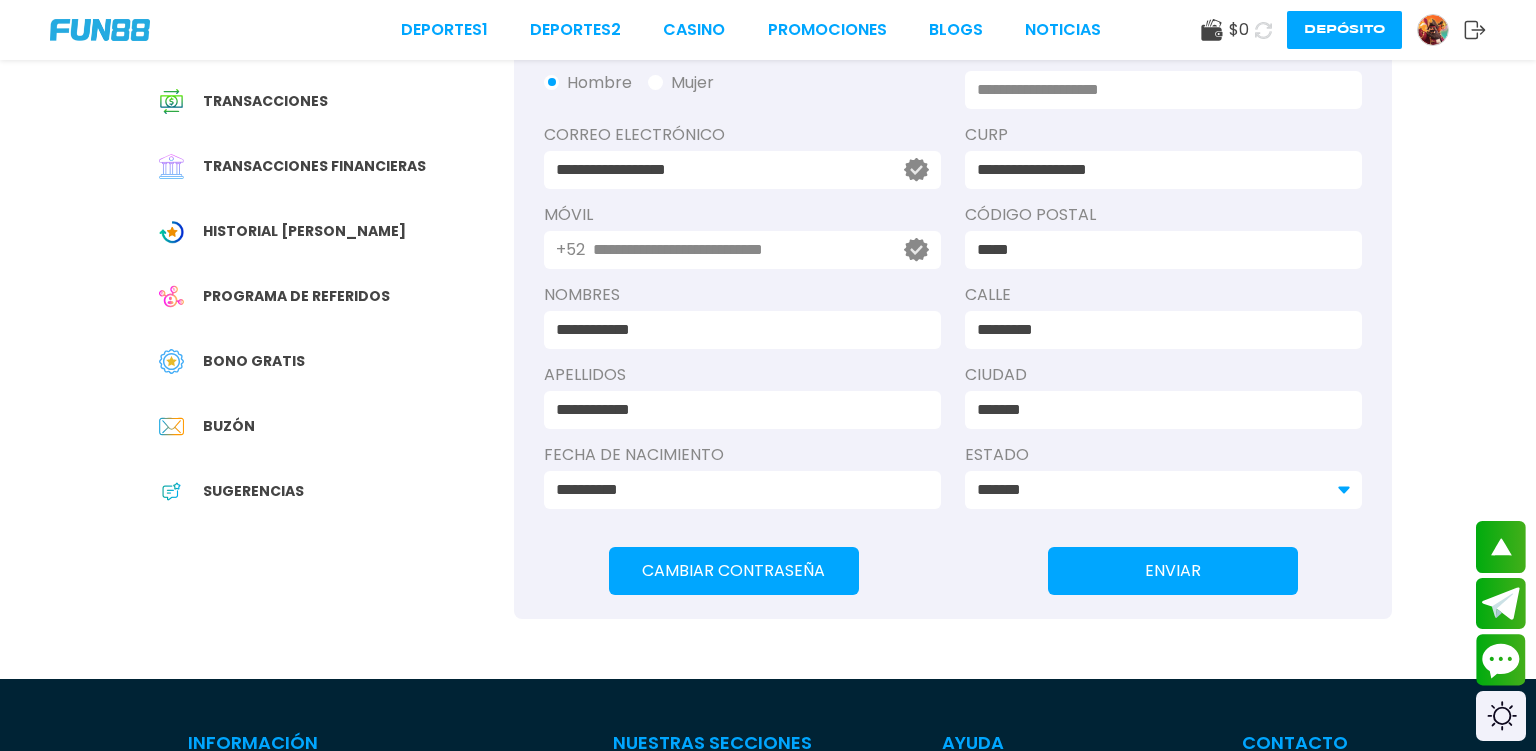 click on "Historial [PERSON_NAME]" at bounding box center (304, 231) 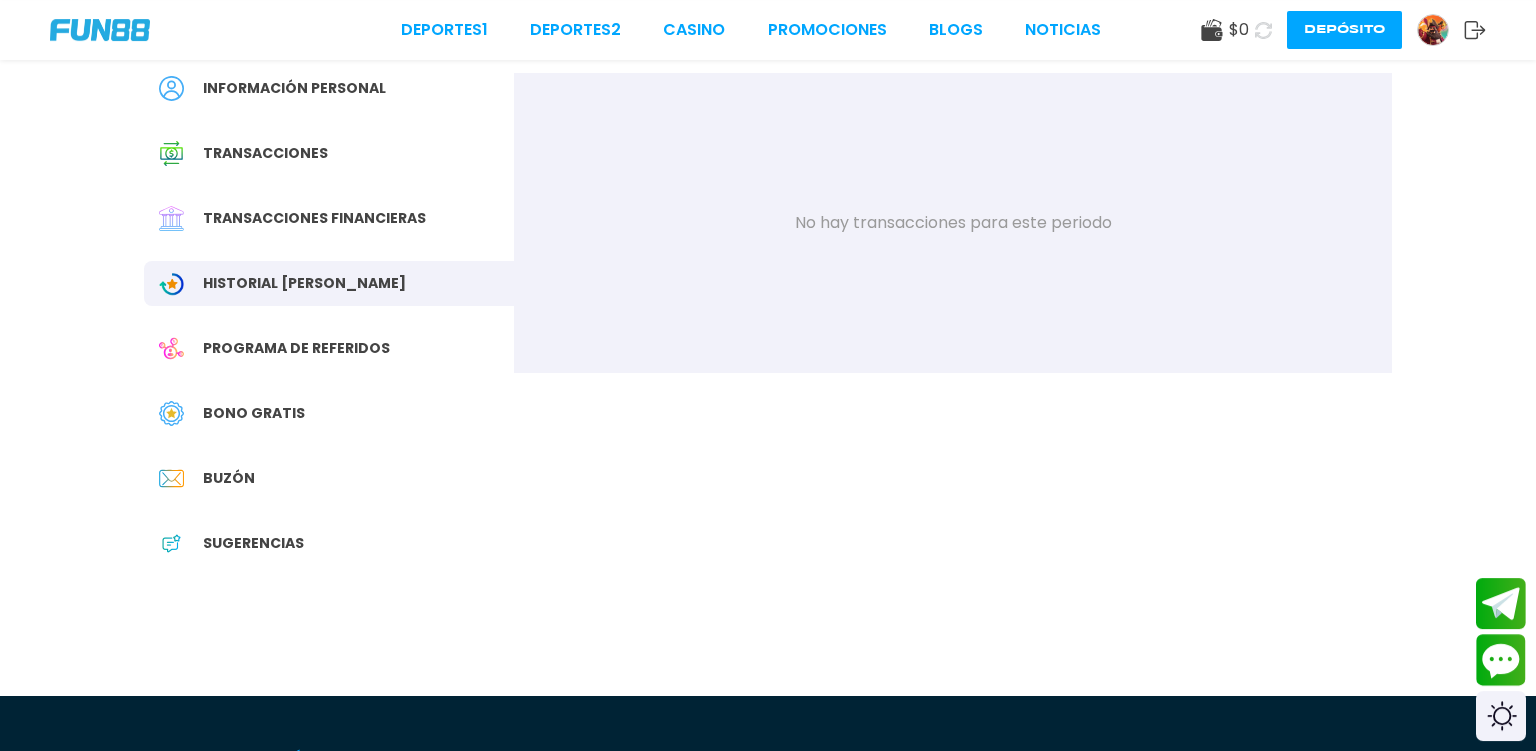 scroll, scrollTop: 211, scrollLeft: 0, axis: vertical 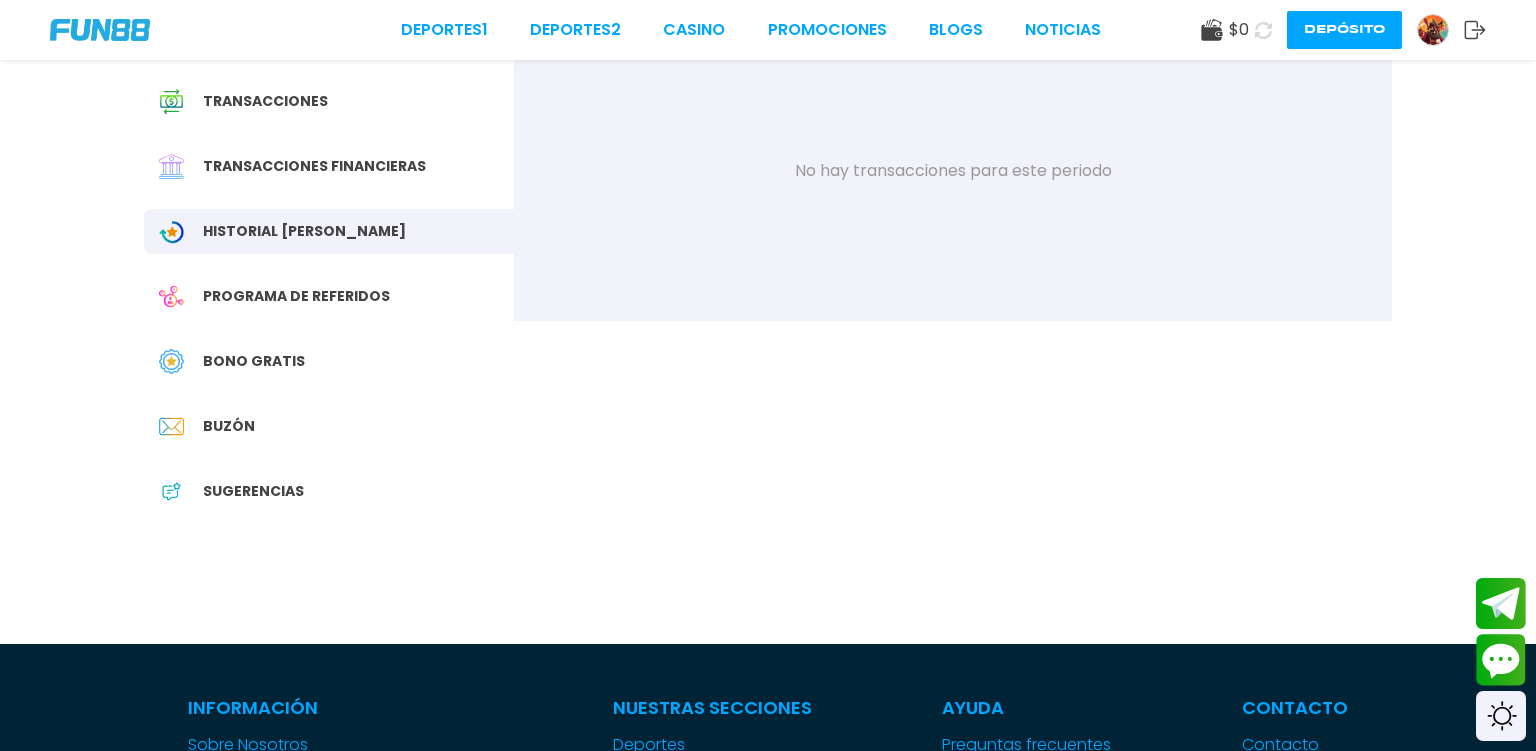 click on "Bono Gratis" at bounding box center [254, 361] 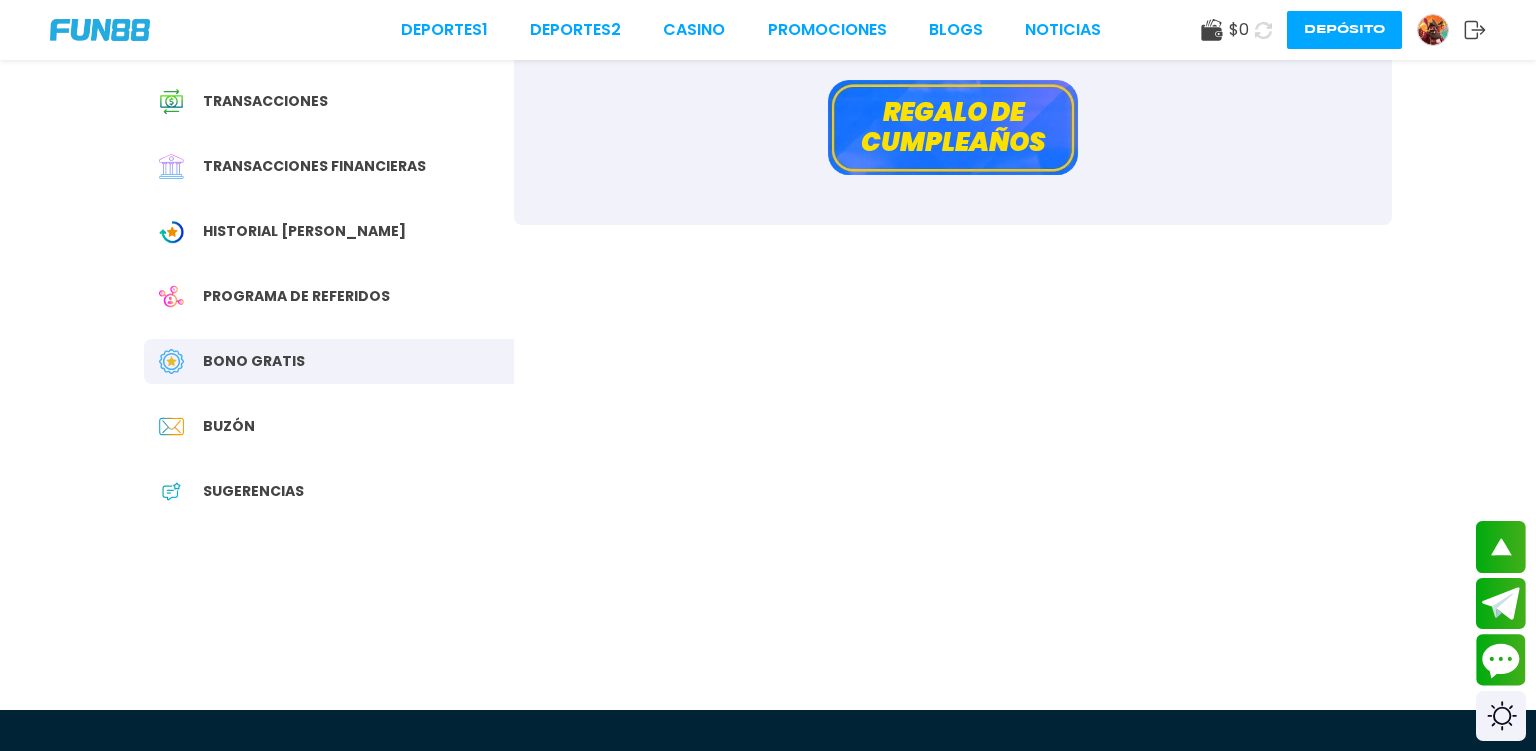 scroll, scrollTop: 0, scrollLeft: 0, axis: both 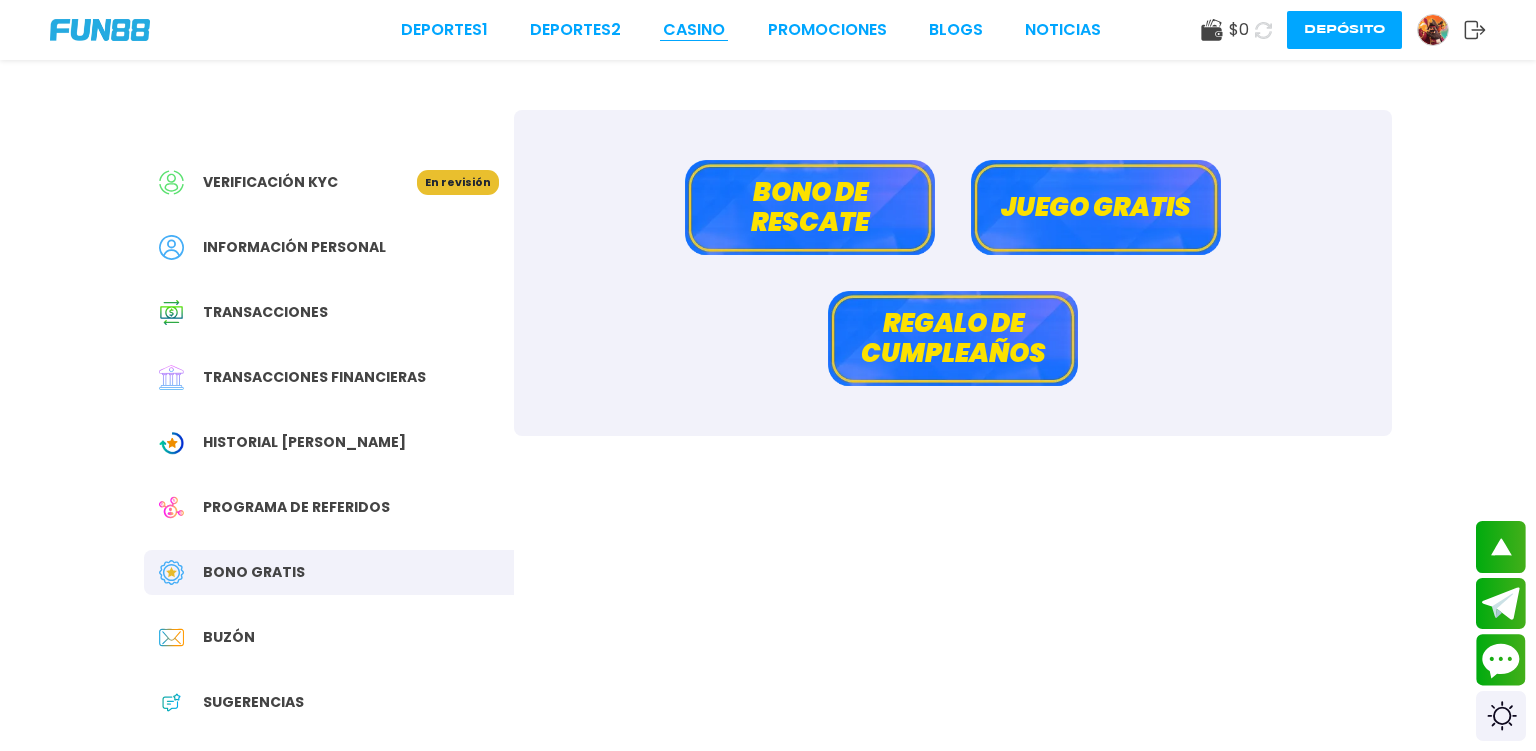 click on "CASINO" at bounding box center (694, 30) 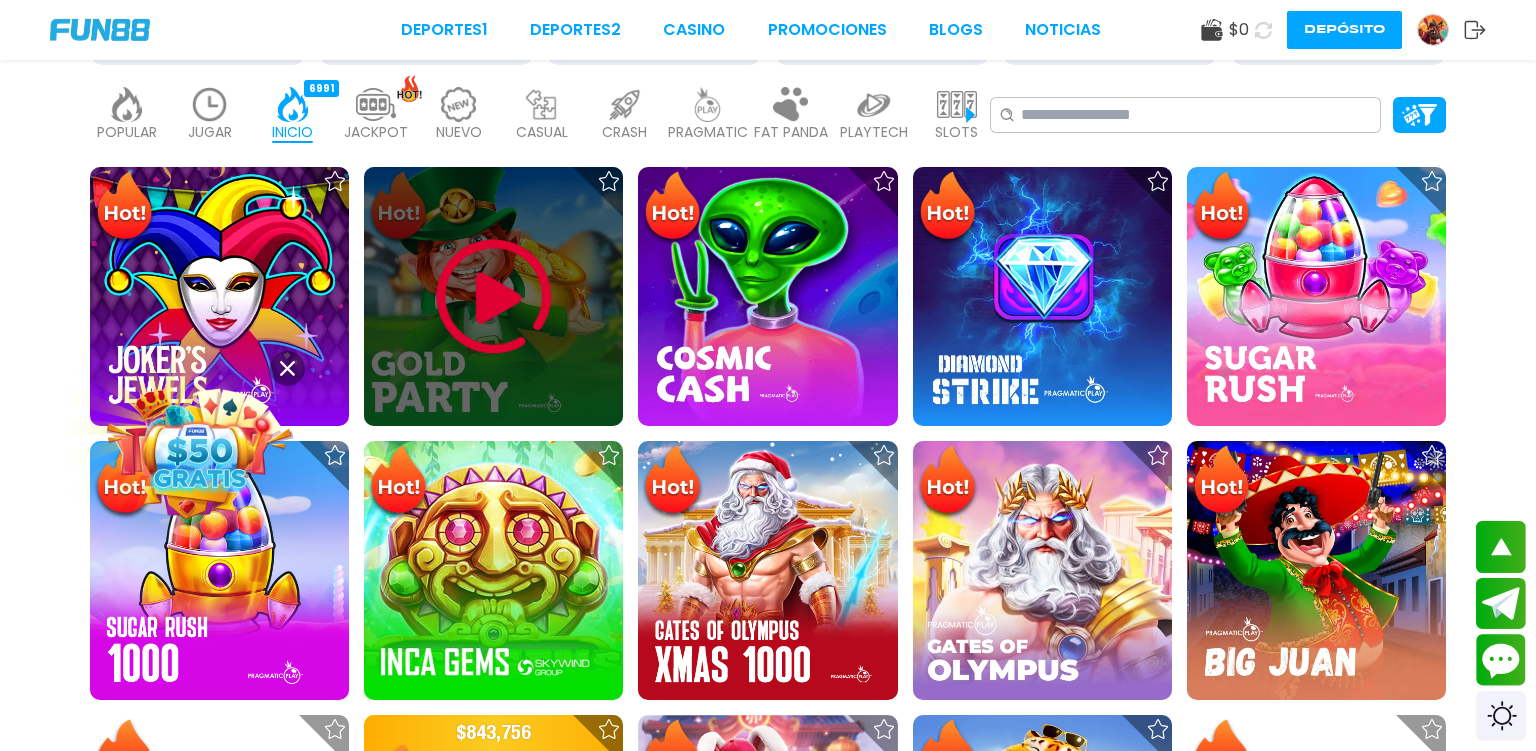 scroll, scrollTop: 528, scrollLeft: 0, axis: vertical 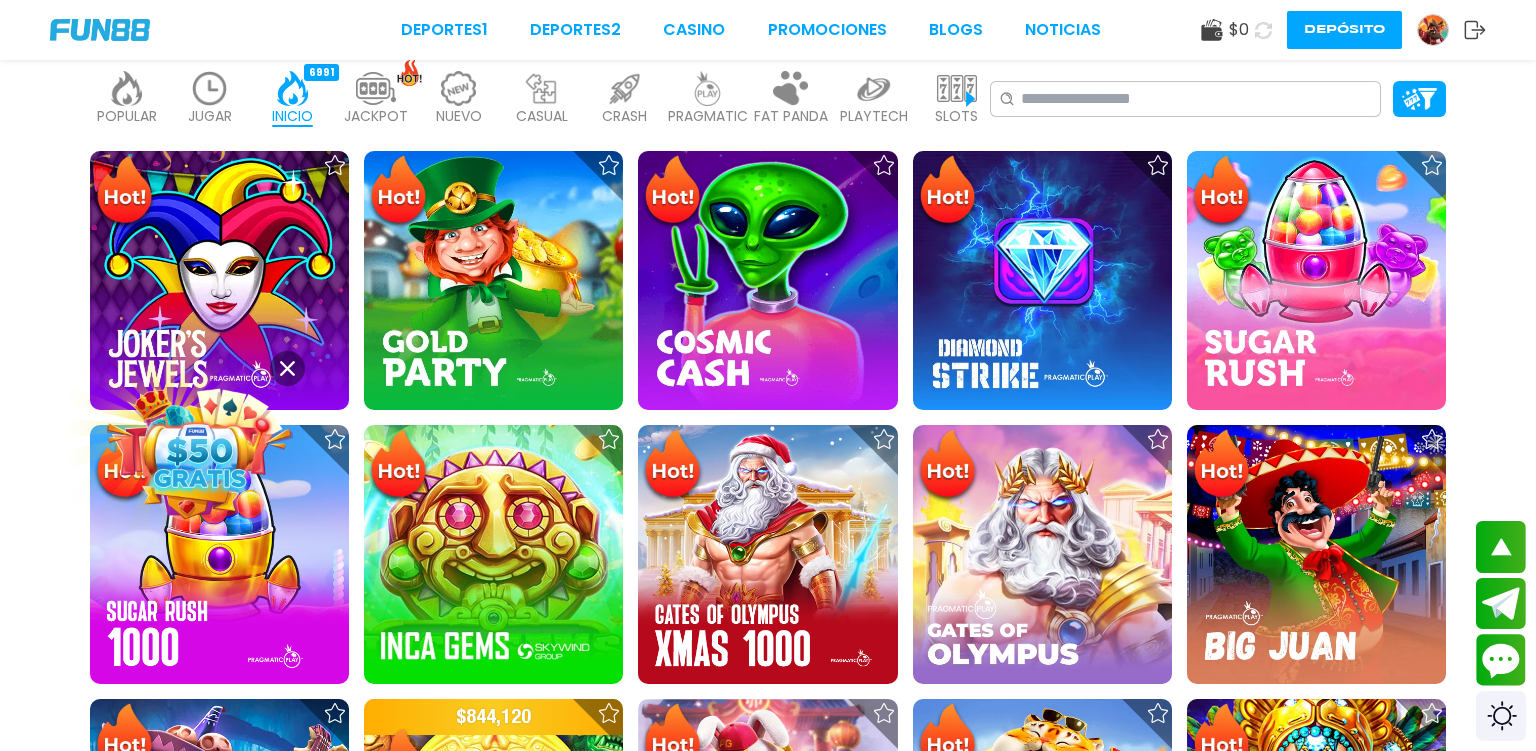 click at bounding box center (625, 88) 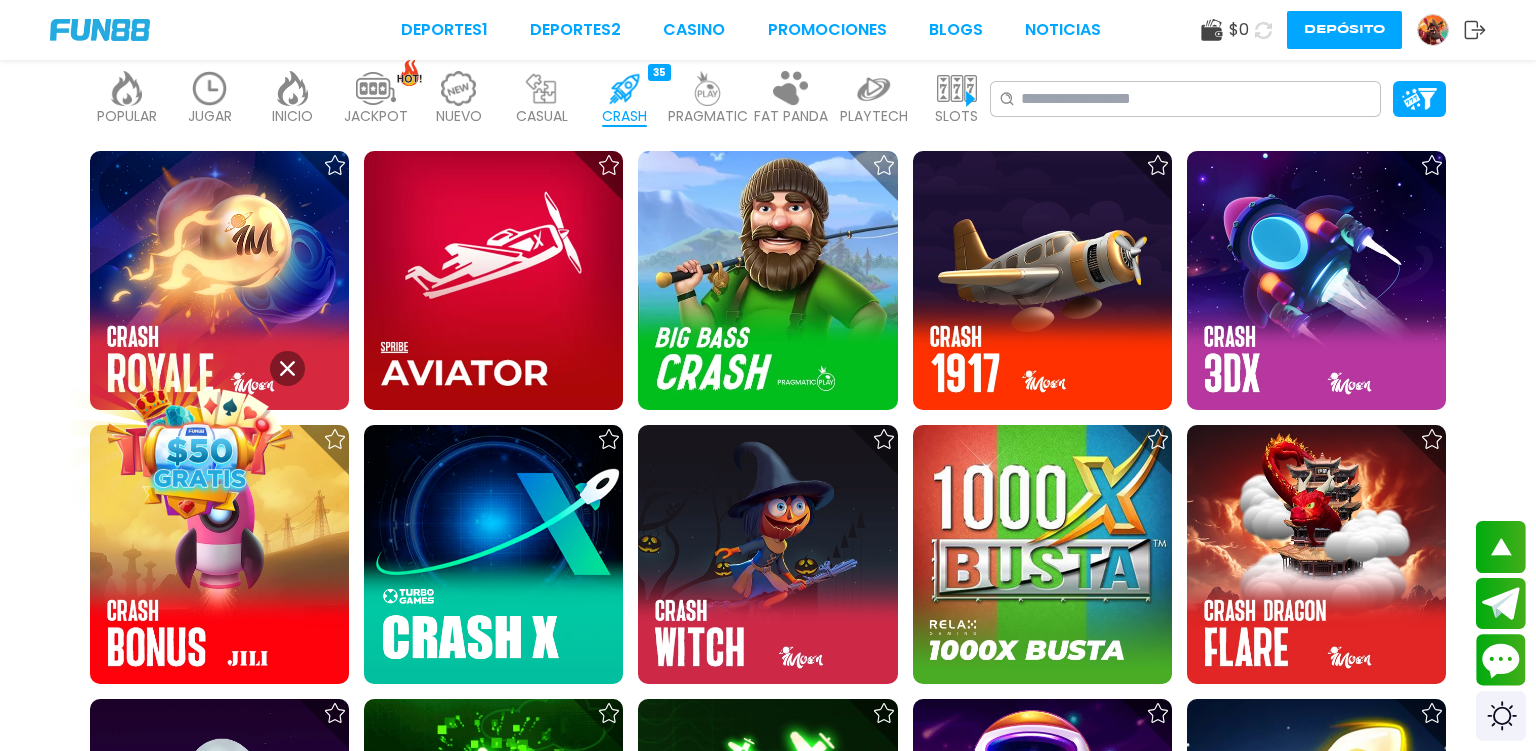 click at bounding box center [200, 451] 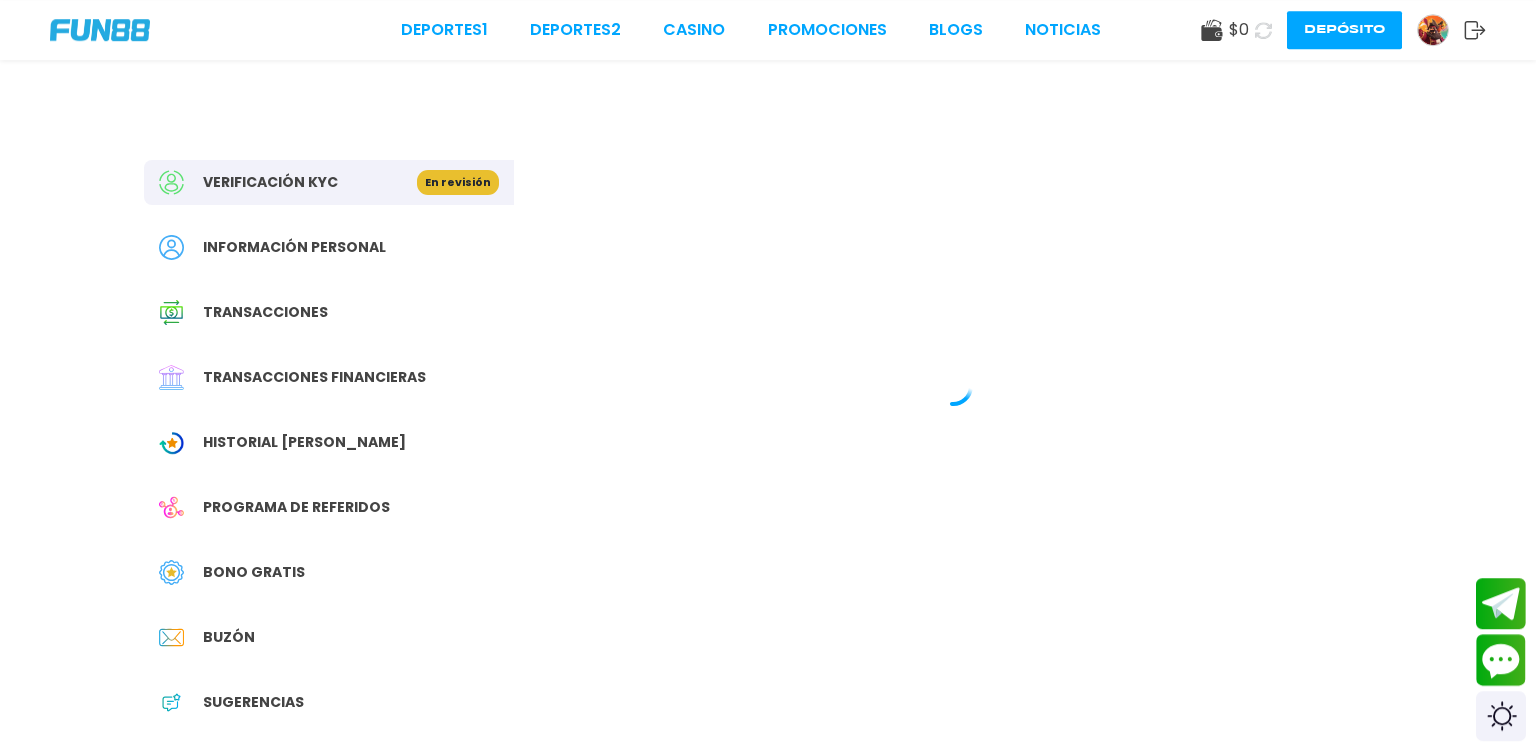 scroll, scrollTop: 0, scrollLeft: 0, axis: both 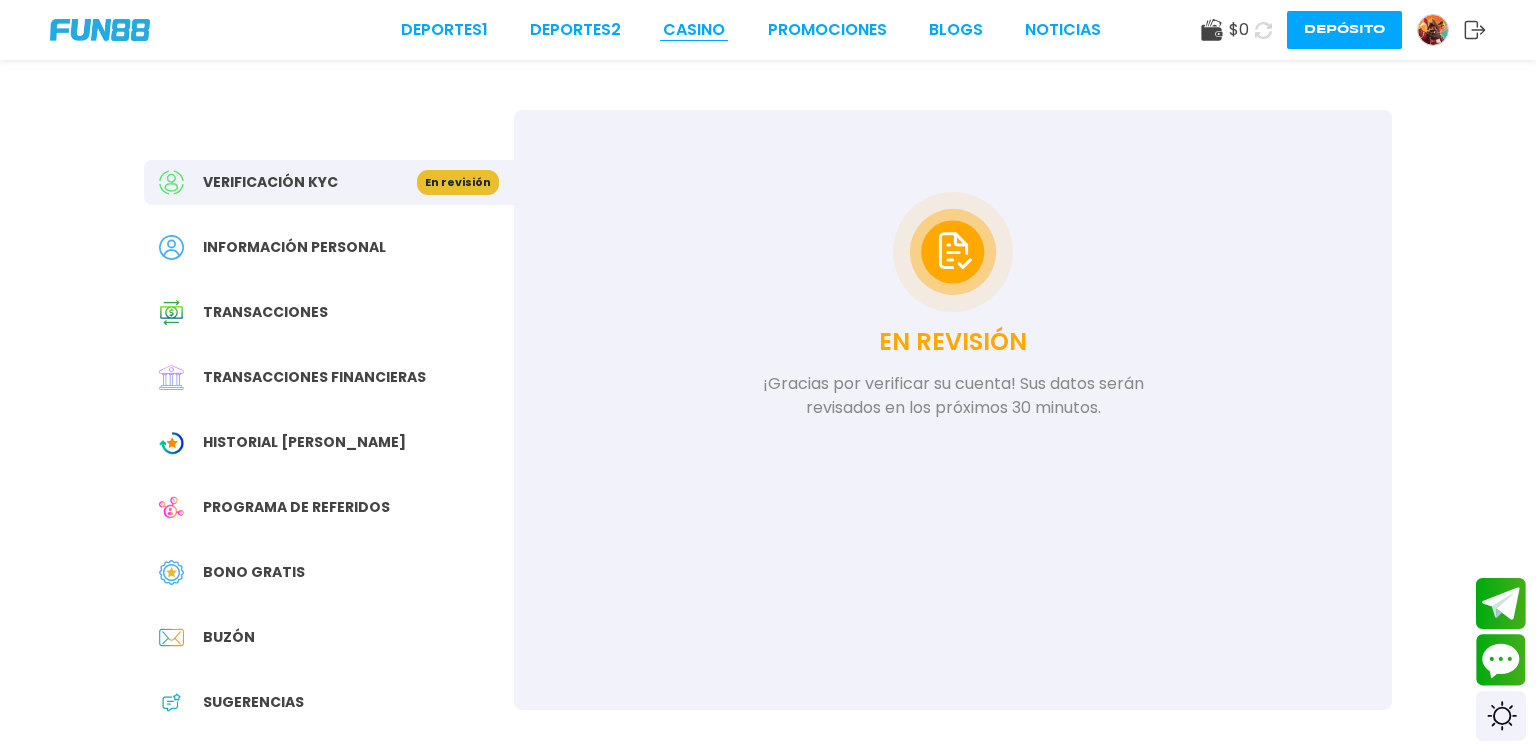 click on "CASINO" at bounding box center [694, 30] 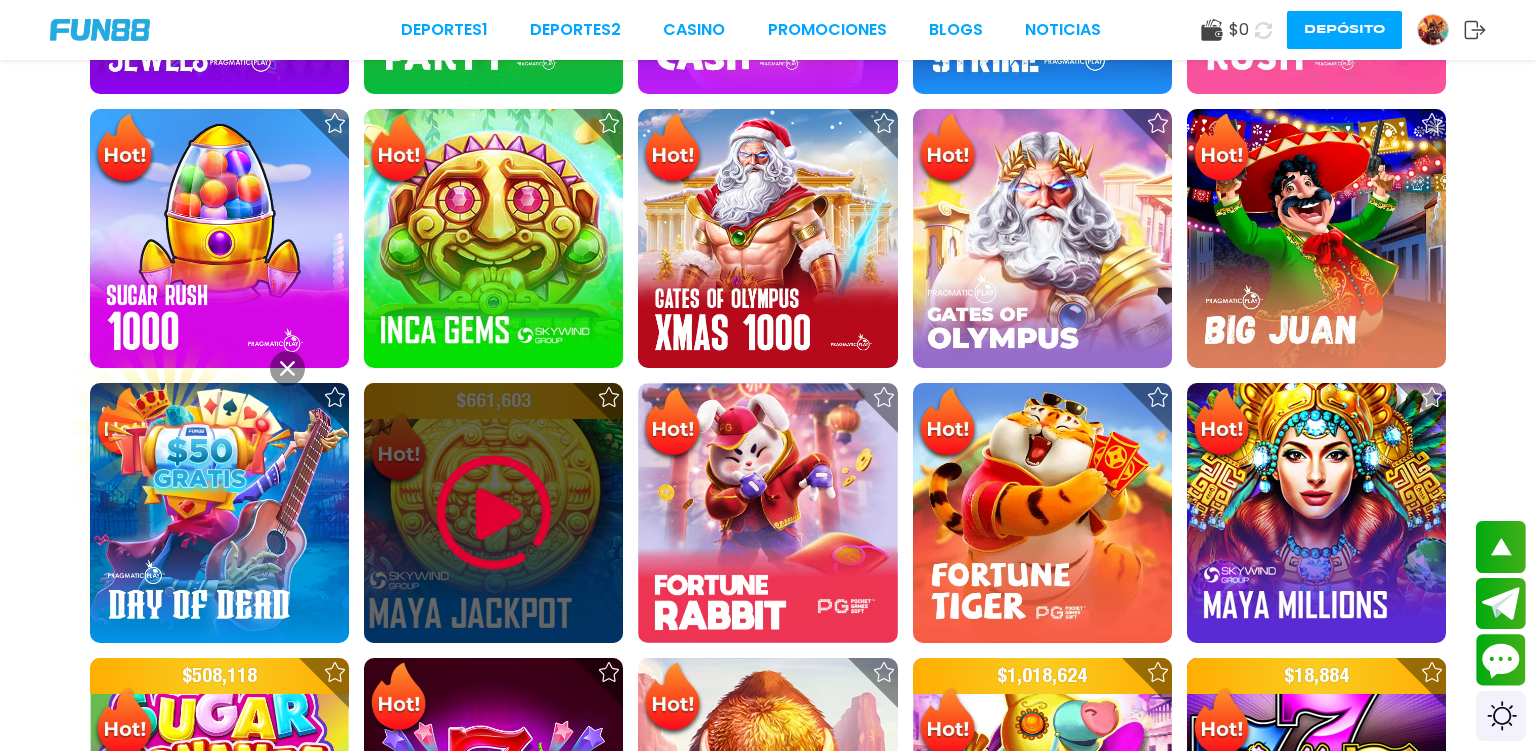 scroll, scrollTop: 528, scrollLeft: 0, axis: vertical 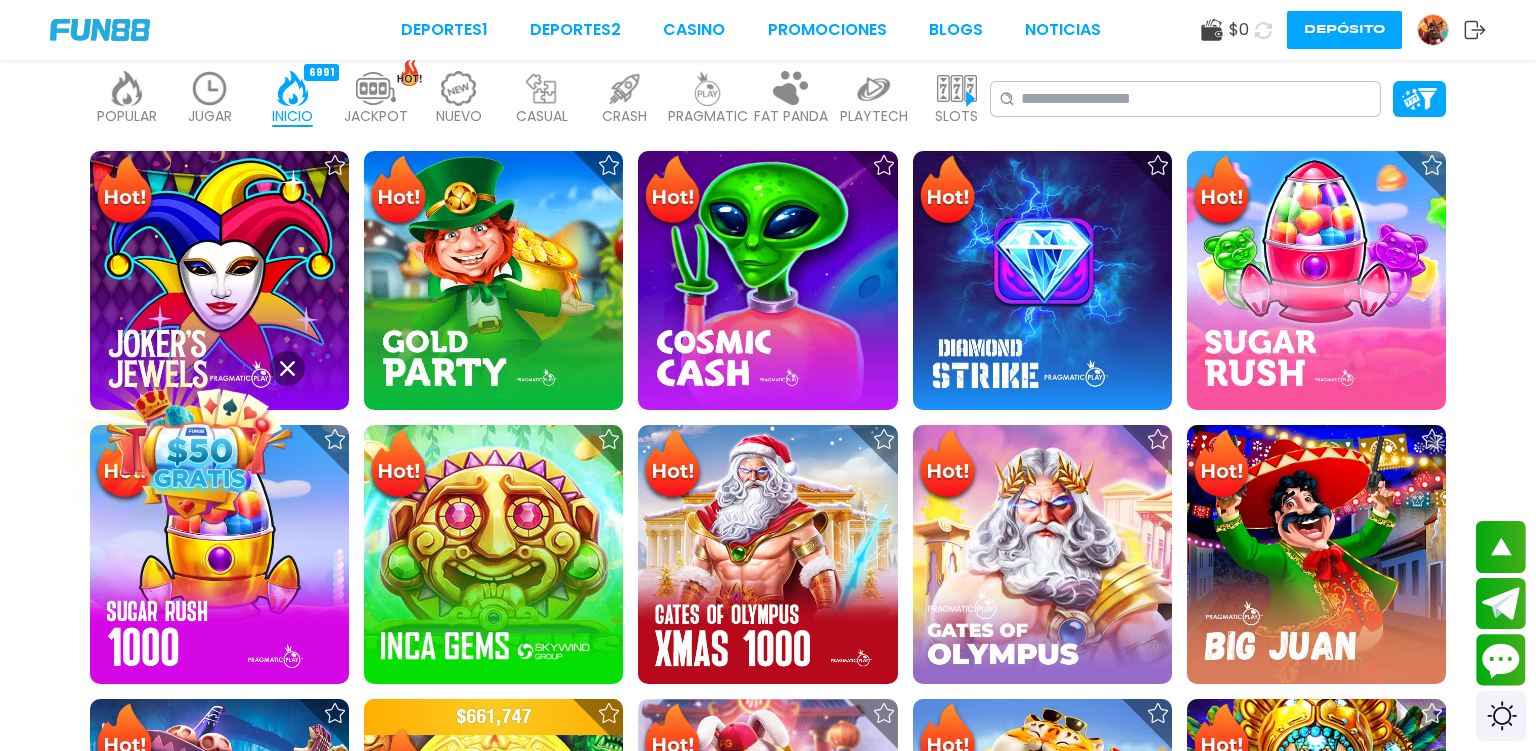 click at bounding box center [625, 88] 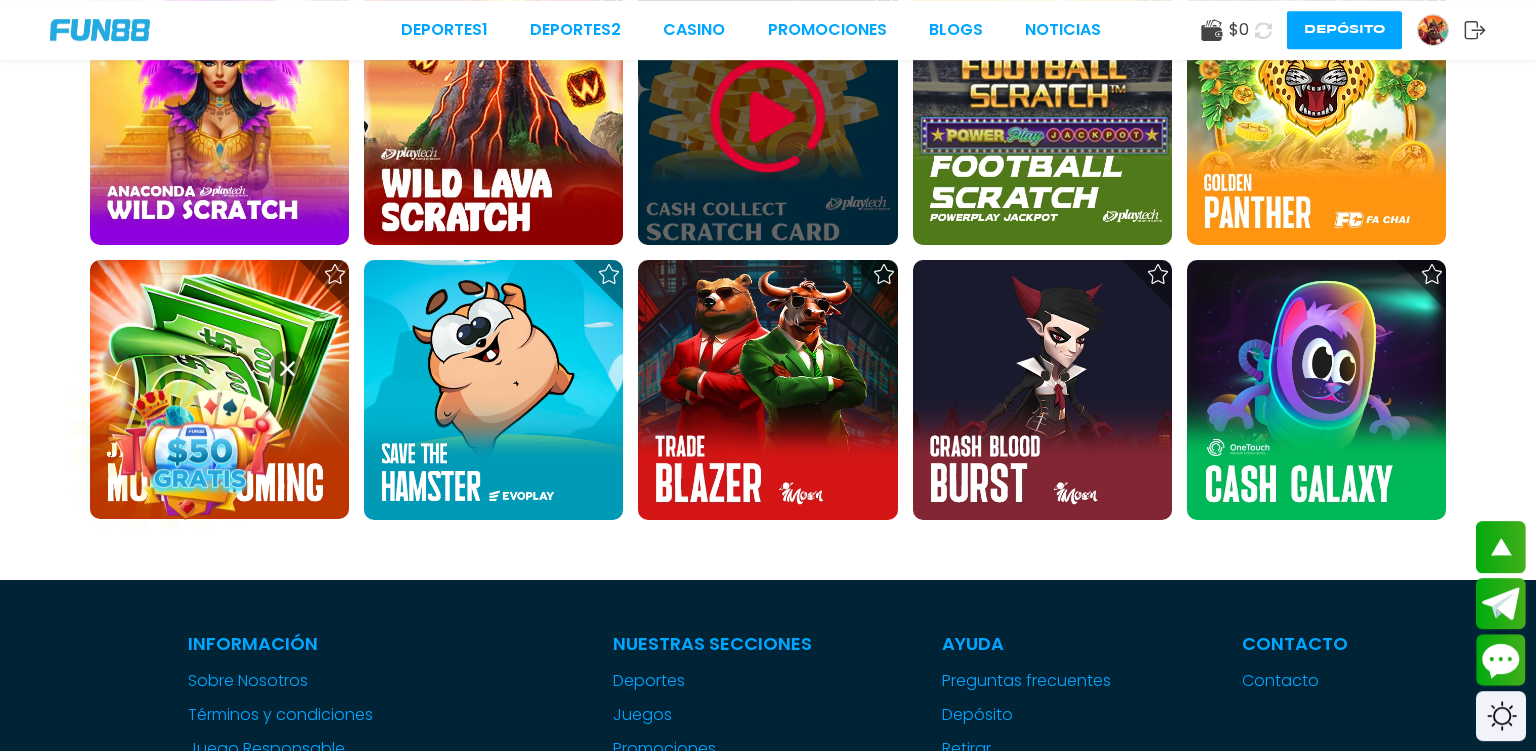 scroll, scrollTop: 2217, scrollLeft: 0, axis: vertical 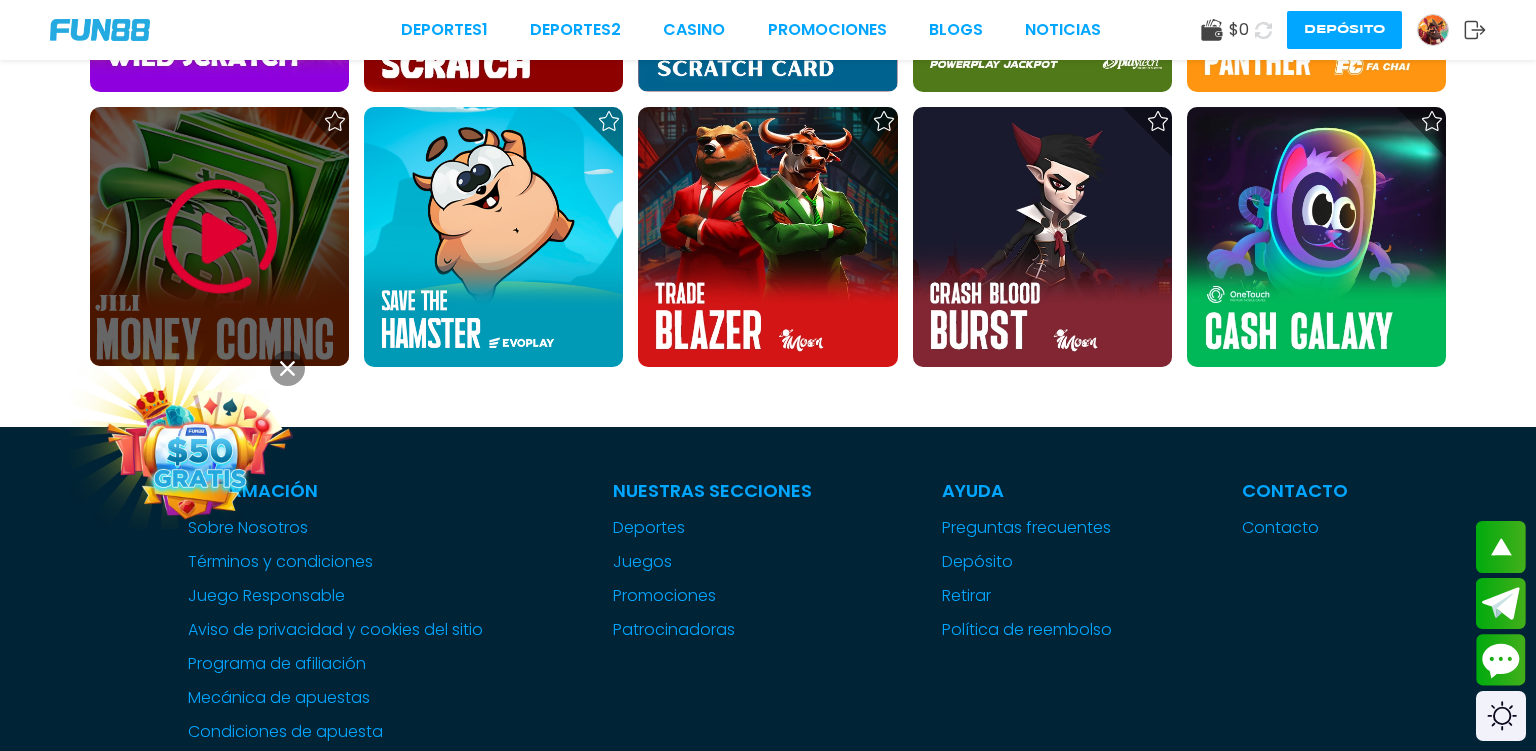 click at bounding box center [220, 237] 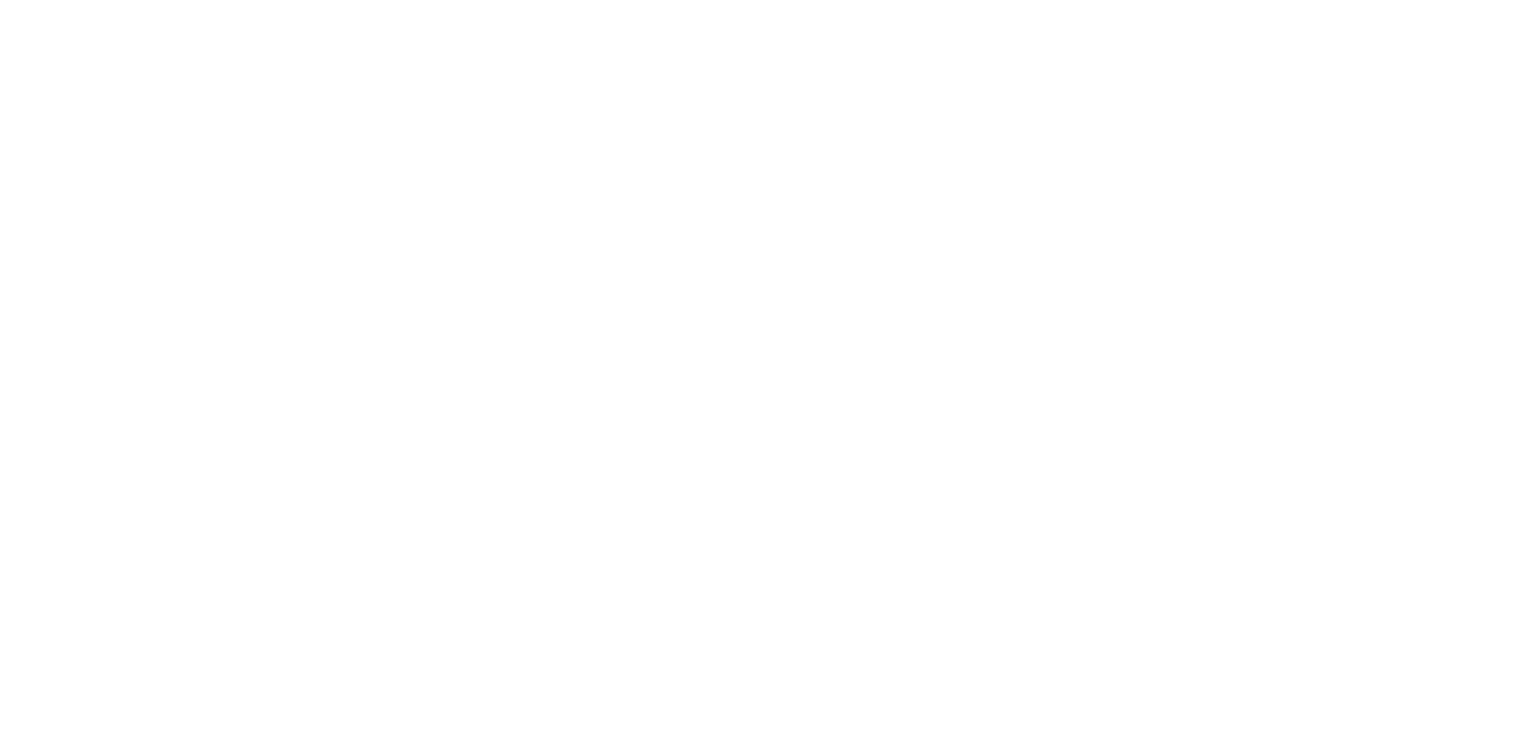 scroll, scrollTop: 0, scrollLeft: 0, axis: both 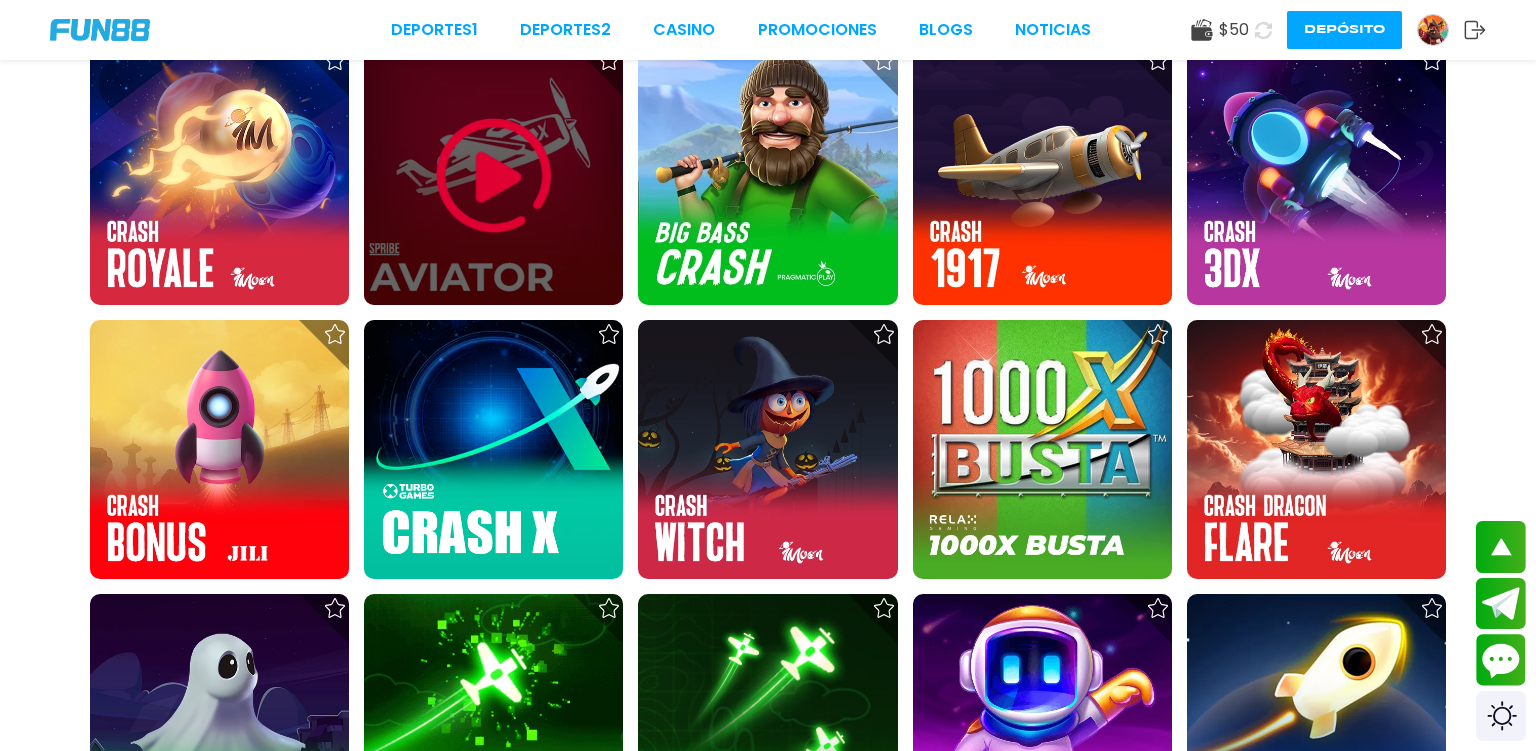 click 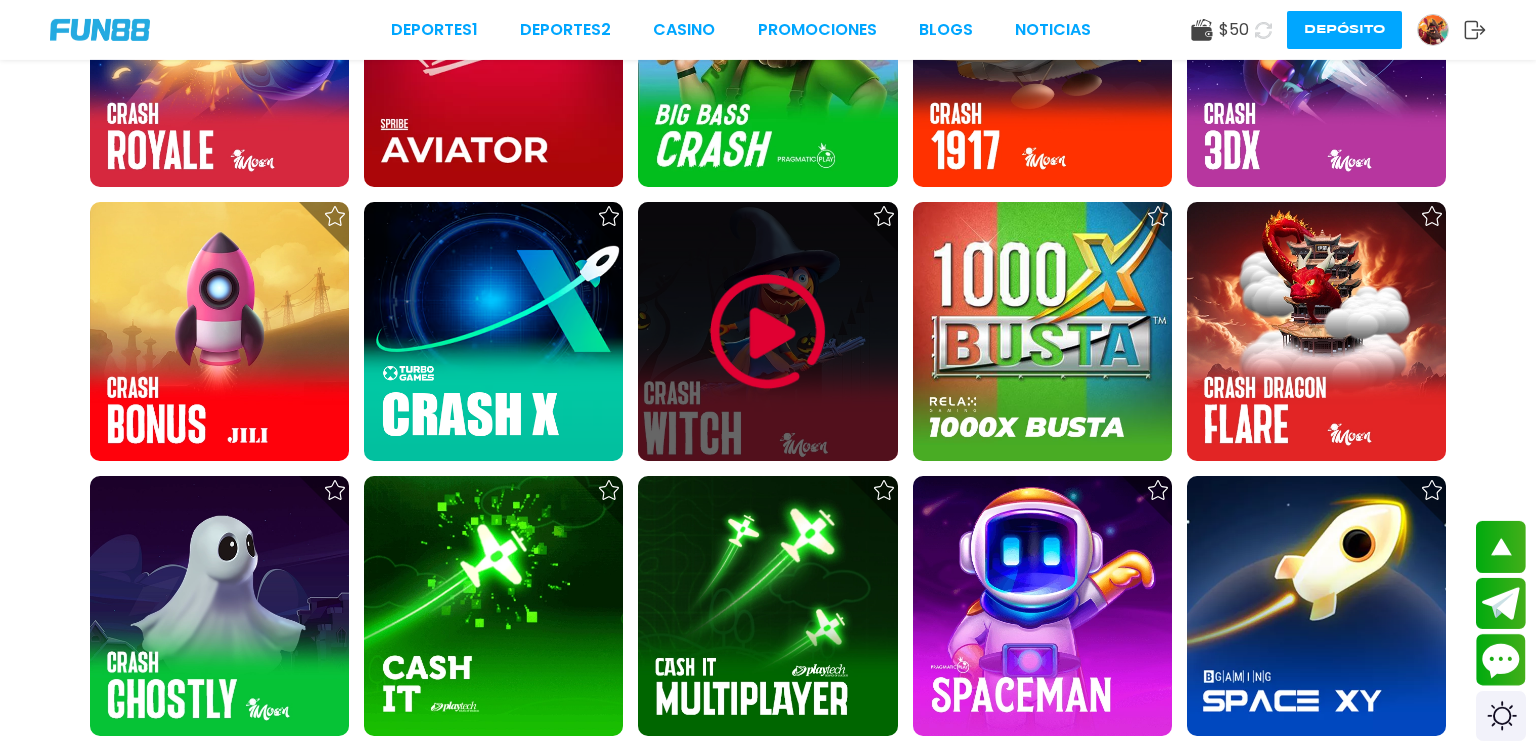 scroll, scrollTop: 844, scrollLeft: 0, axis: vertical 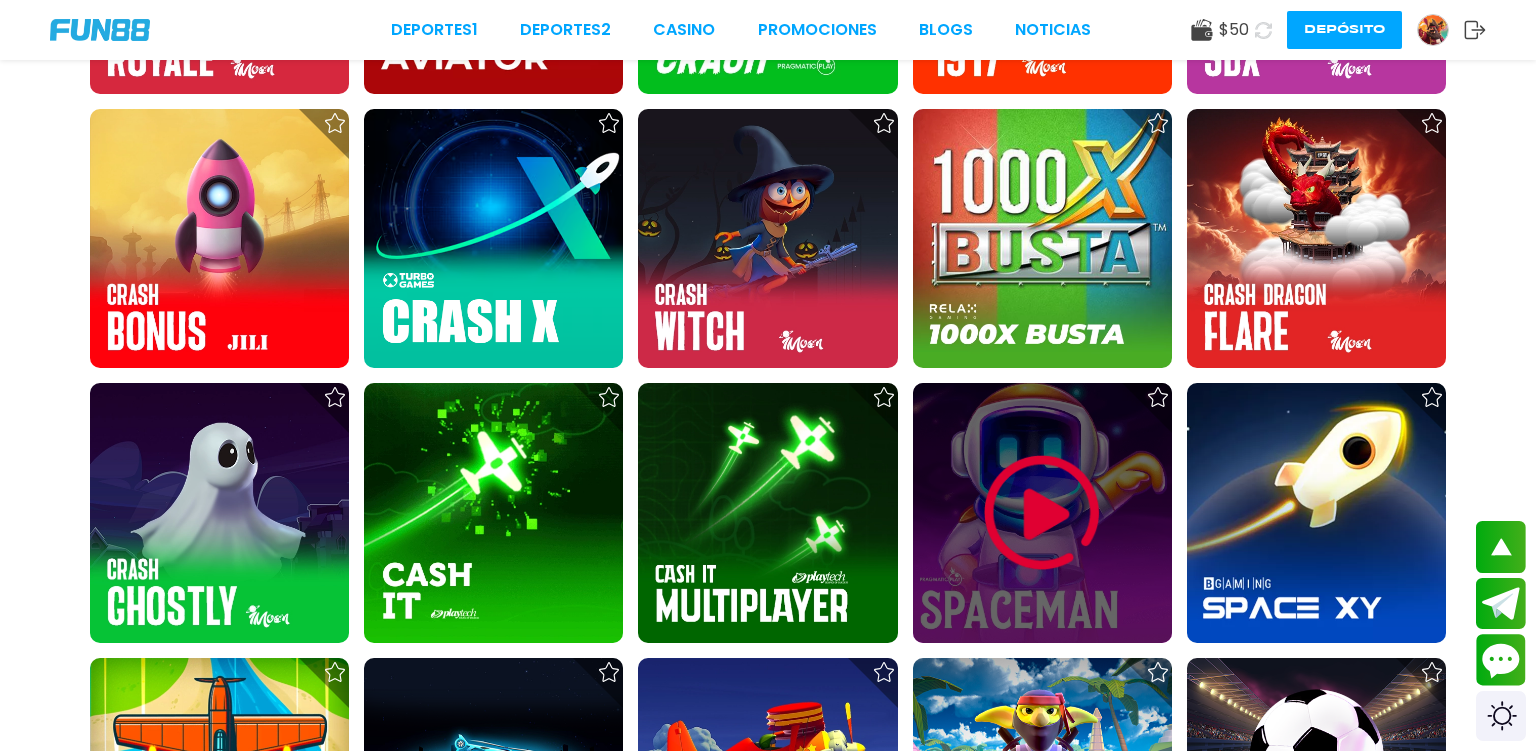 click 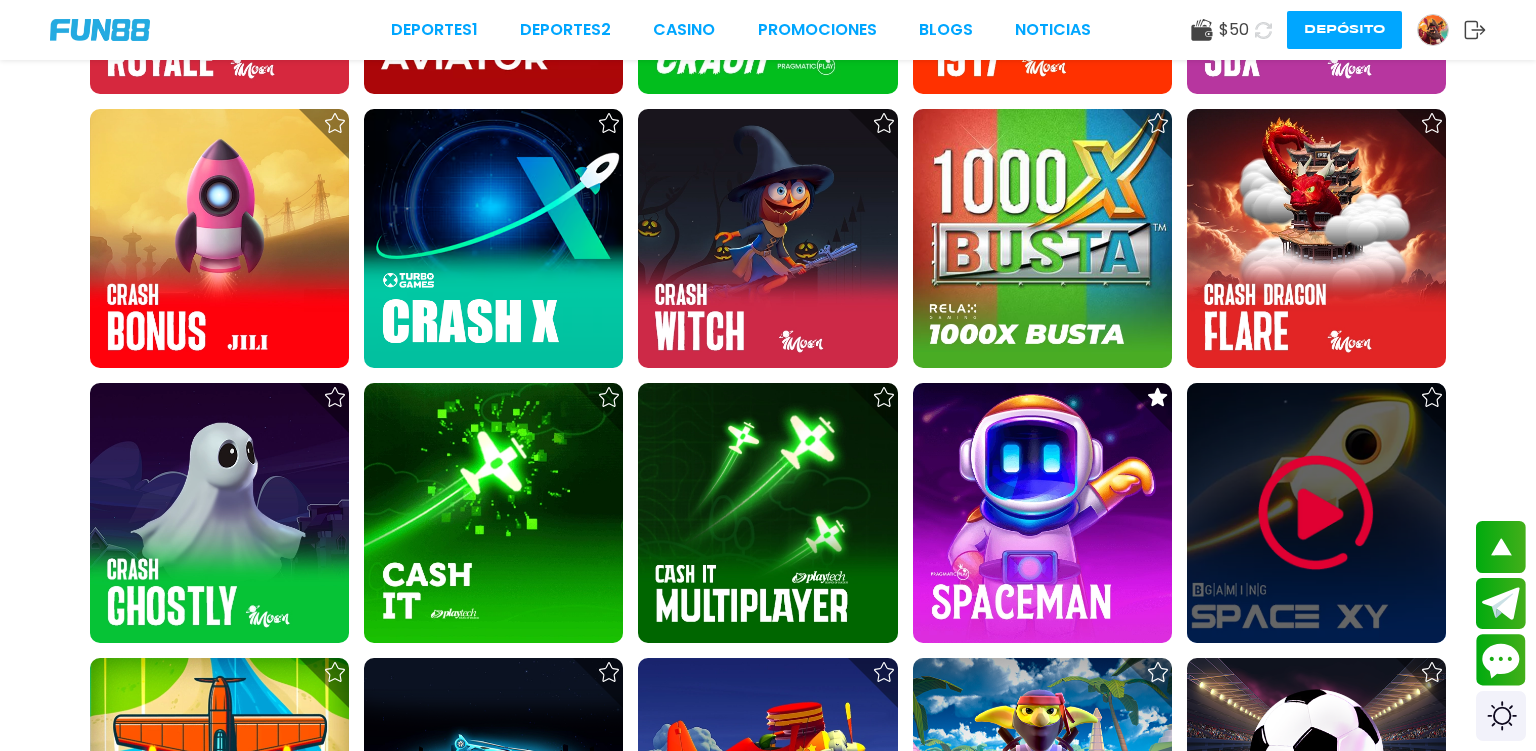 click 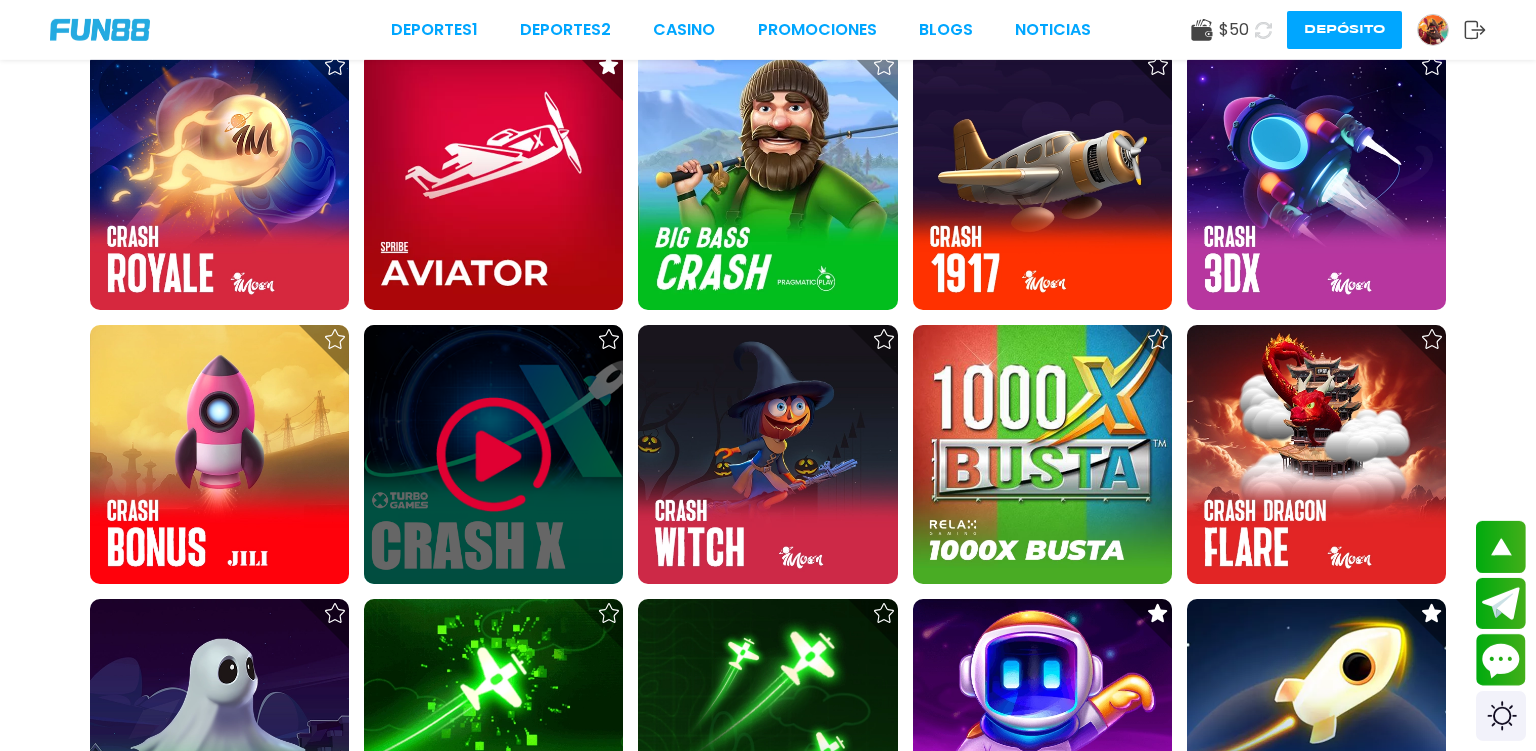 scroll, scrollTop: 528, scrollLeft: 0, axis: vertical 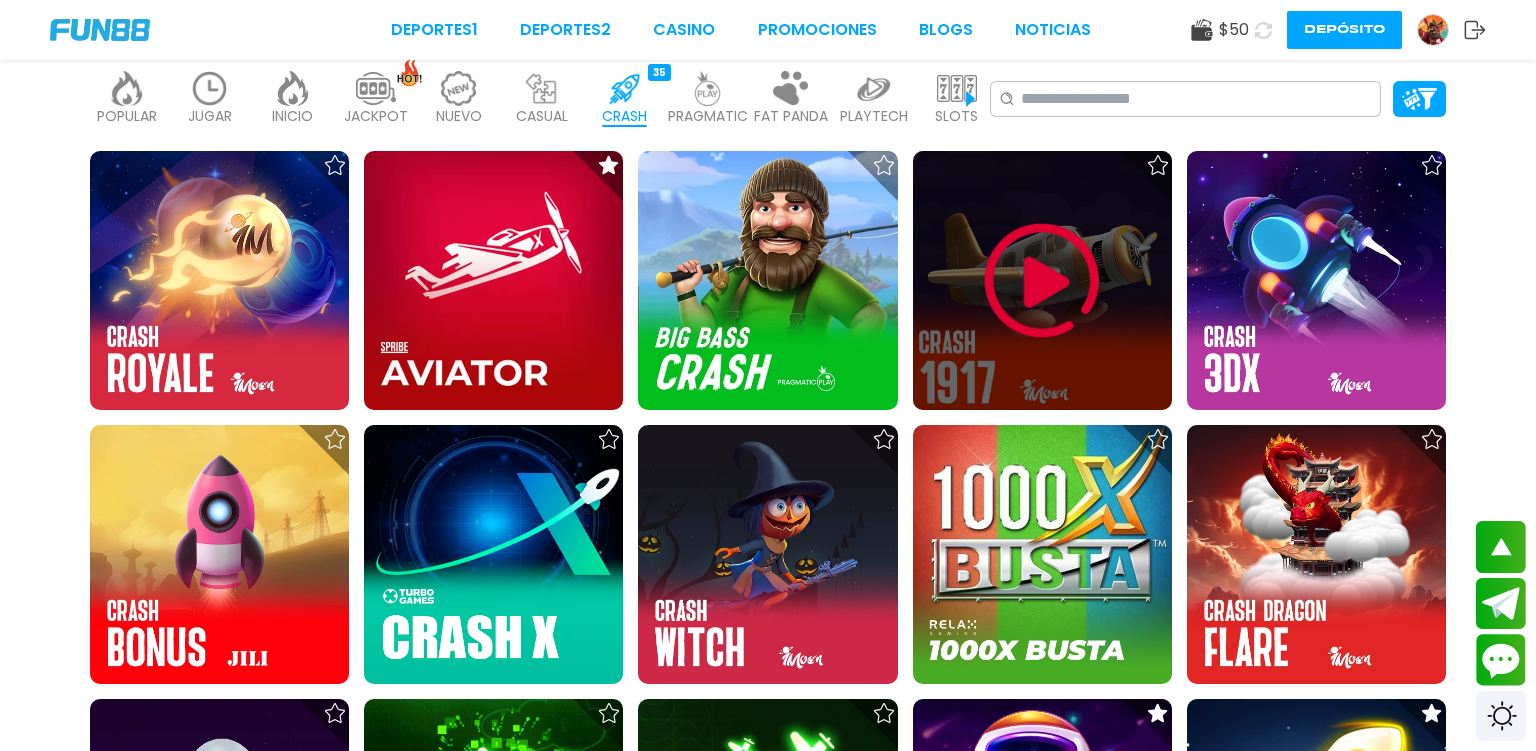 click 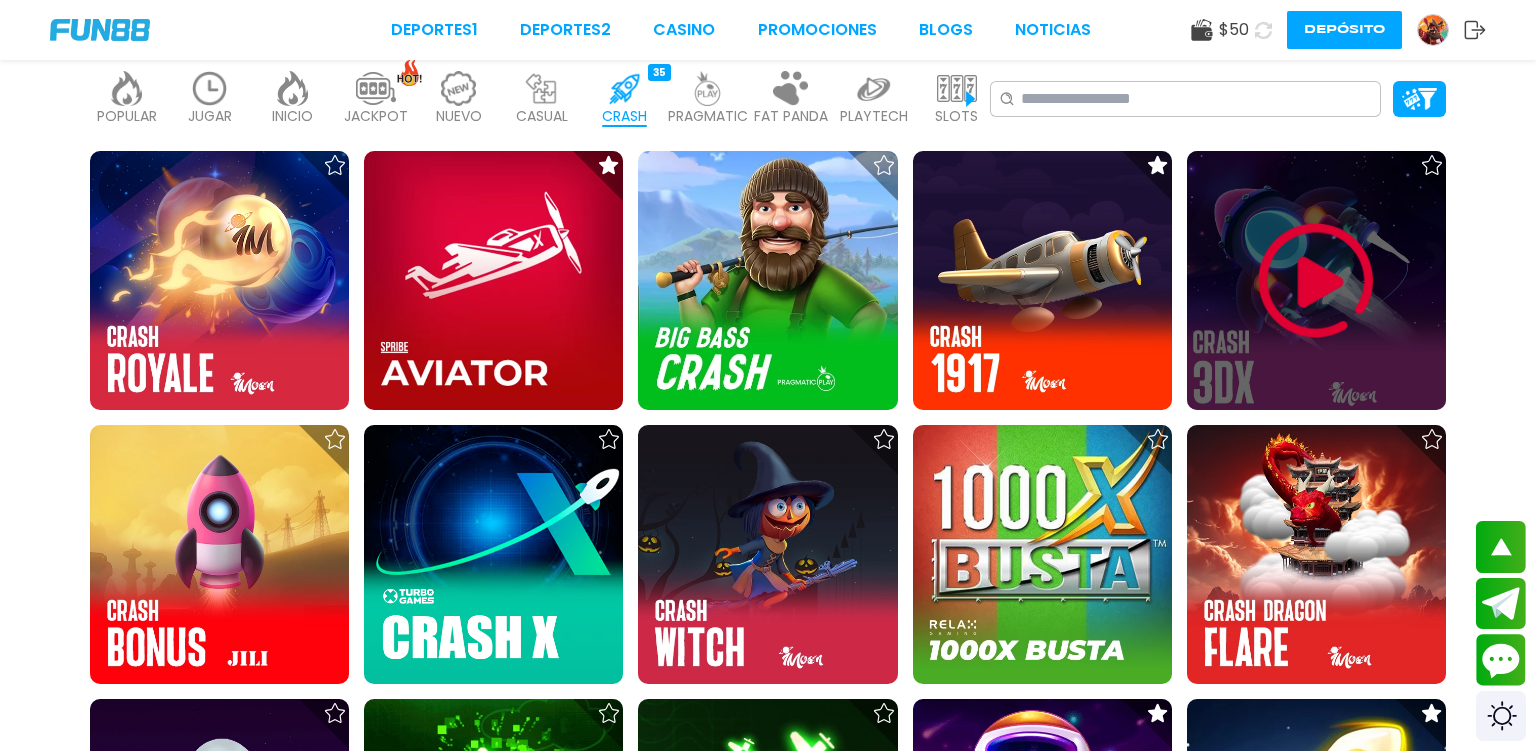click 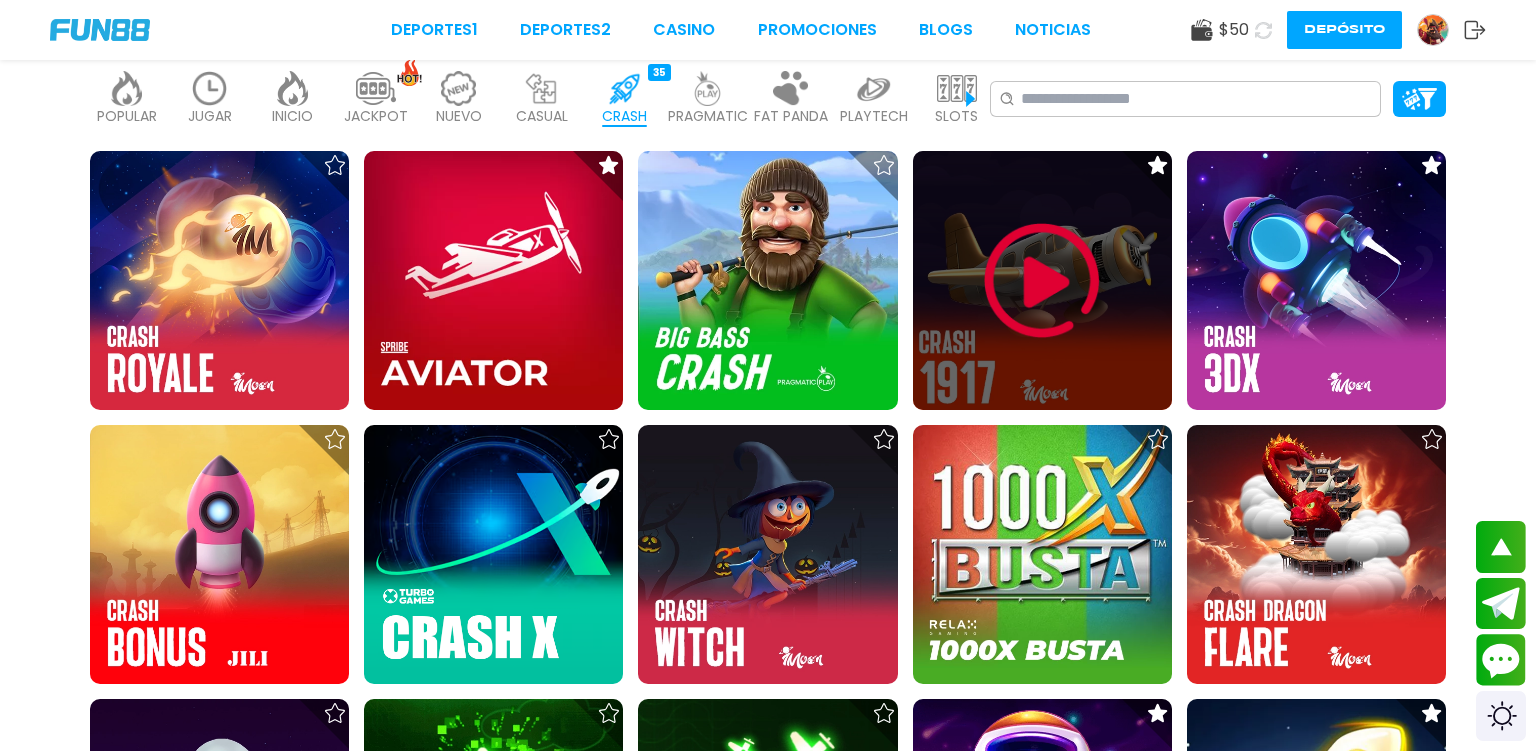 click at bounding box center [1042, 281] 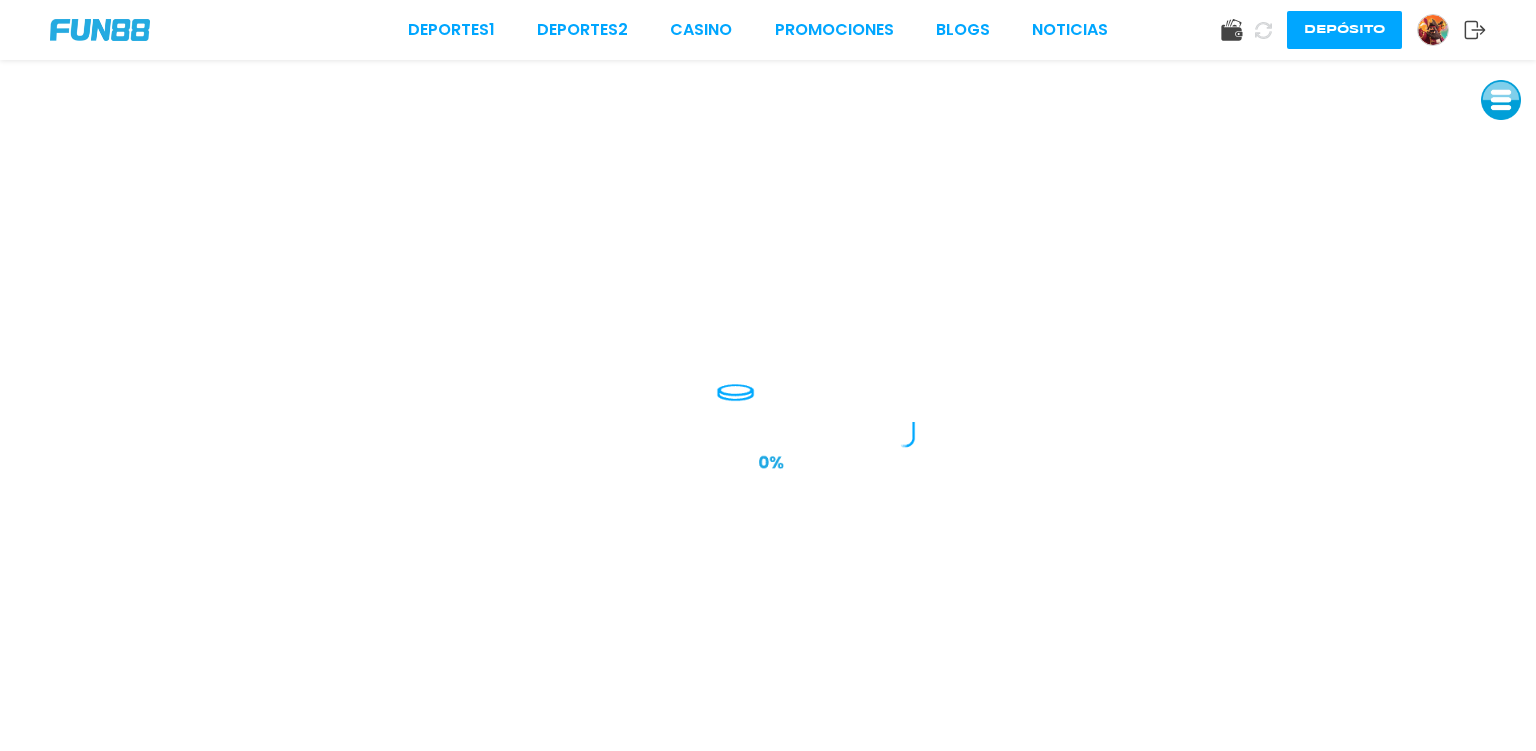 scroll, scrollTop: 0, scrollLeft: 0, axis: both 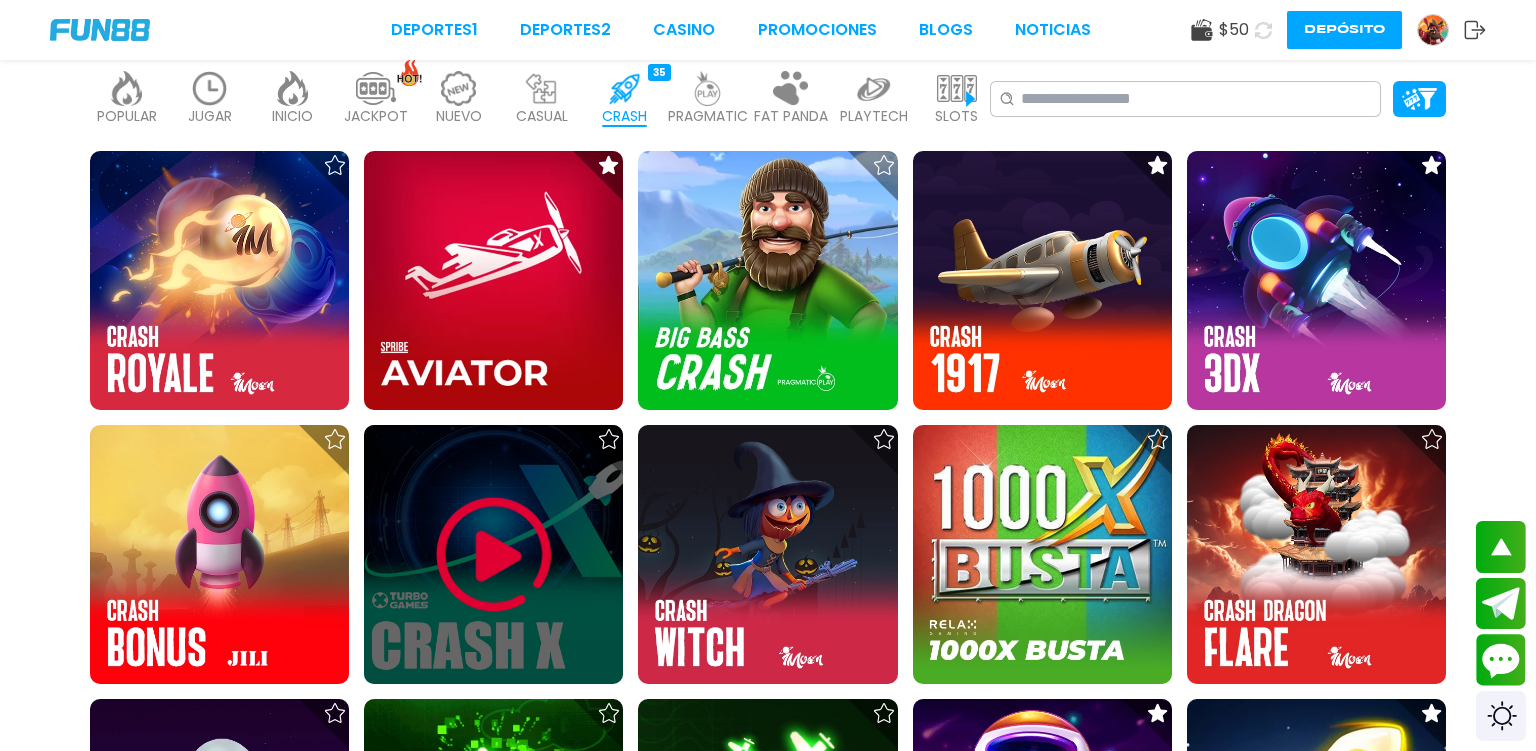 click at bounding box center (494, 555) 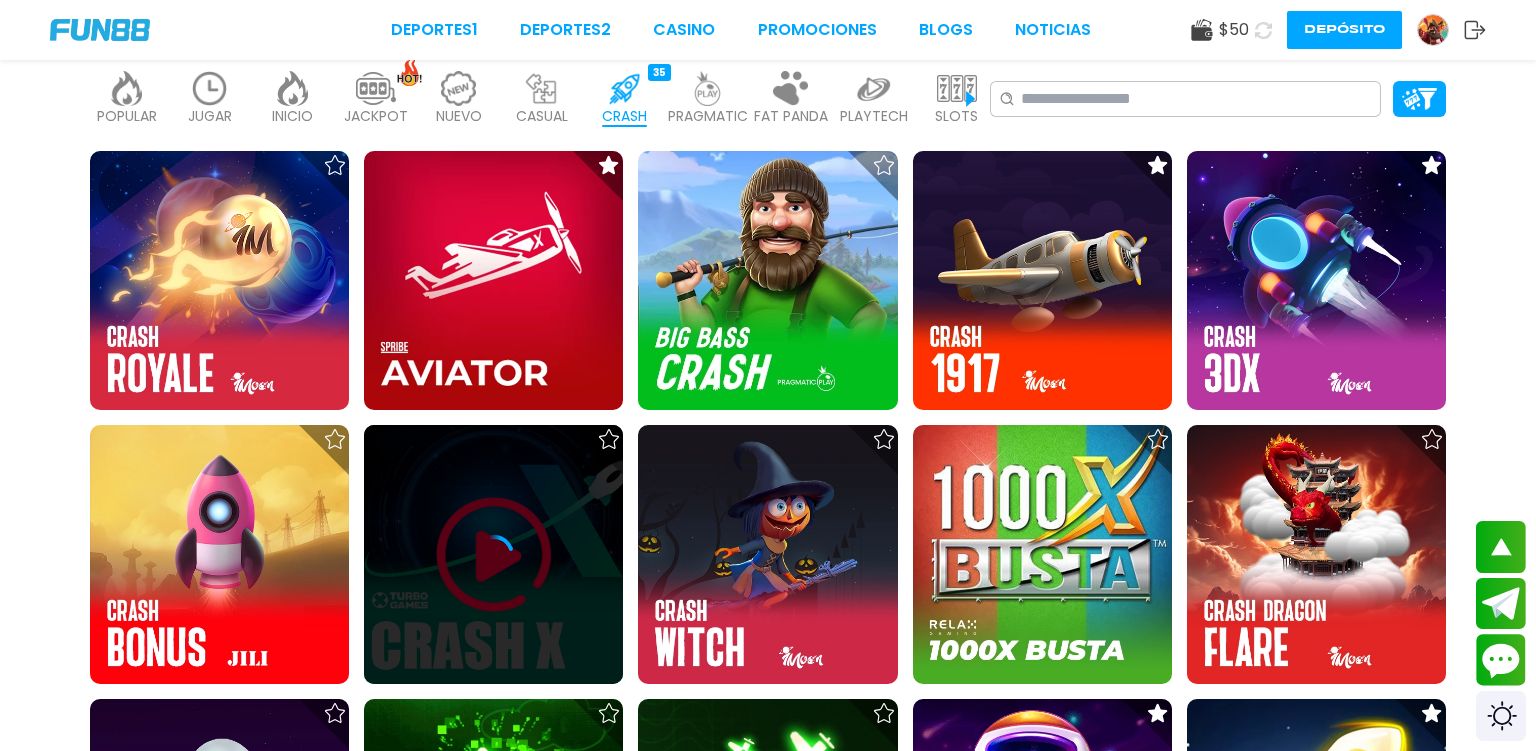 scroll, scrollTop: 0, scrollLeft: 0, axis: both 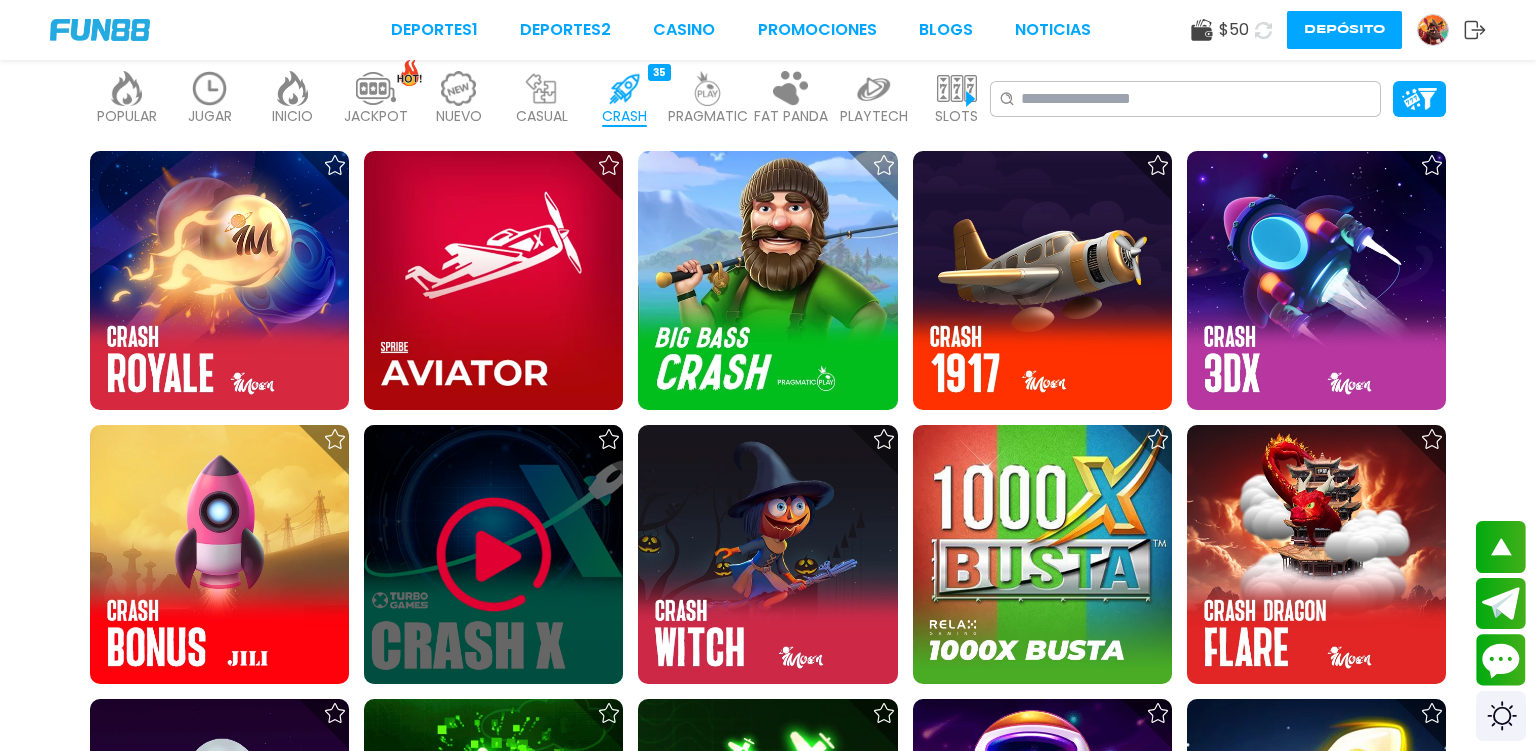 click 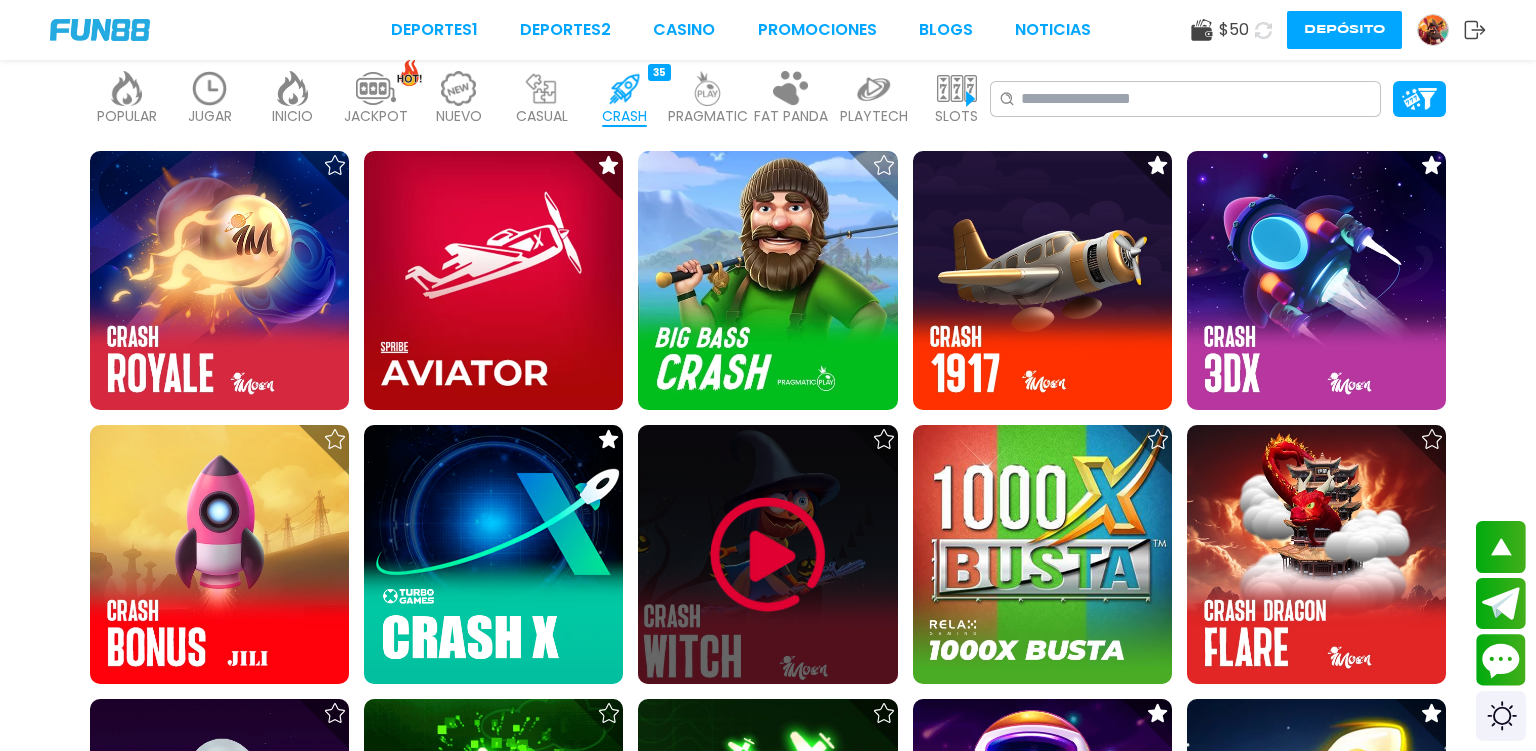 scroll, scrollTop: 211, scrollLeft: 0, axis: vertical 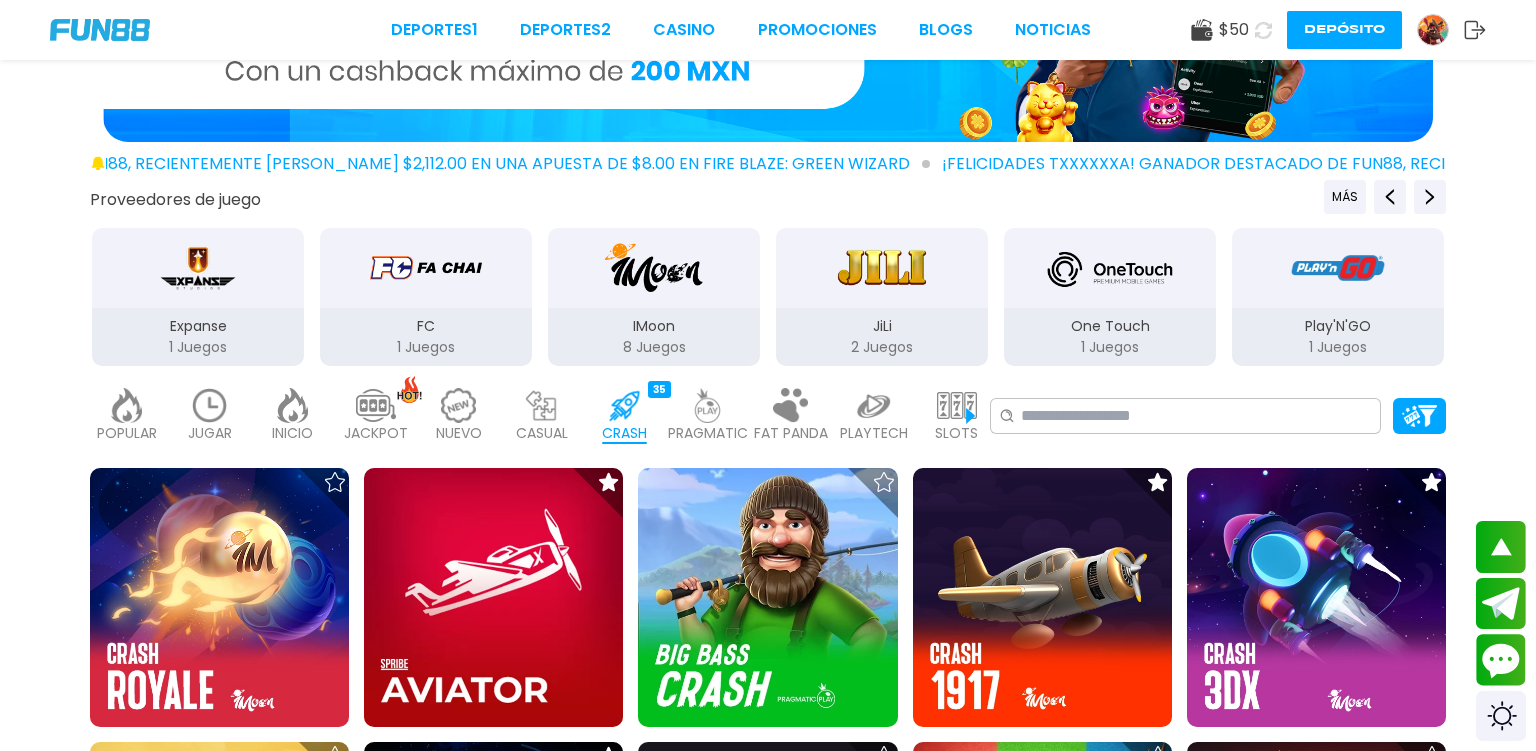 click on "NUEVO" at bounding box center [459, 433] 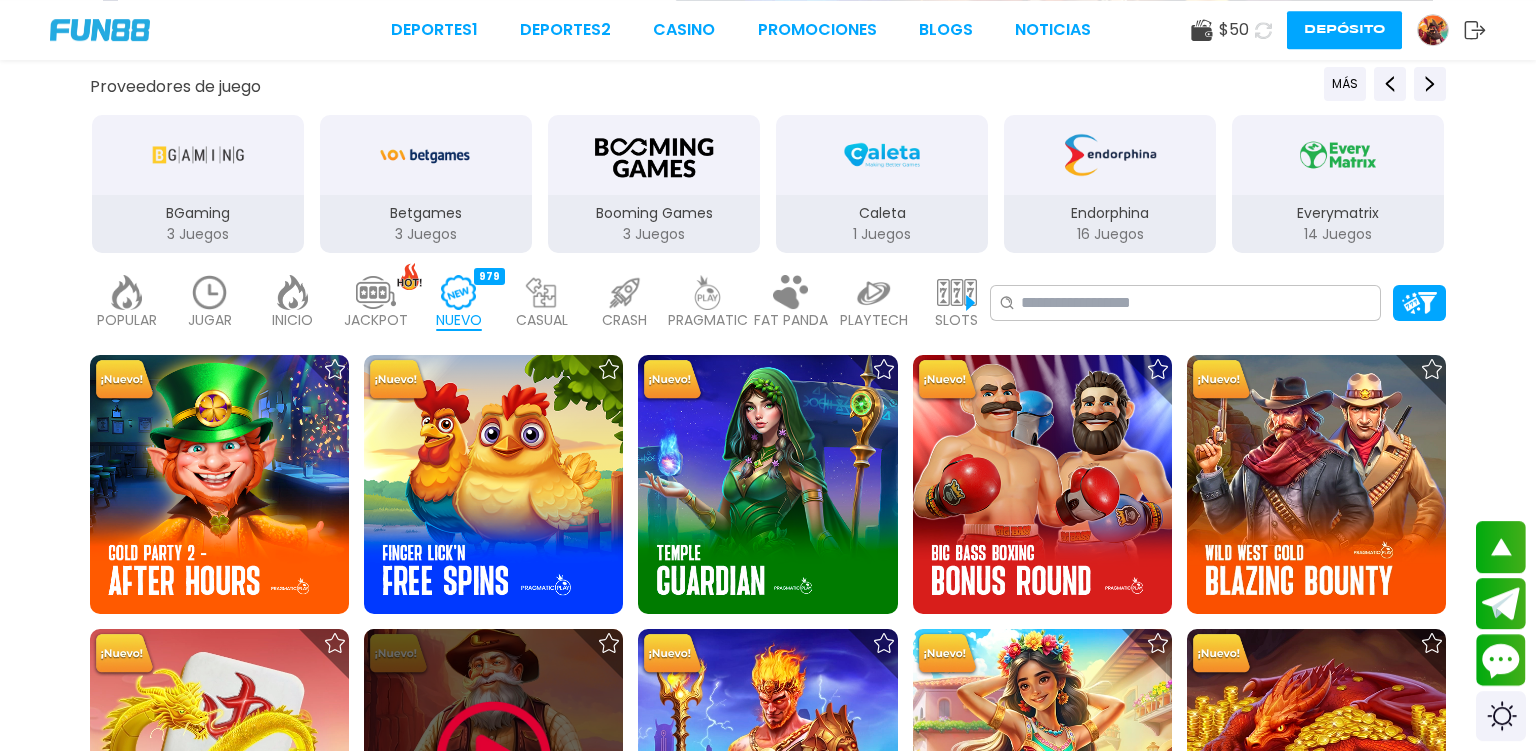 scroll, scrollTop: 316, scrollLeft: 0, axis: vertical 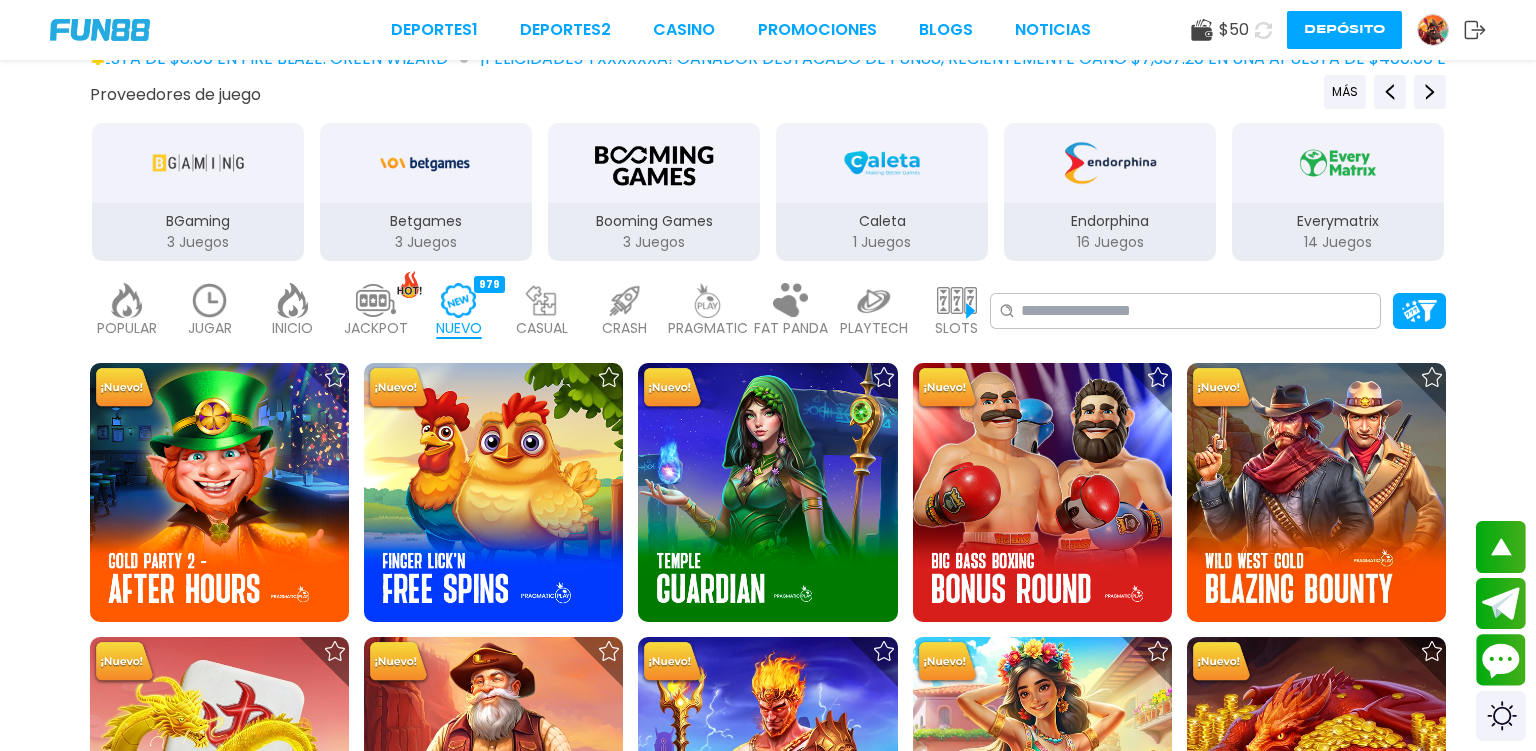 click at bounding box center (376, 300) 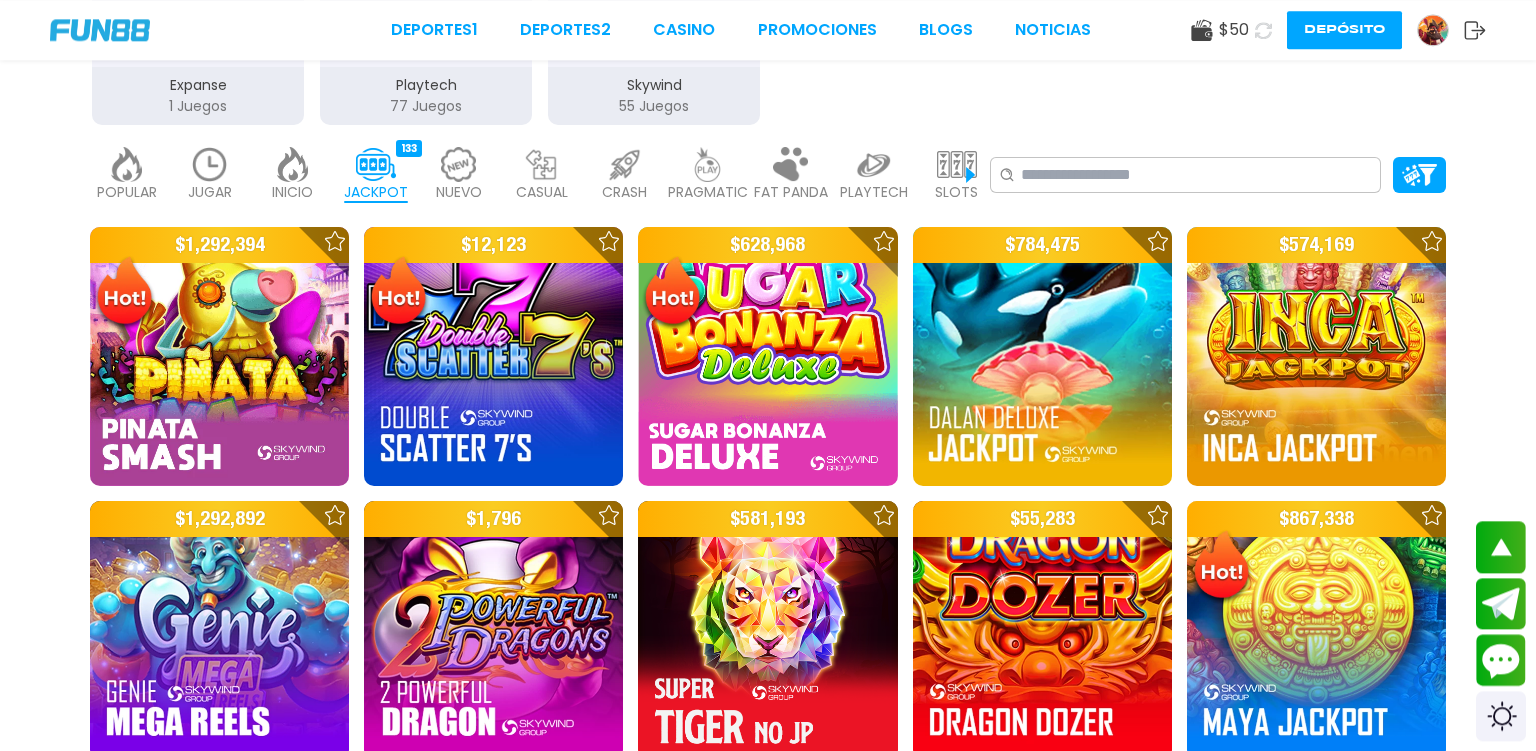 scroll, scrollTop: 316, scrollLeft: 0, axis: vertical 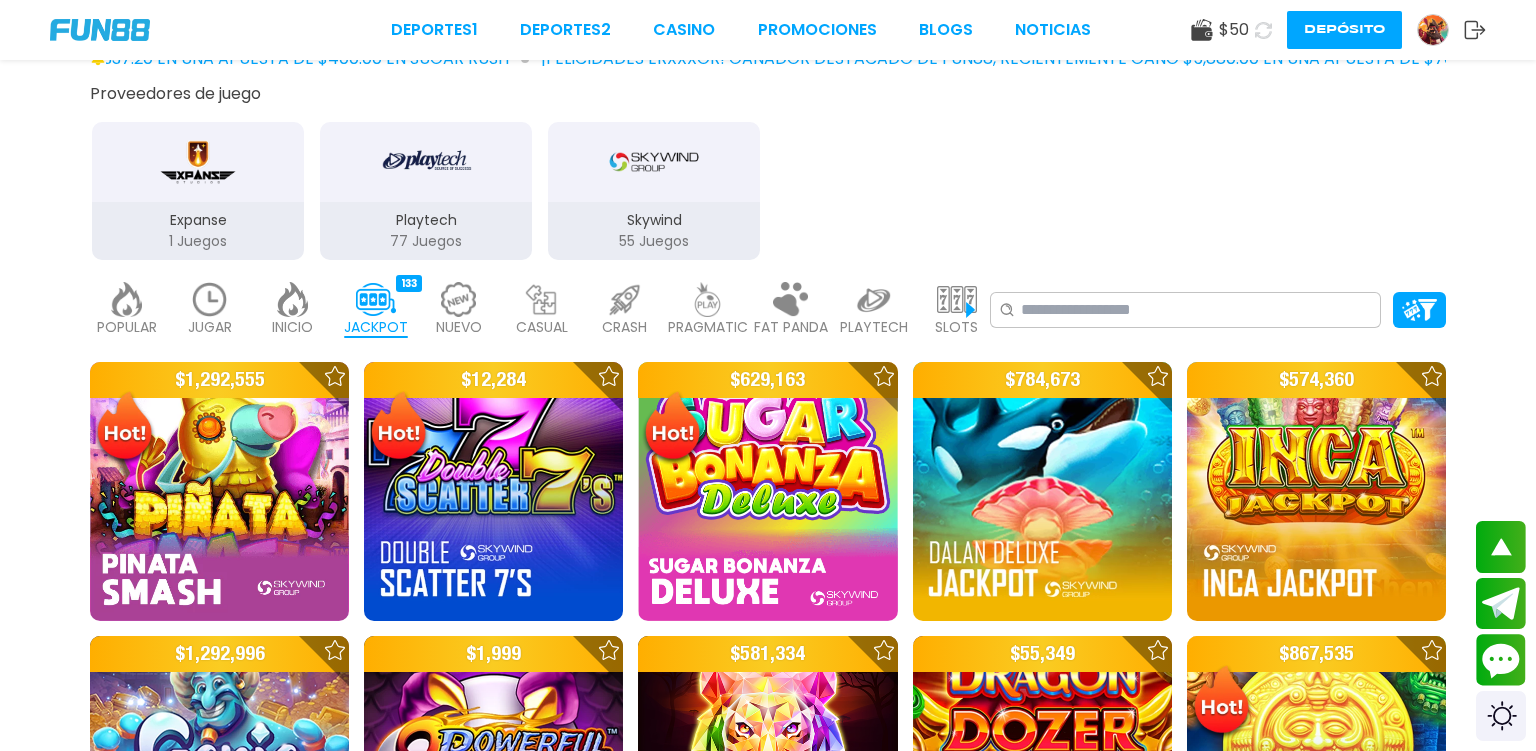 click at bounding box center (874, 299) 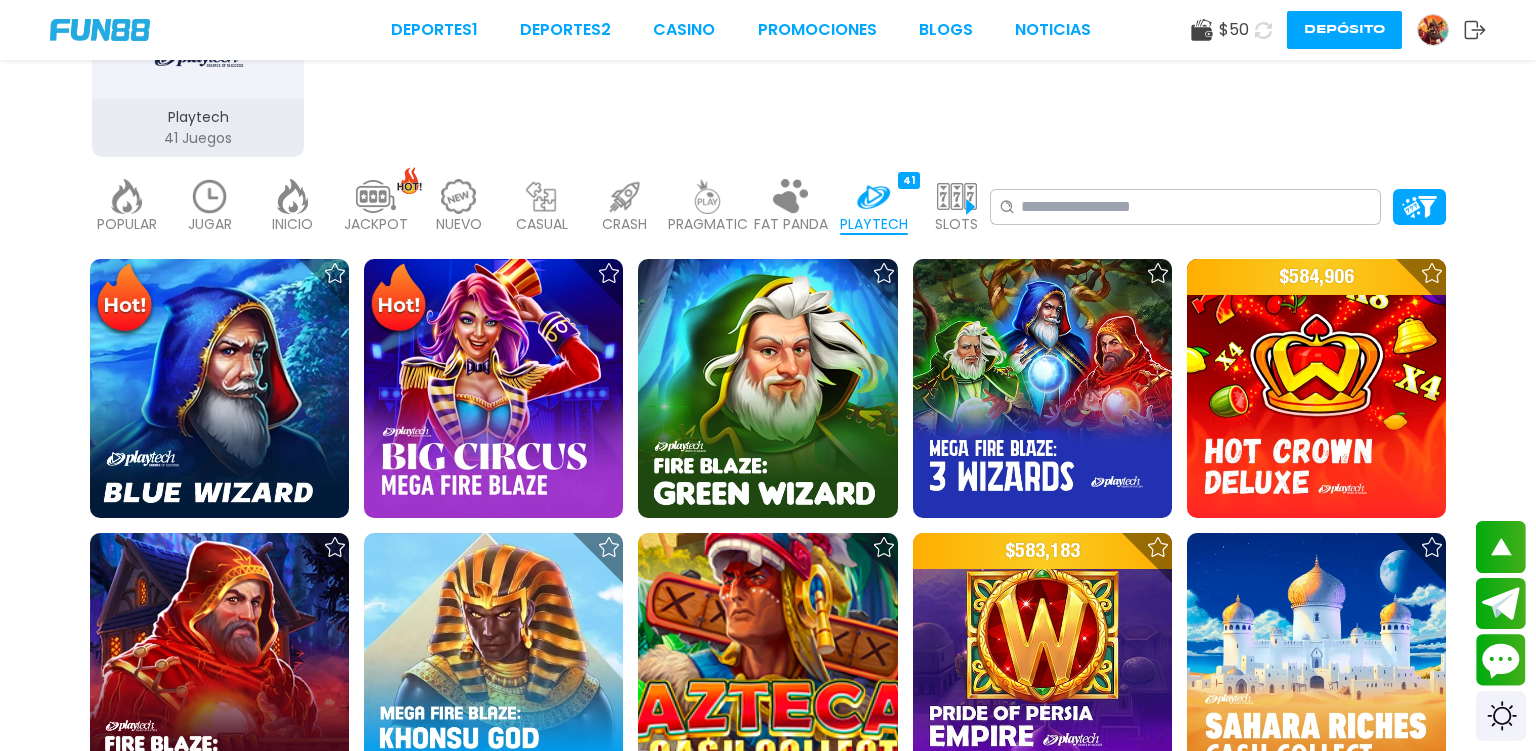scroll, scrollTop: 528, scrollLeft: 0, axis: vertical 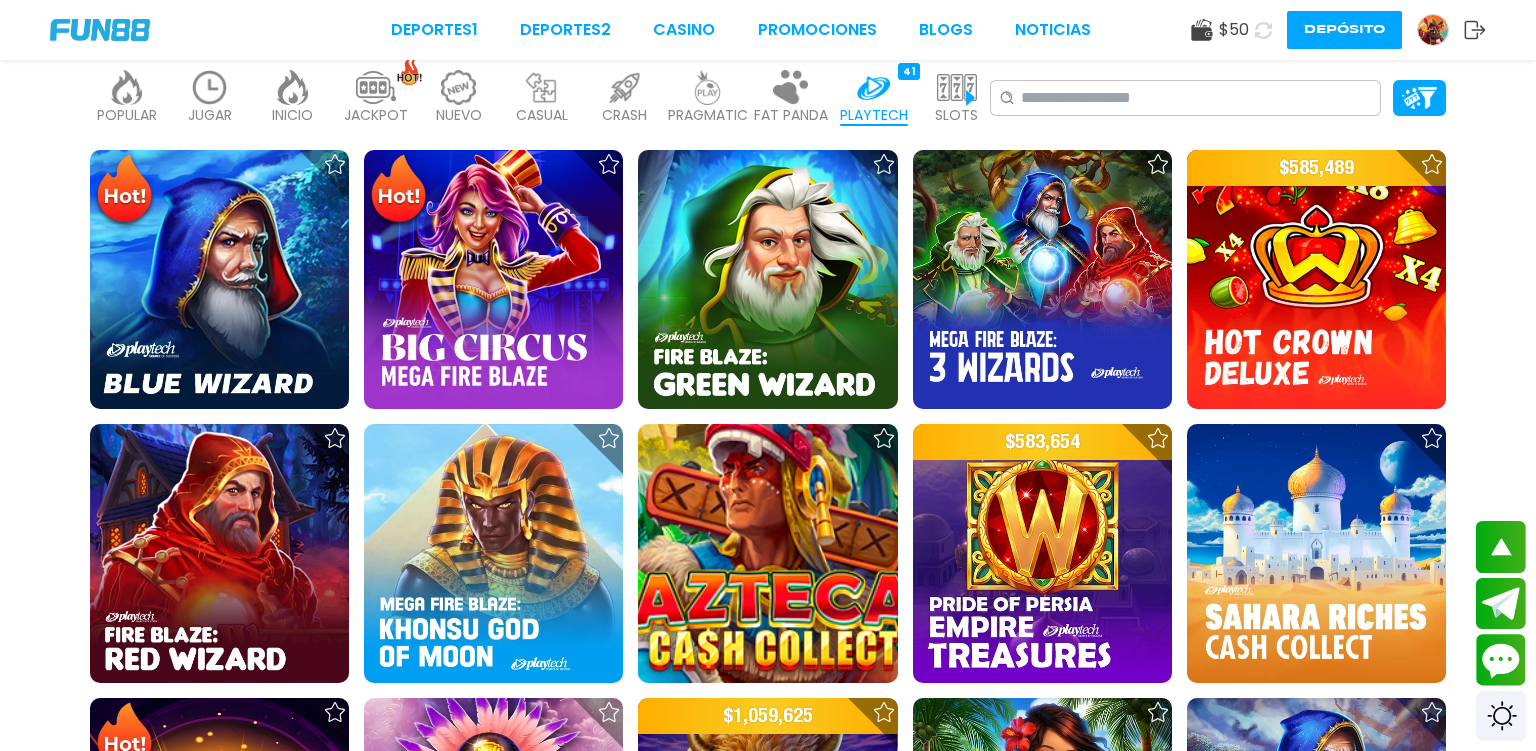 click on "FAT PANDA" at bounding box center (791, 115) 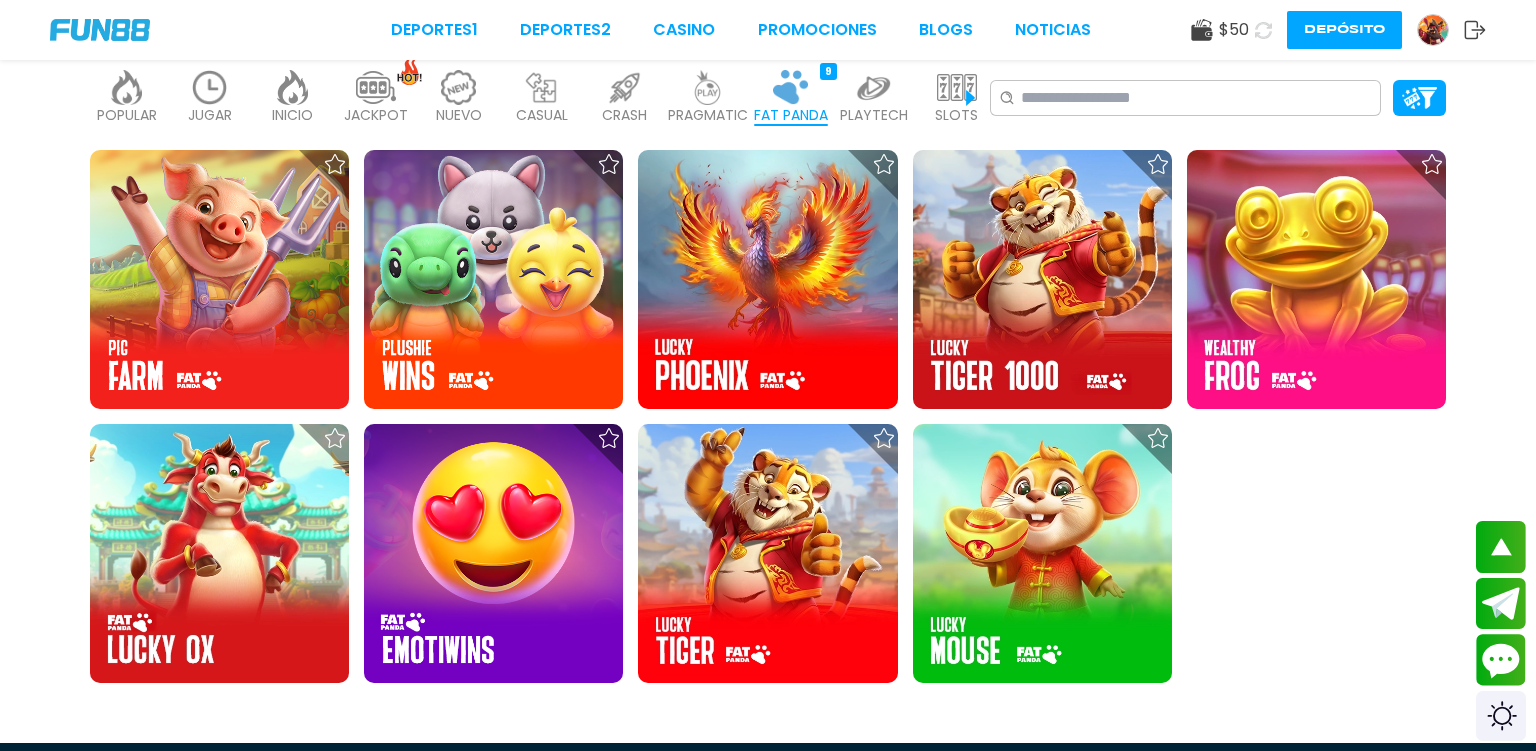 click at bounding box center [708, 87] 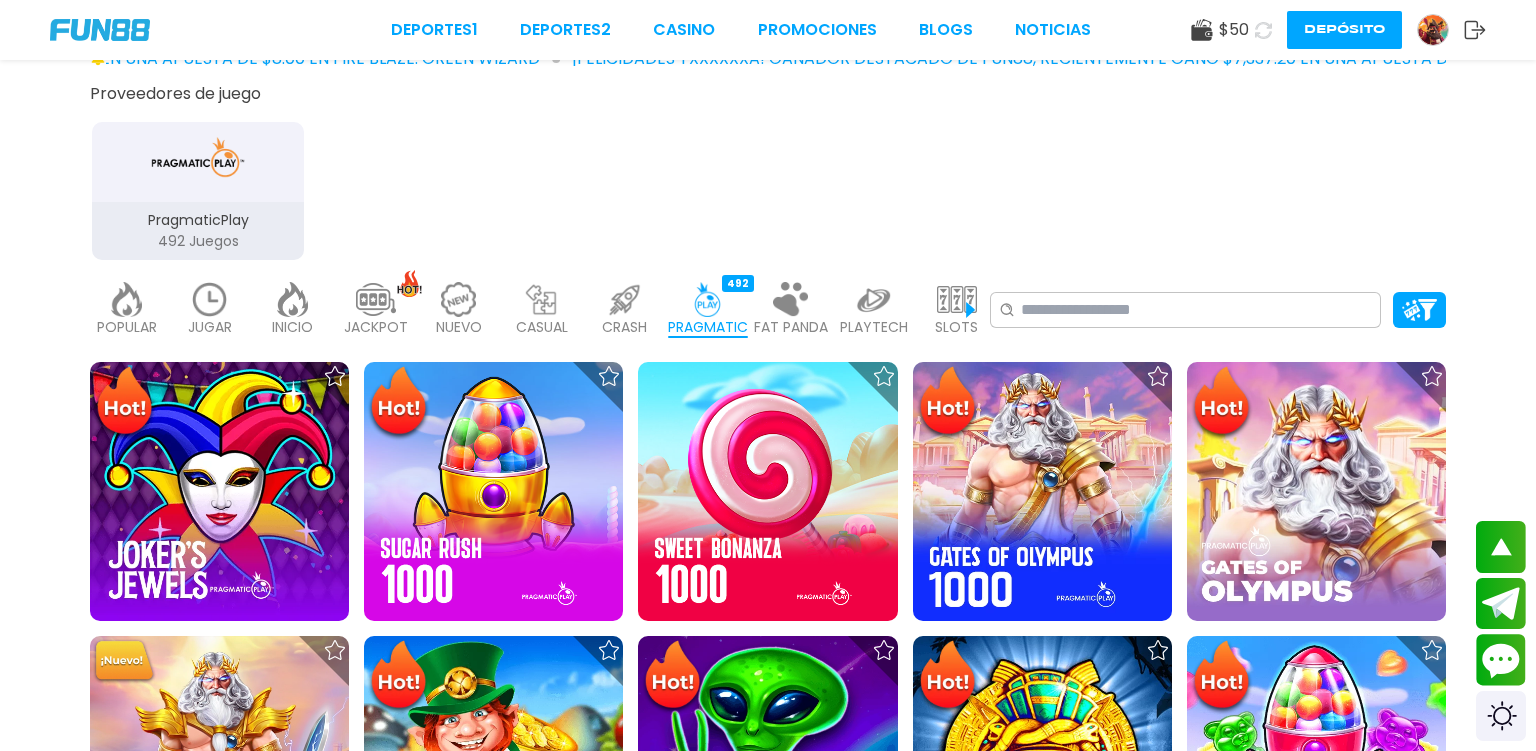 scroll, scrollTop: 0, scrollLeft: 0, axis: both 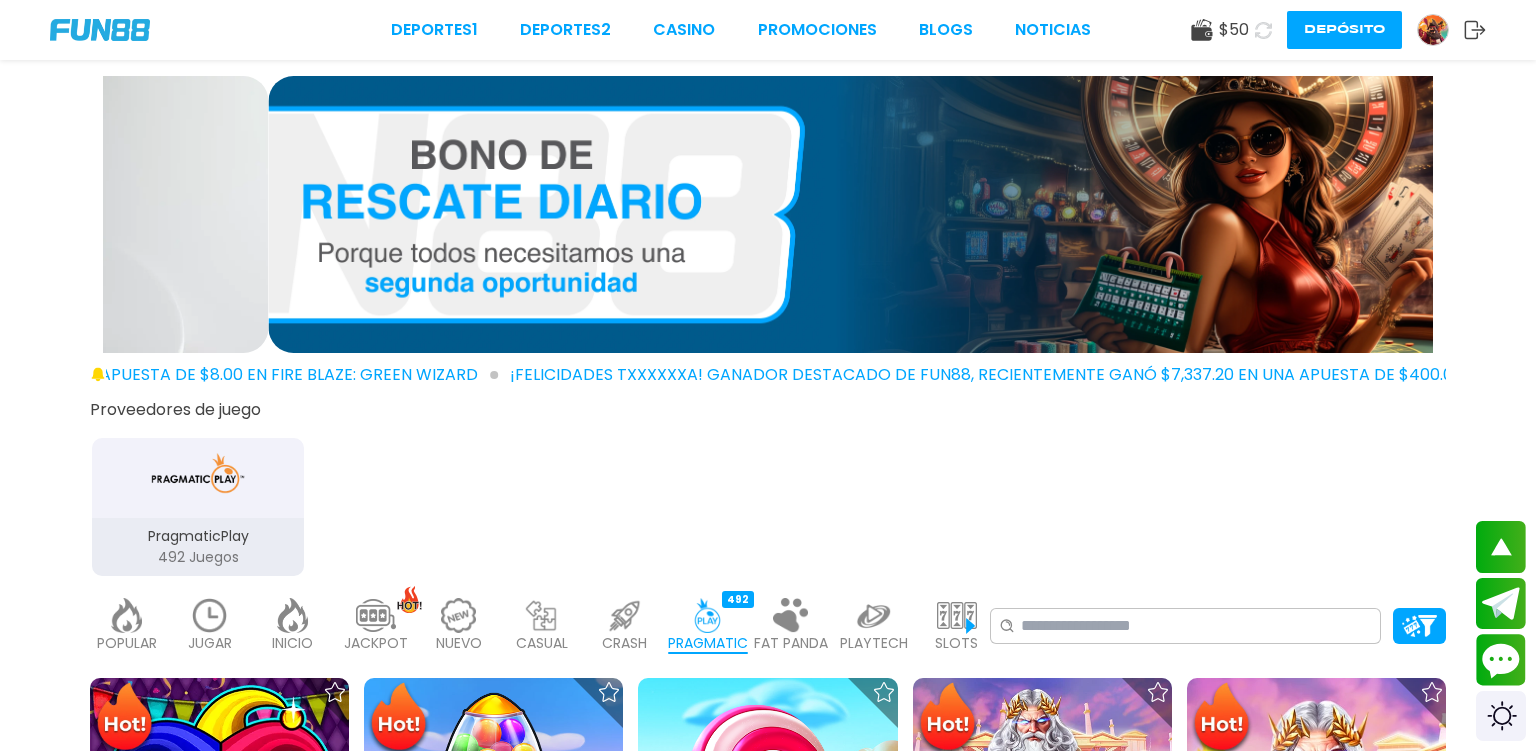 click at bounding box center [625, 615] 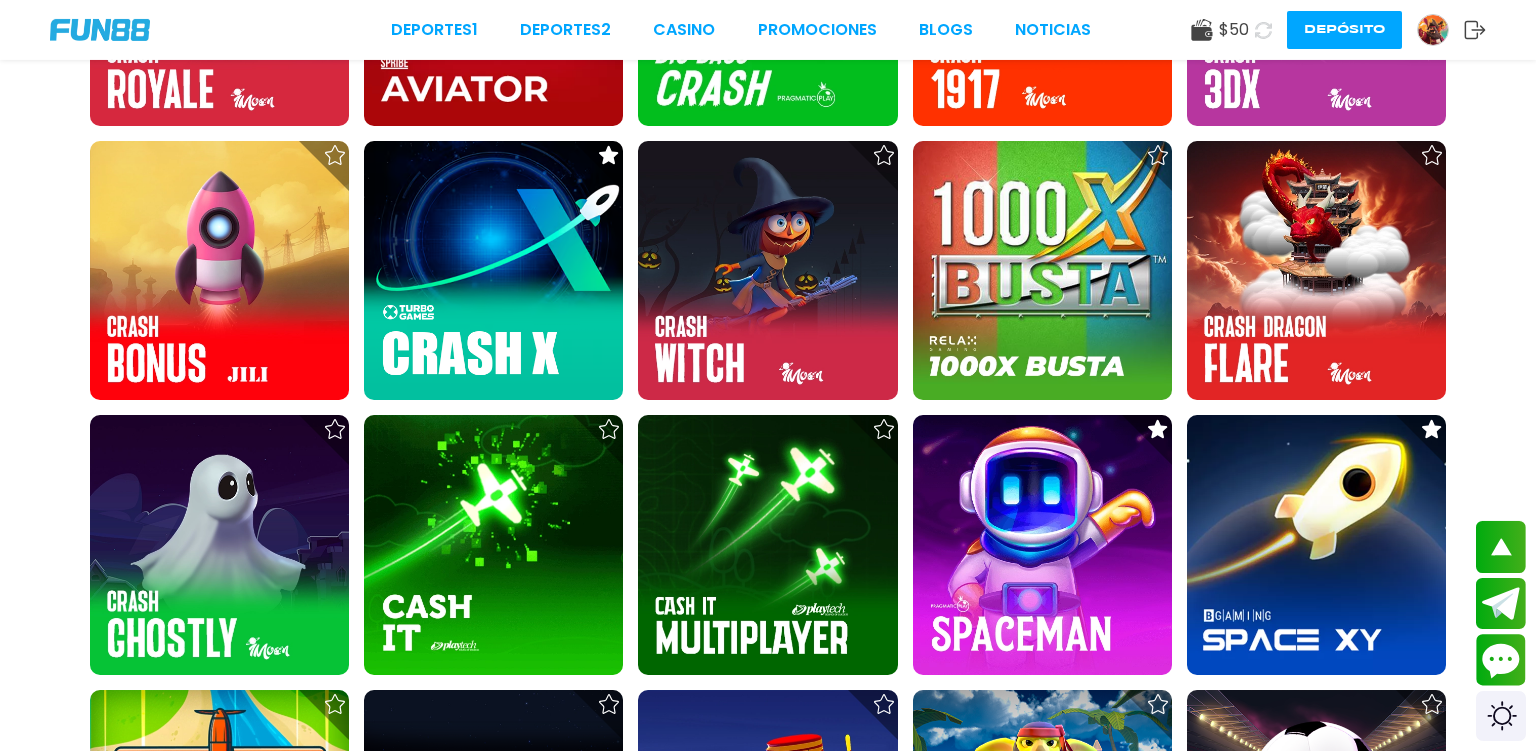 scroll, scrollTop: 844, scrollLeft: 0, axis: vertical 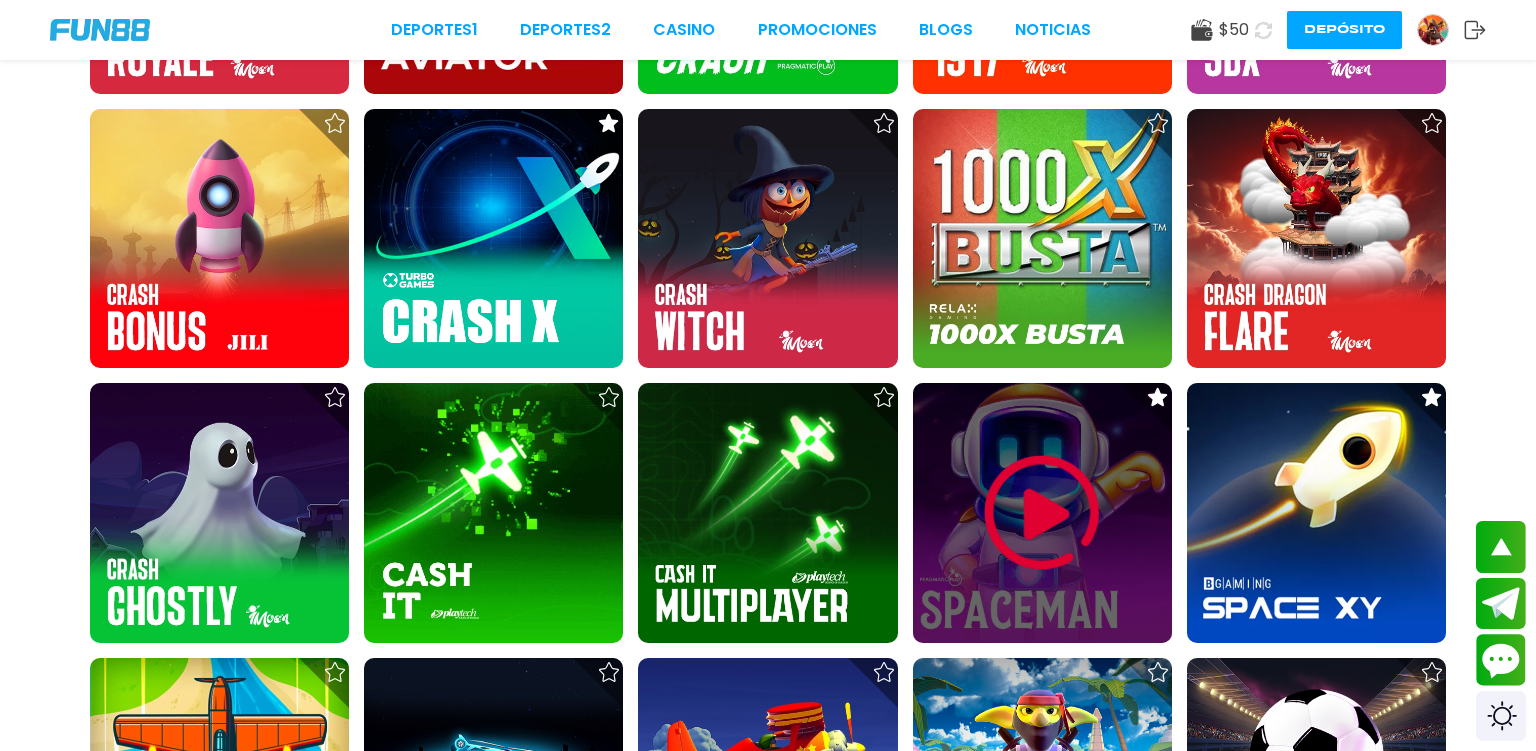 click at bounding box center (1042, 513) 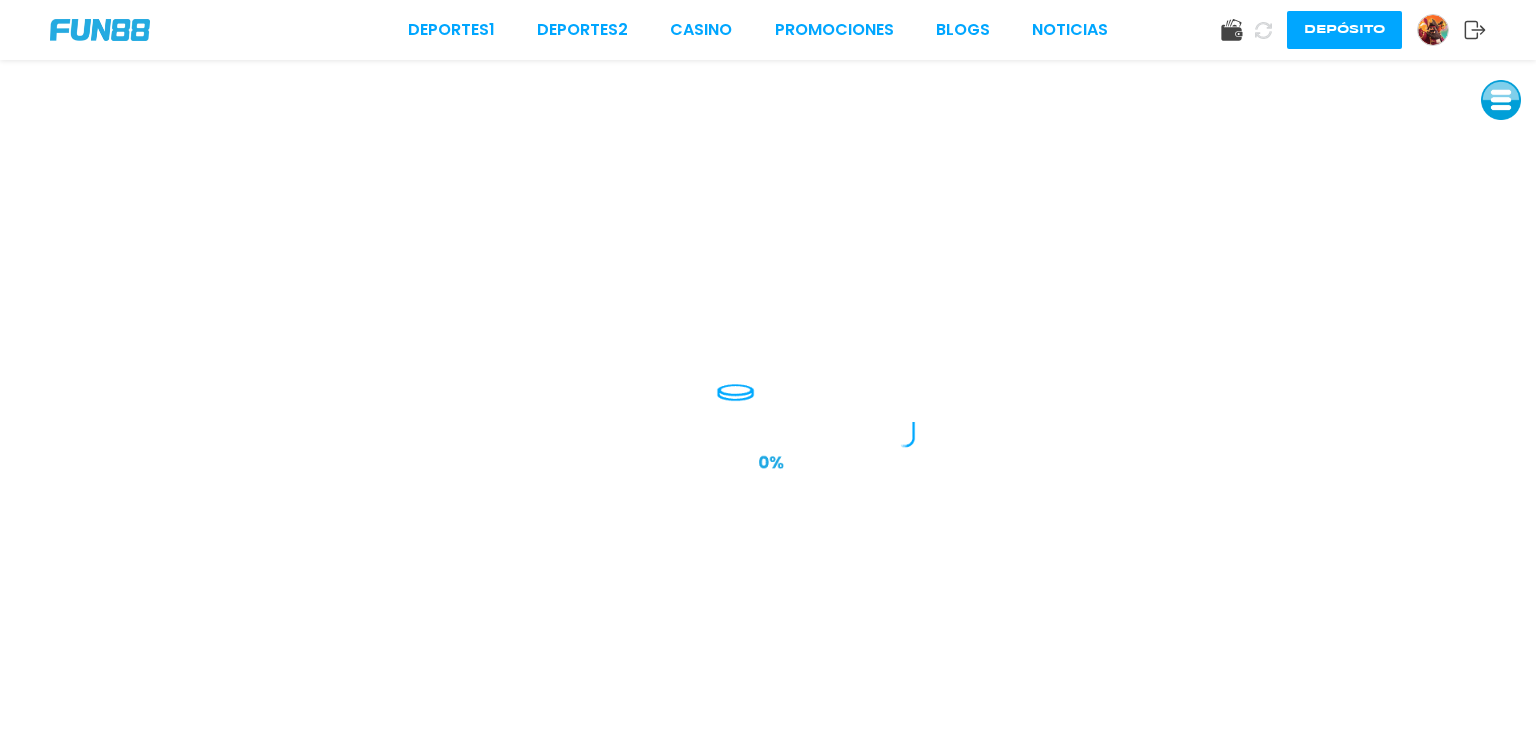 scroll, scrollTop: 0, scrollLeft: 0, axis: both 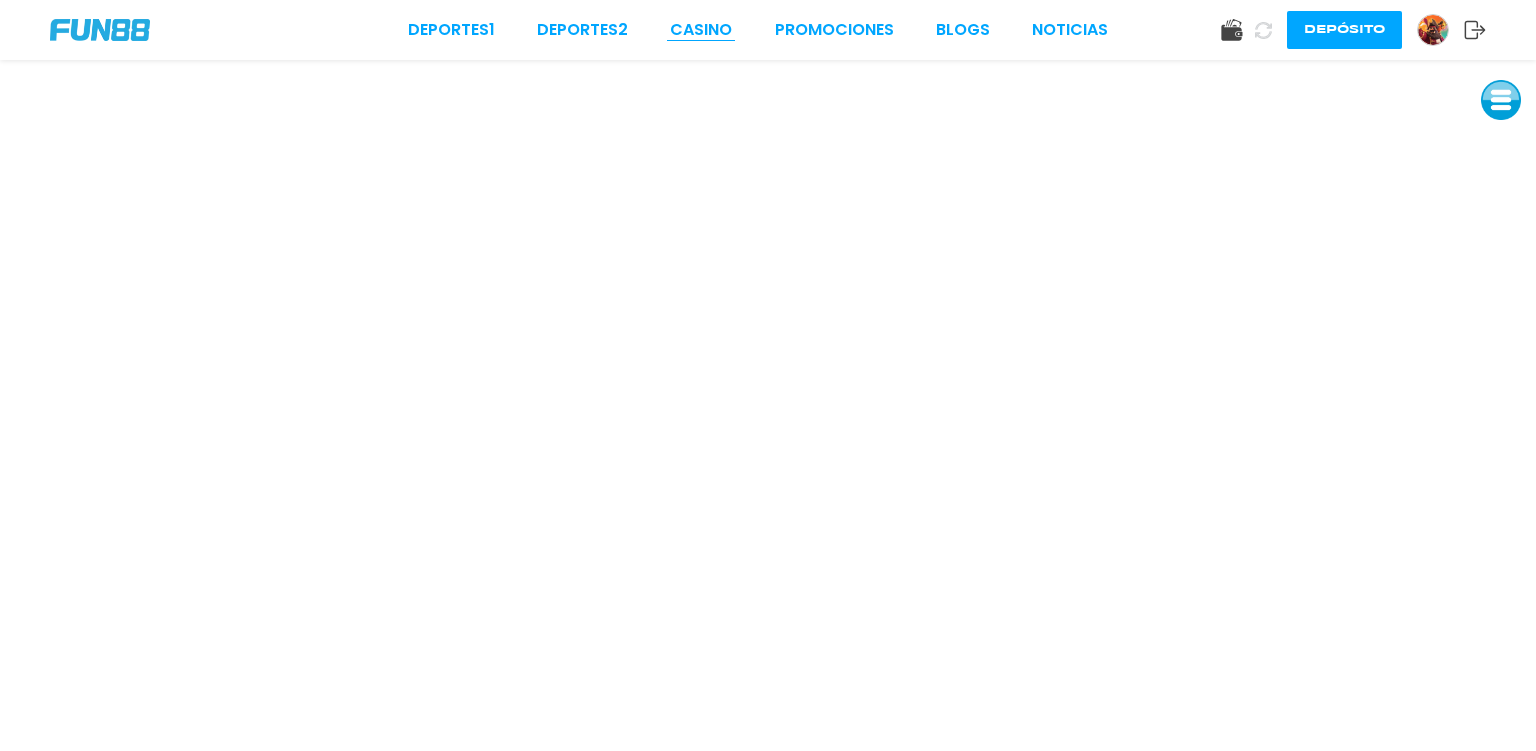 click on "CASINO" at bounding box center (701, 30) 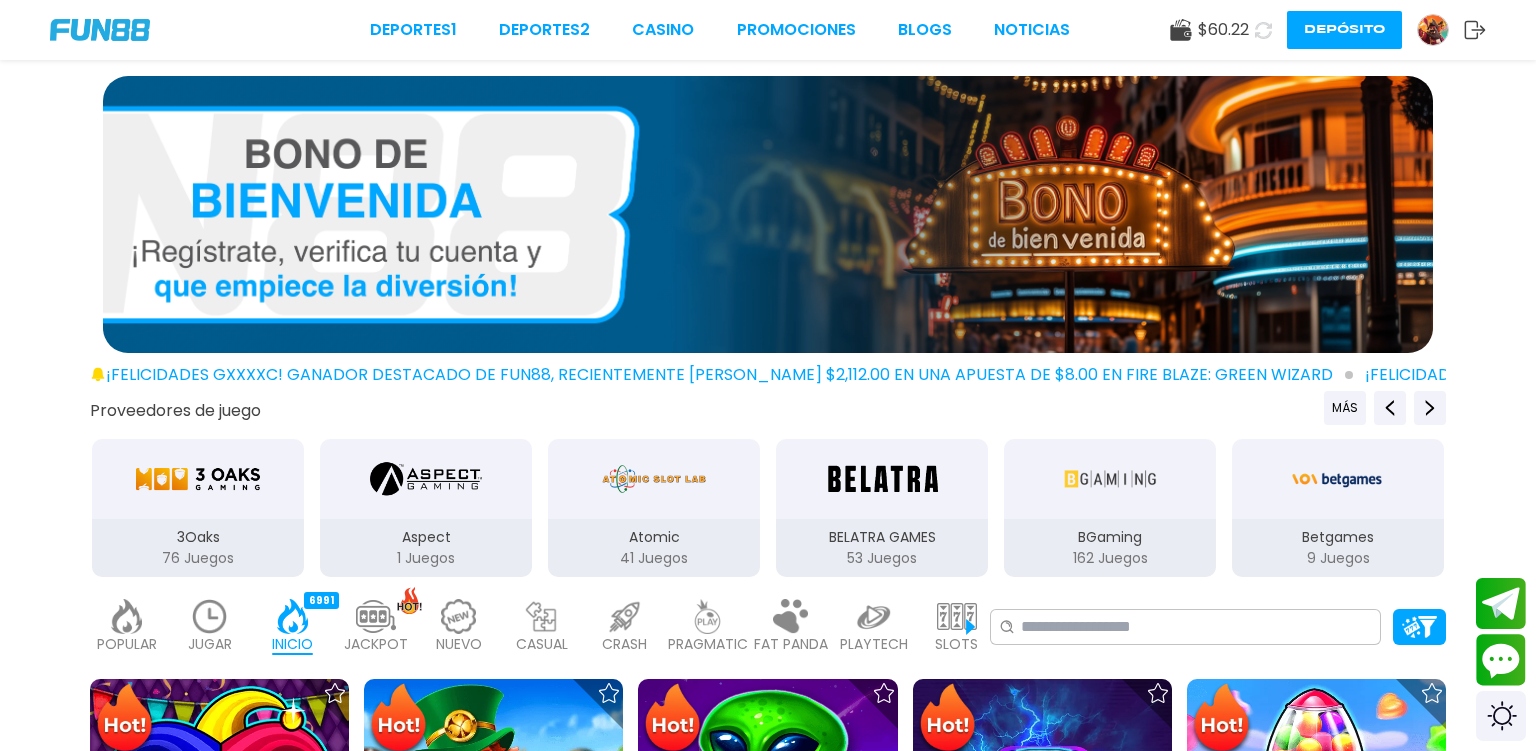 click at bounding box center [625, 616] 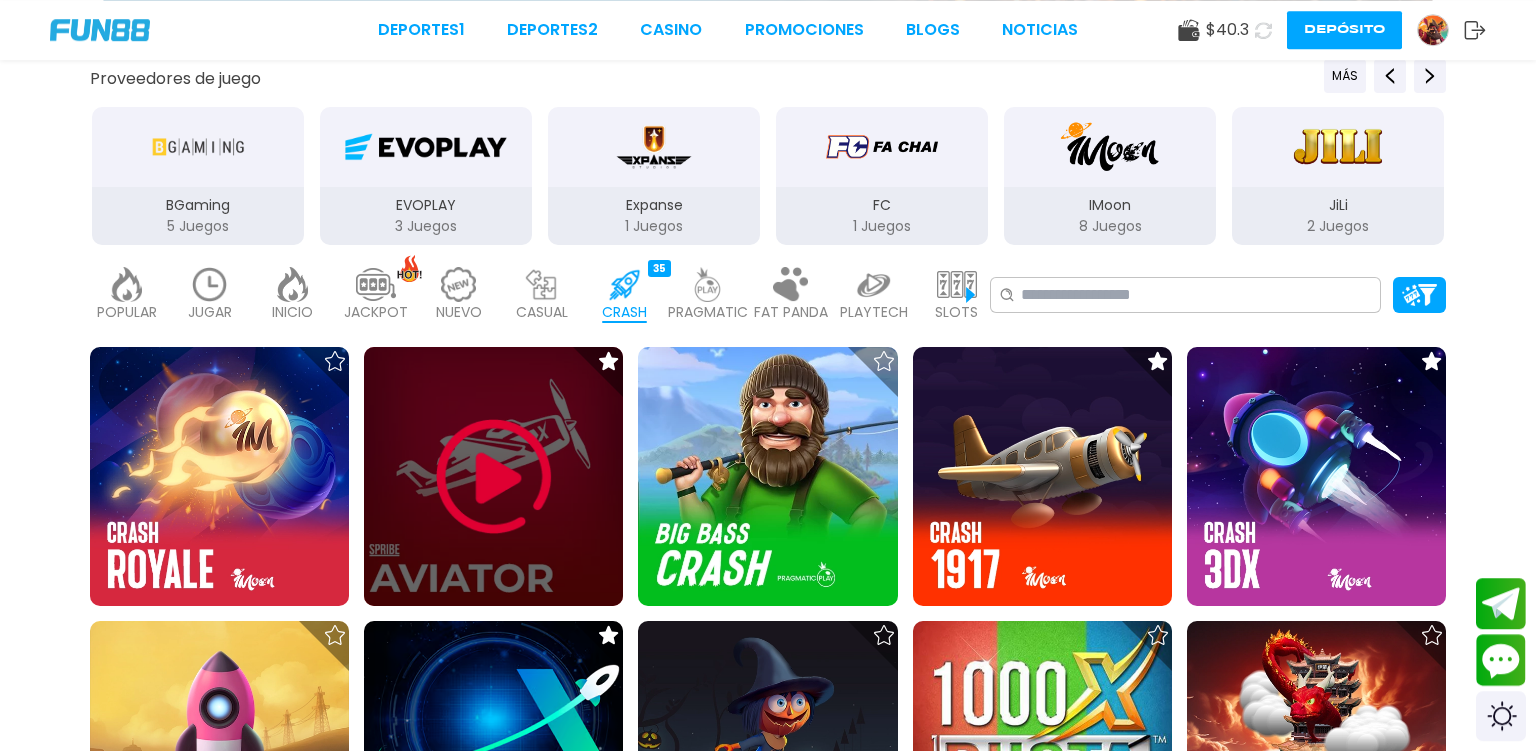 scroll, scrollTop: 422, scrollLeft: 0, axis: vertical 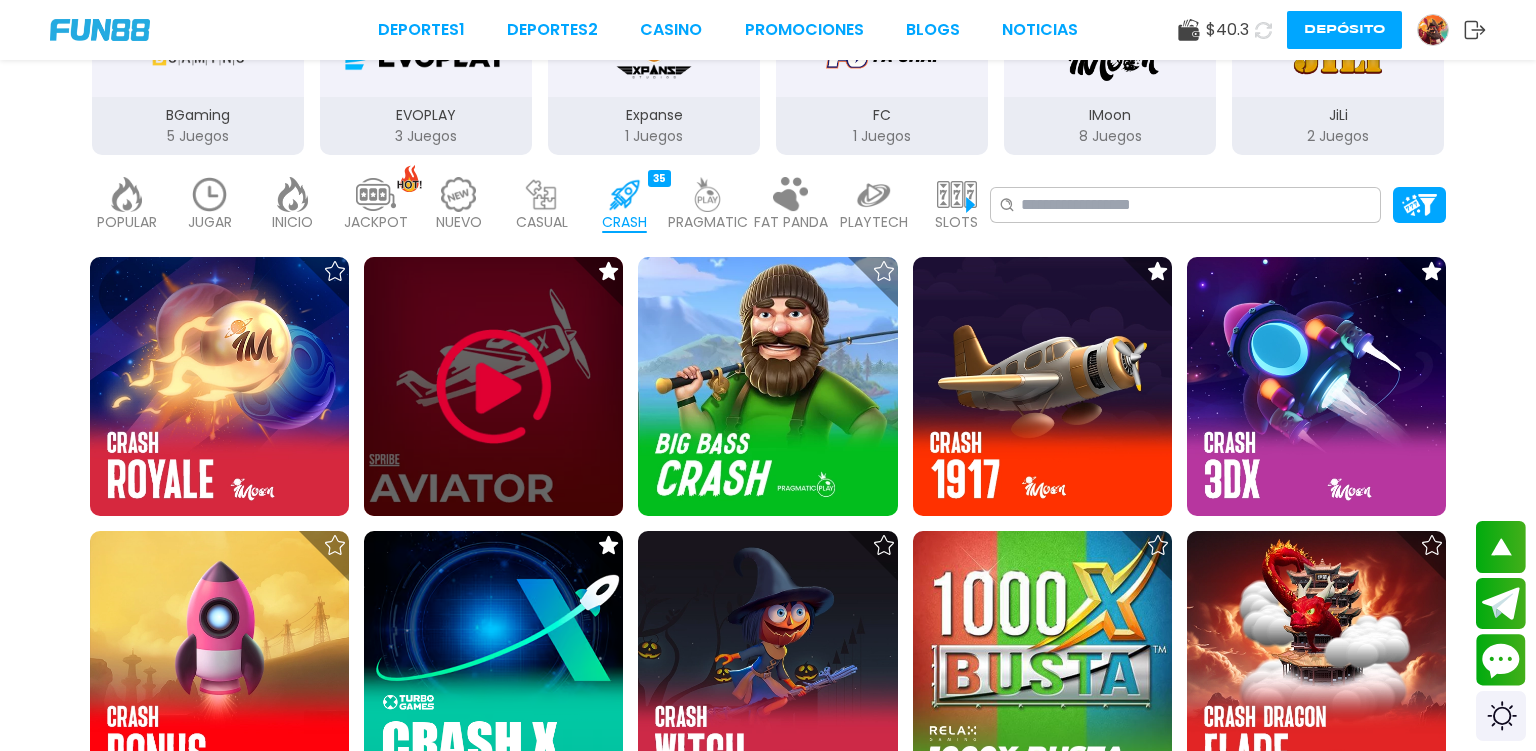 click at bounding box center (494, 387) 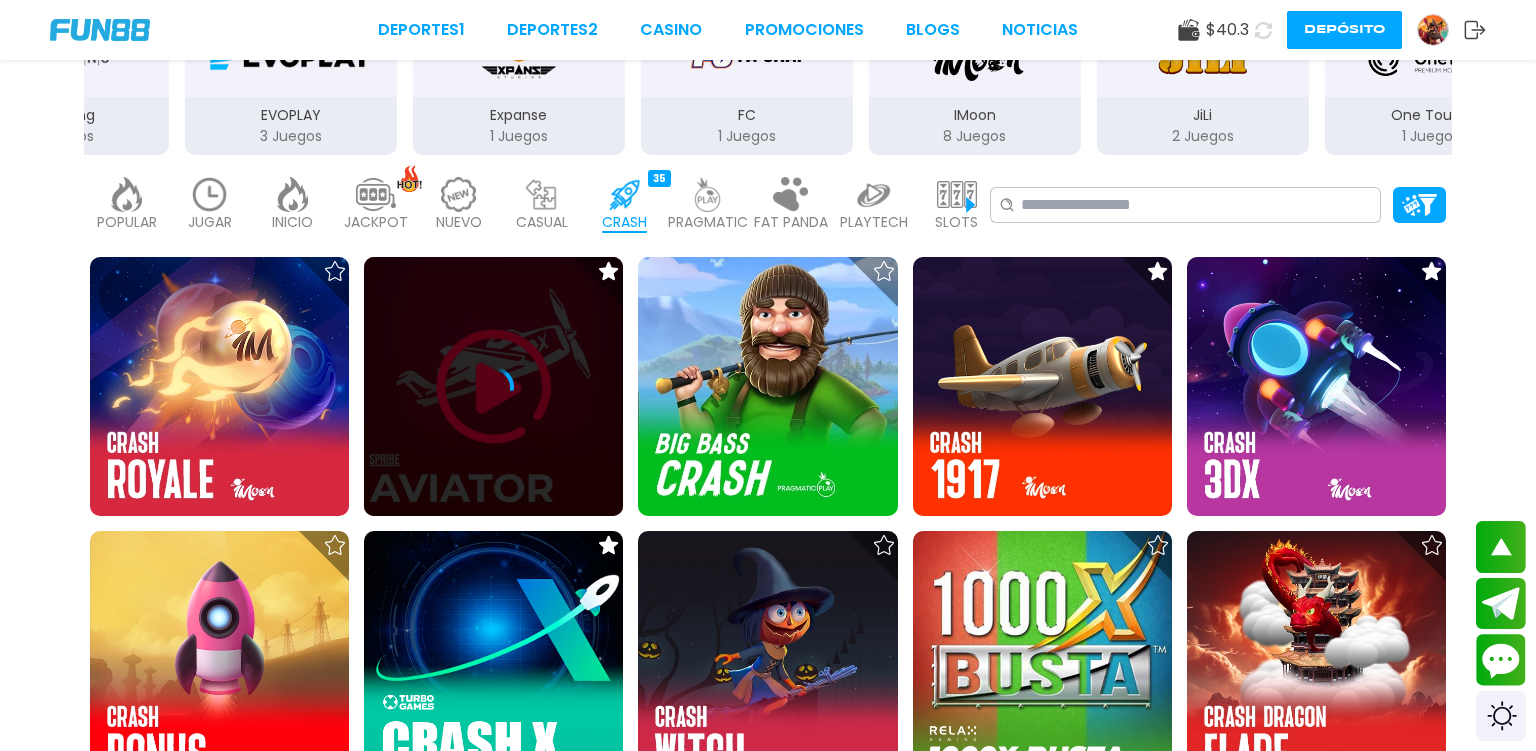 scroll, scrollTop: 0, scrollLeft: 0, axis: both 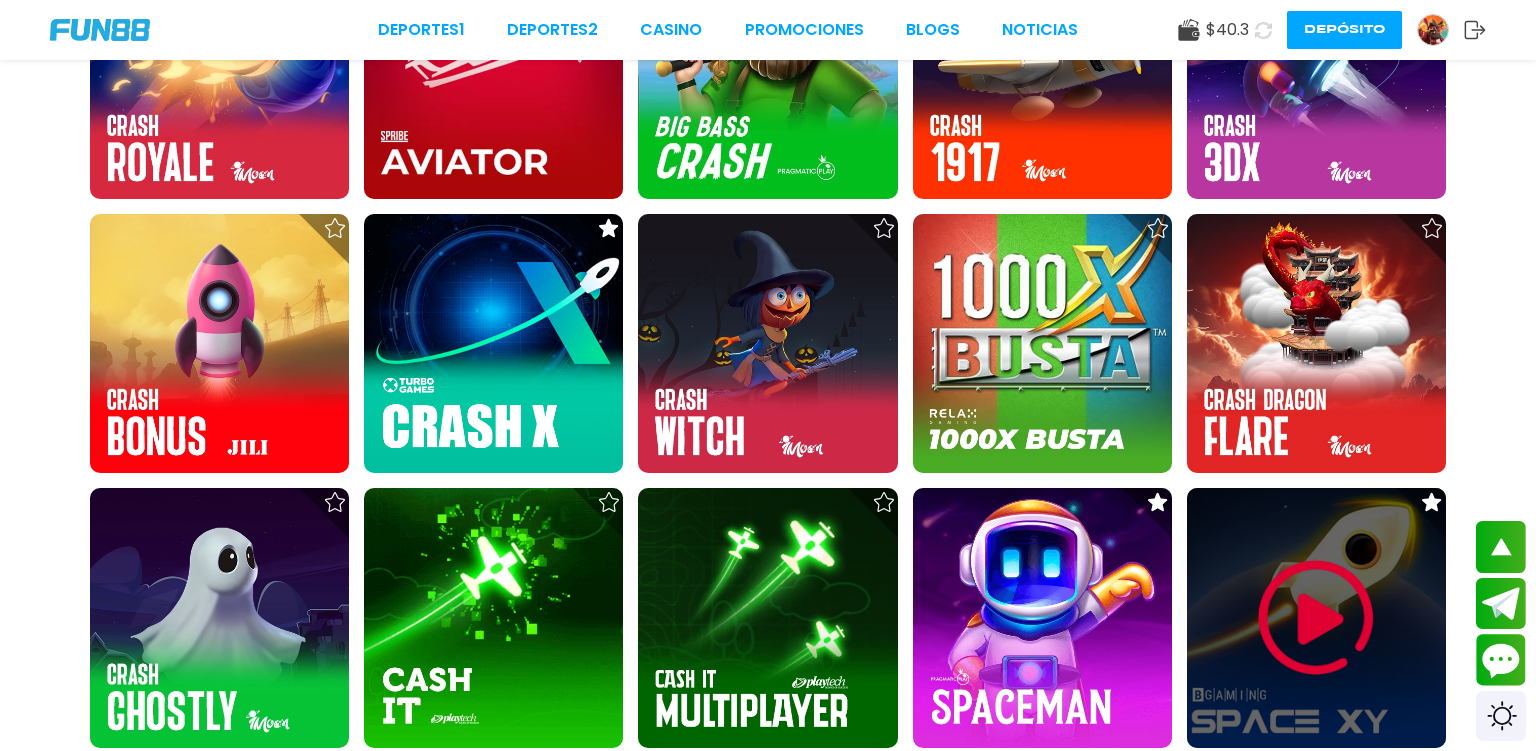 click at bounding box center (1316, 618) 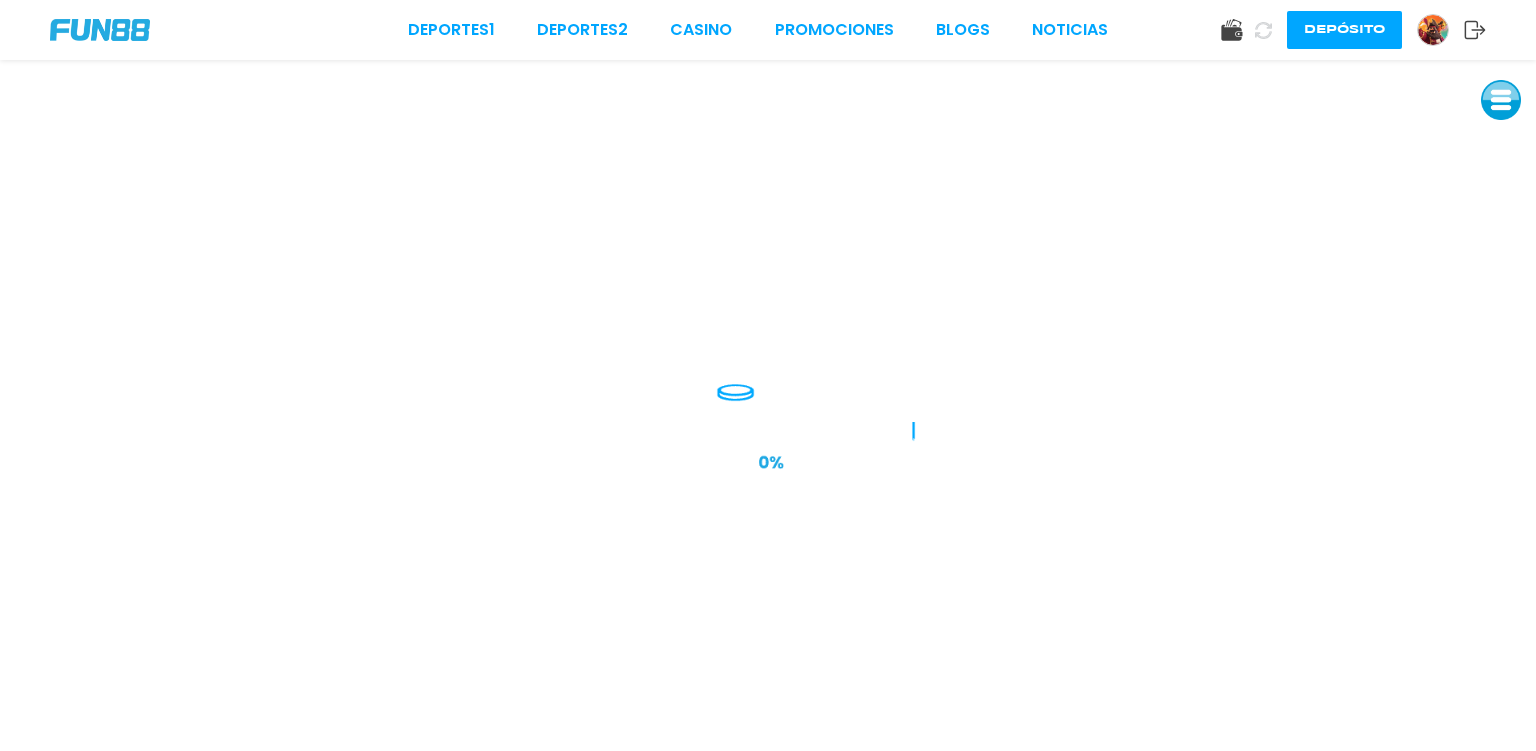 scroll, scrollTop: 0, scrollLeft: 0, axis: both 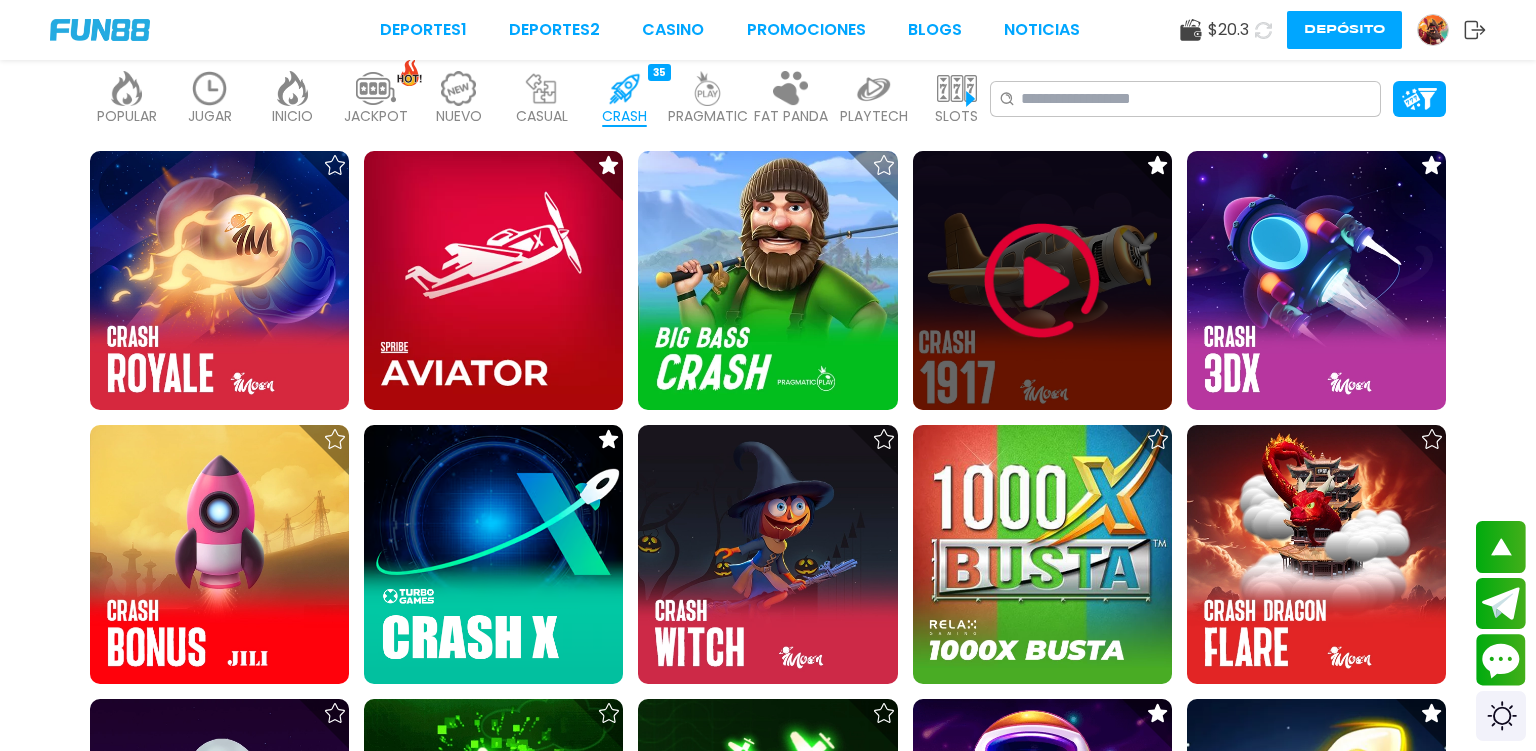 click at bounding box center [1042, 281] 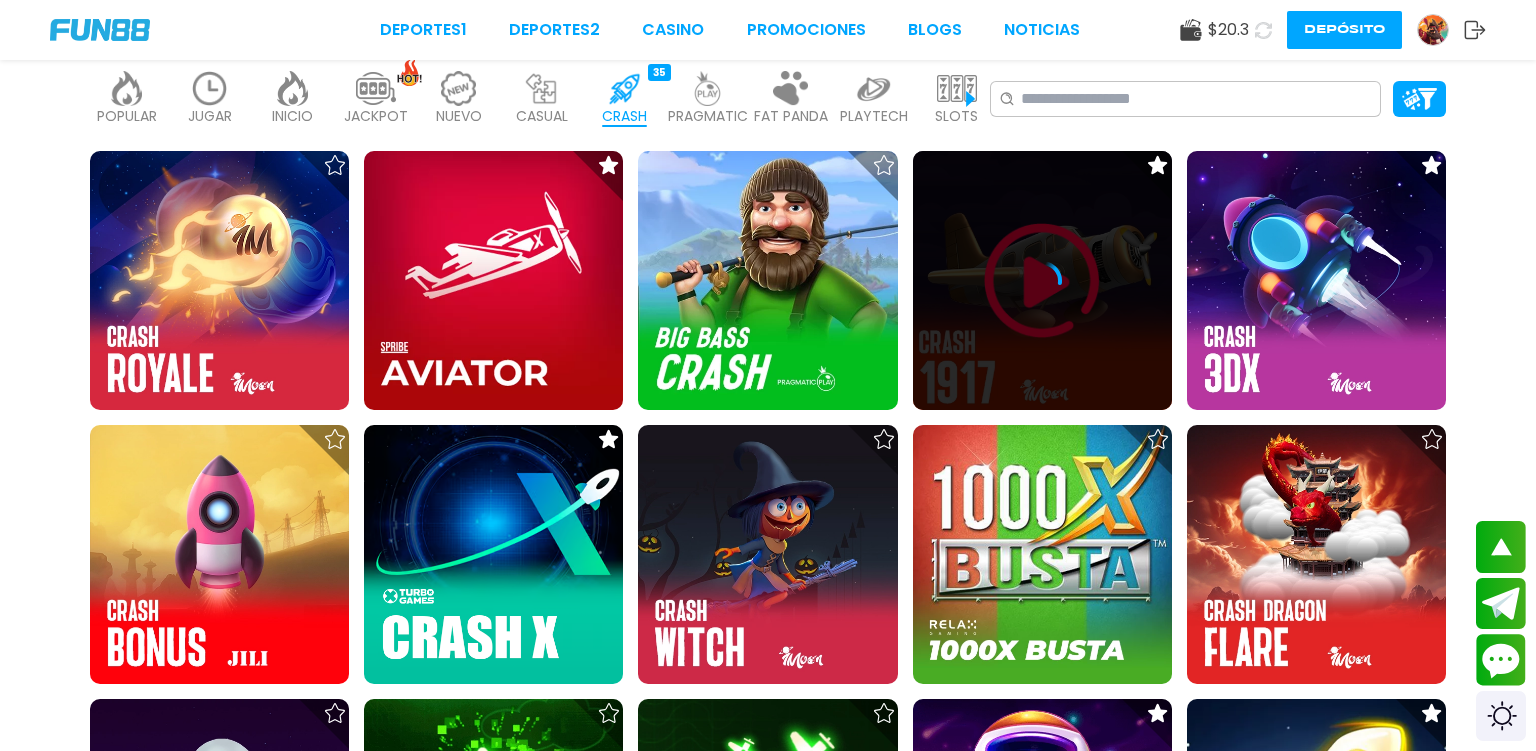 scroll, scrollTop: 0, scrollLeft: 0, axis: both 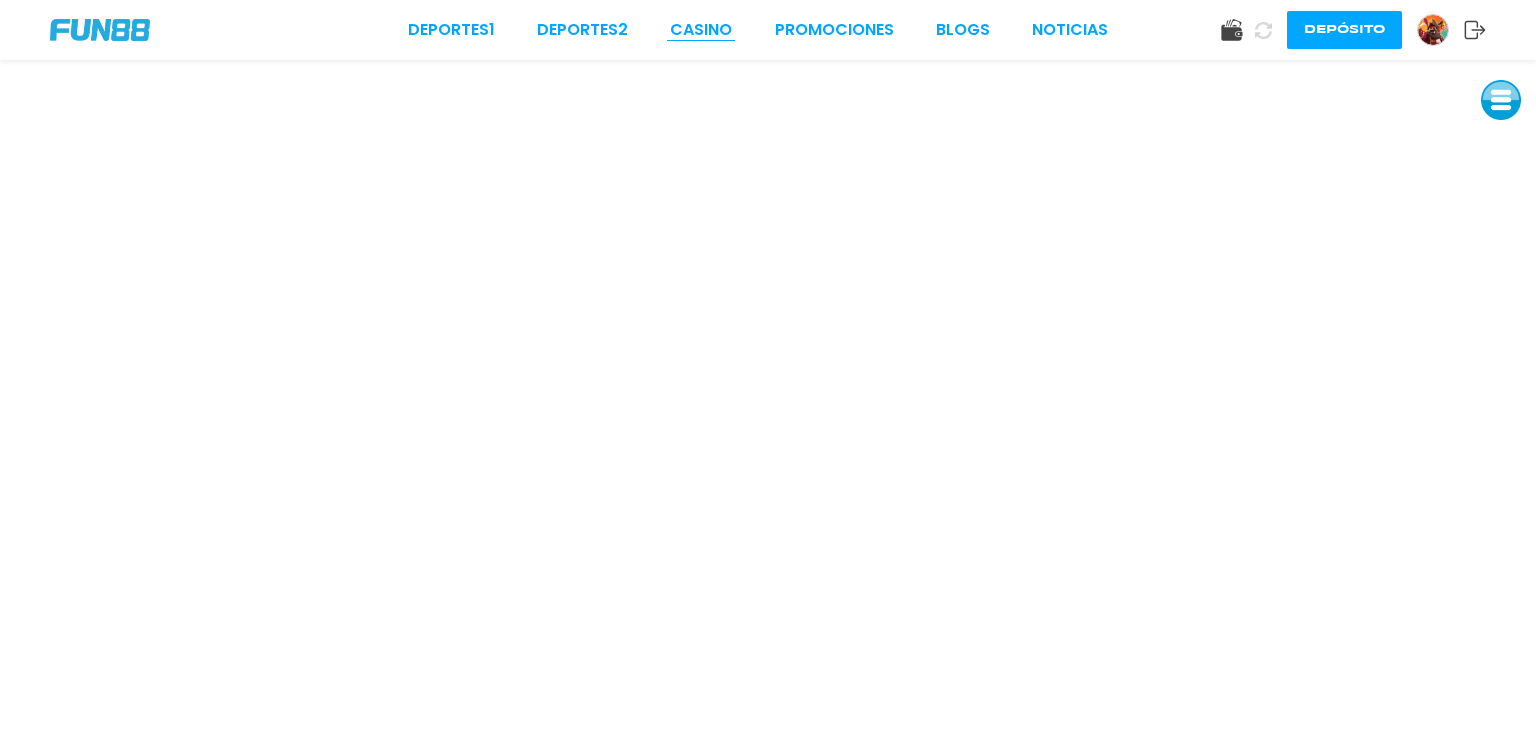 click on "CASINO" at bounding box center [701, 30] 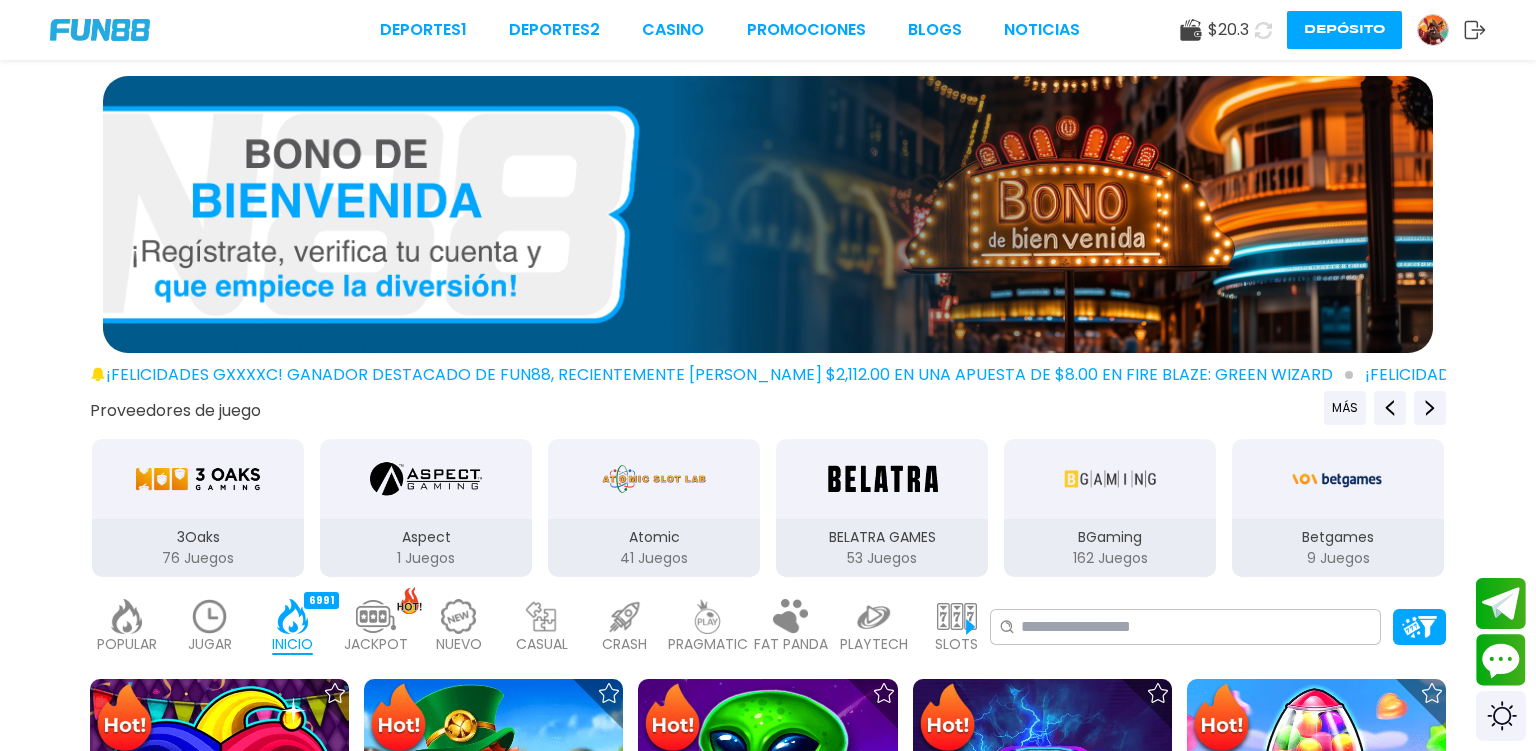 click at bounding box center (625, 616) 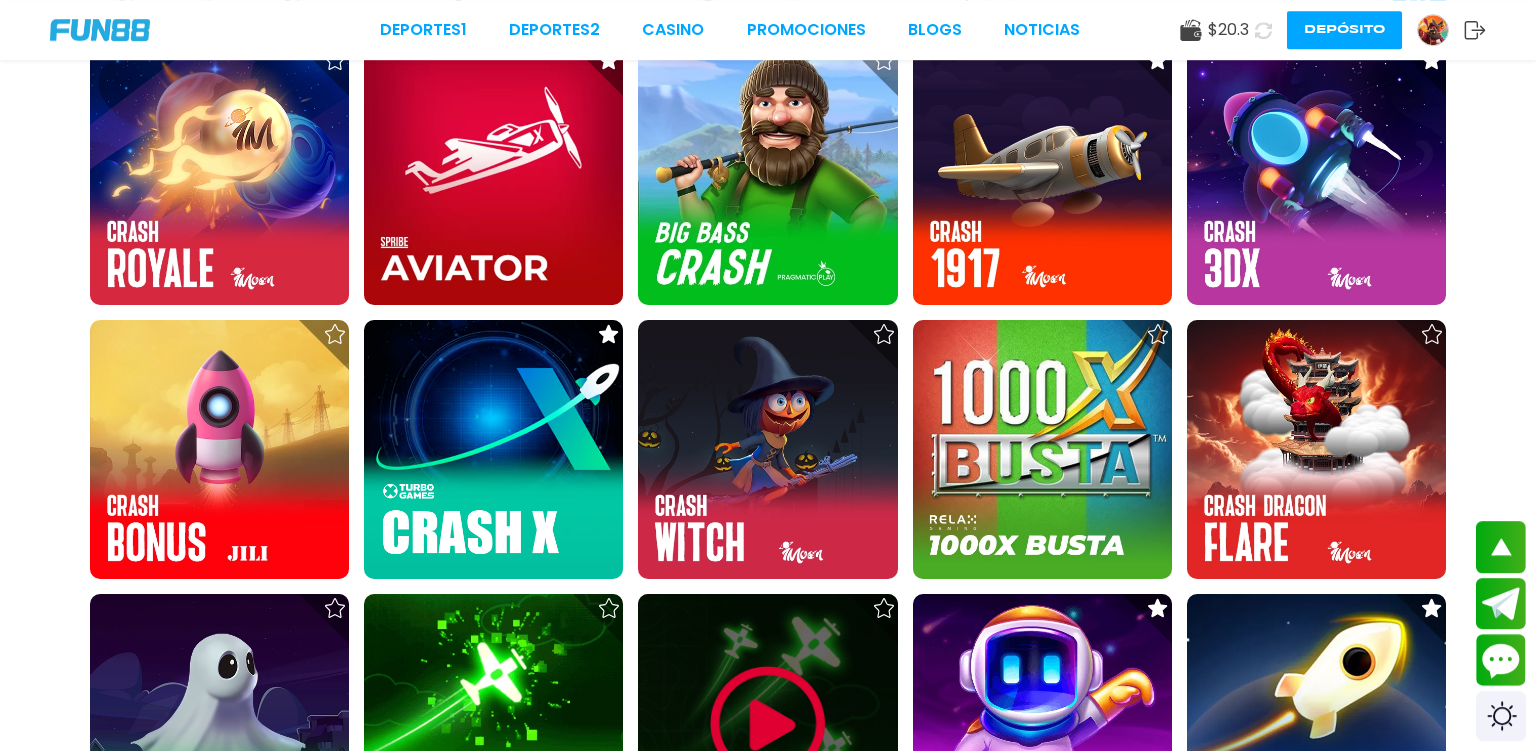 scroll, scrollTop: 739, scrollLeft: 0, axis: vertical 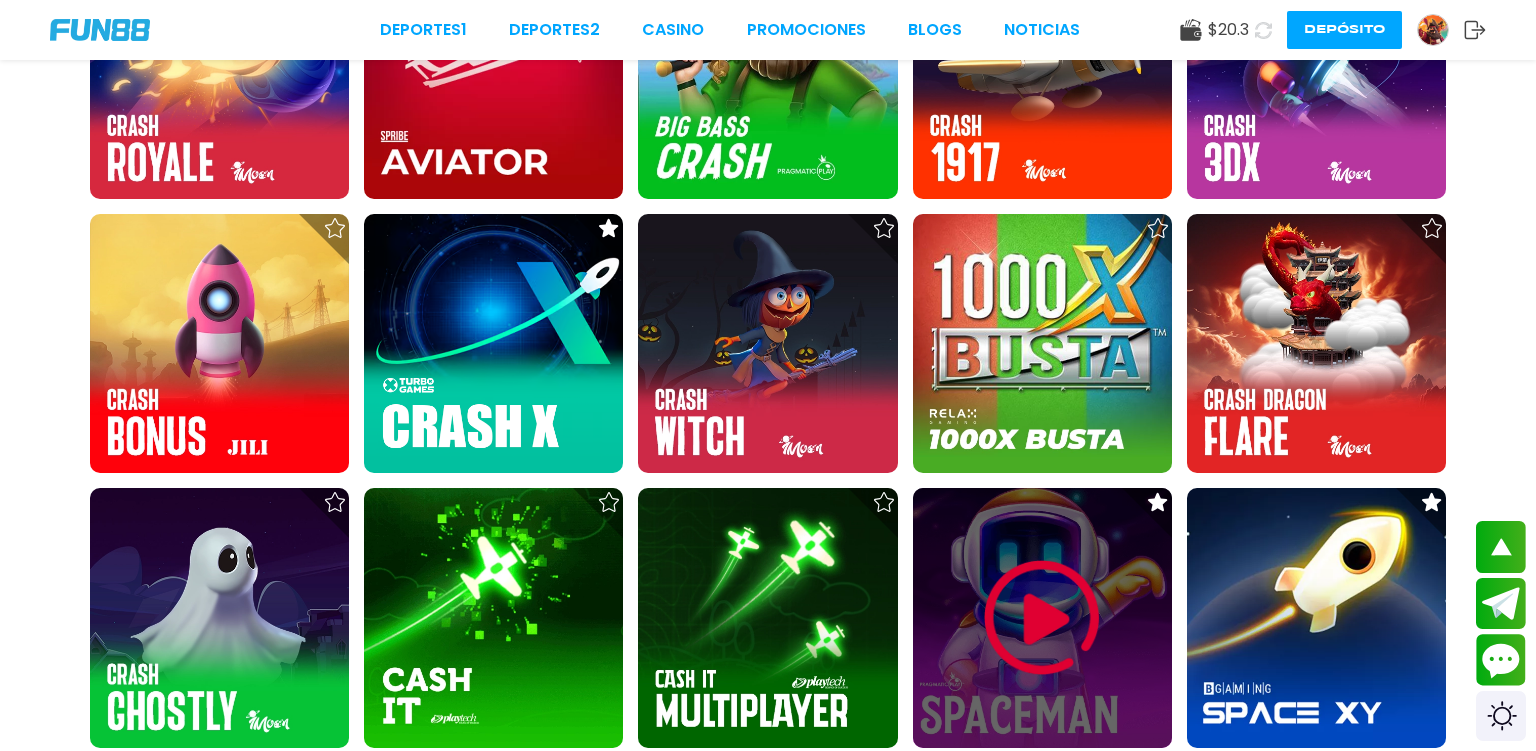 click at bounding box center (1042, 618) 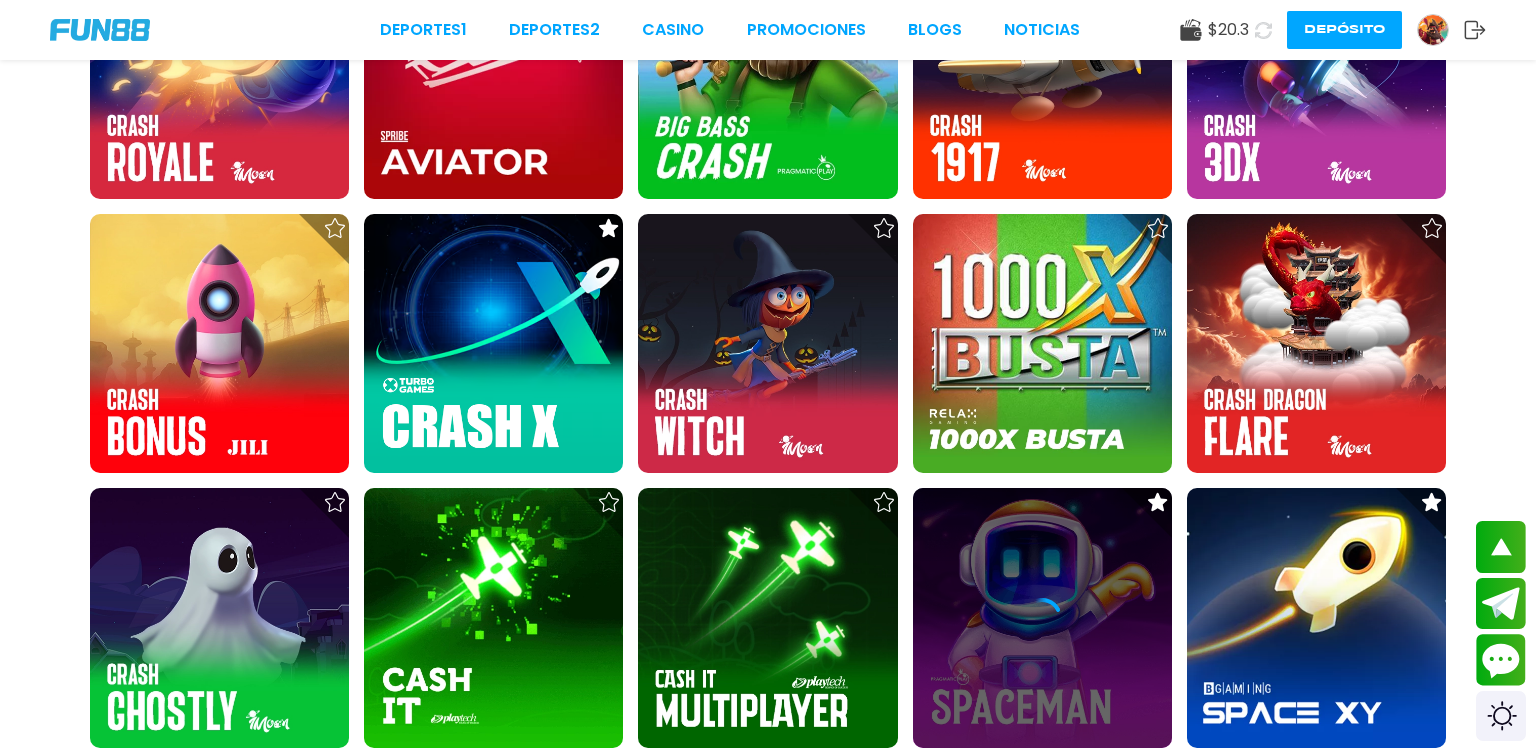 scroll, scrollTop: 0, scrollLeft: 0, axis: both 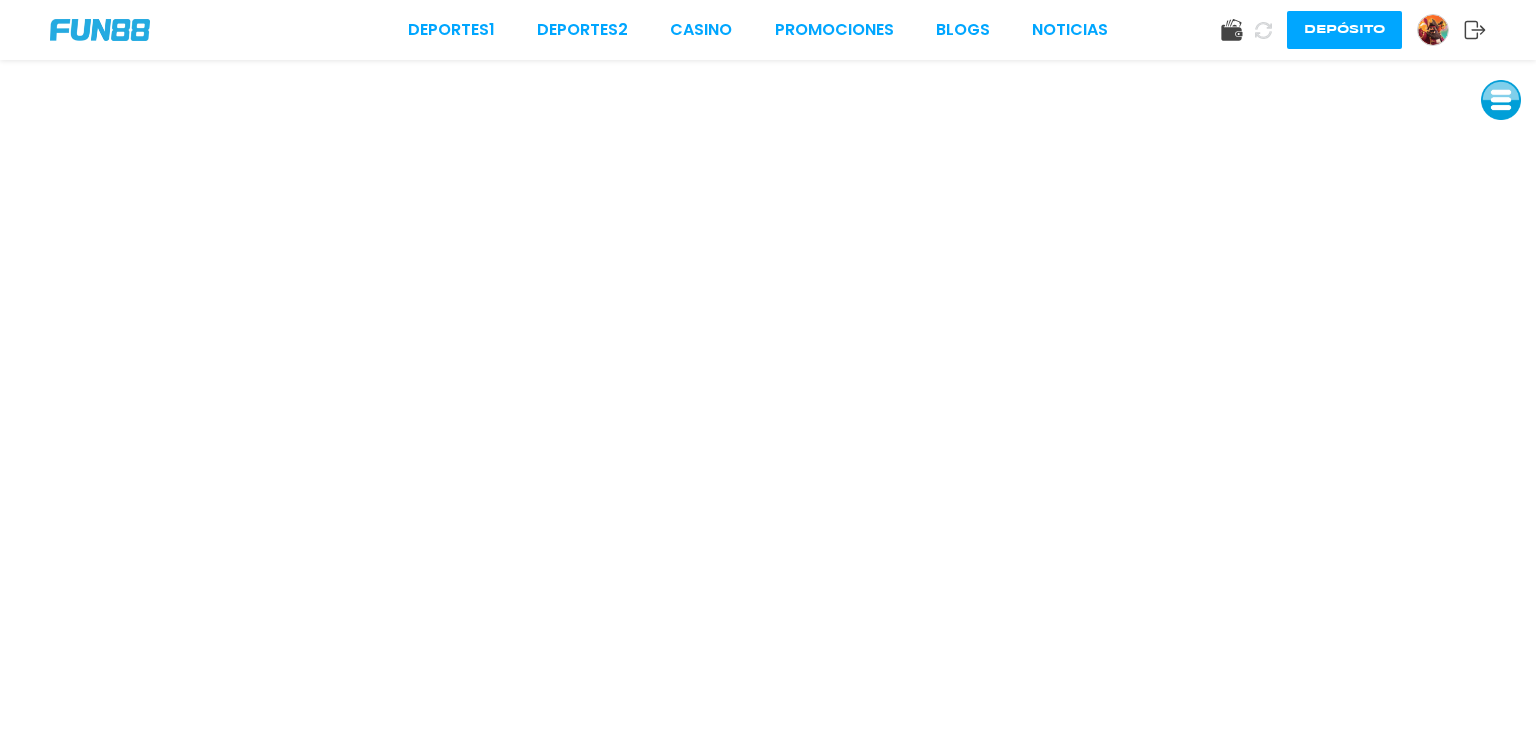 click 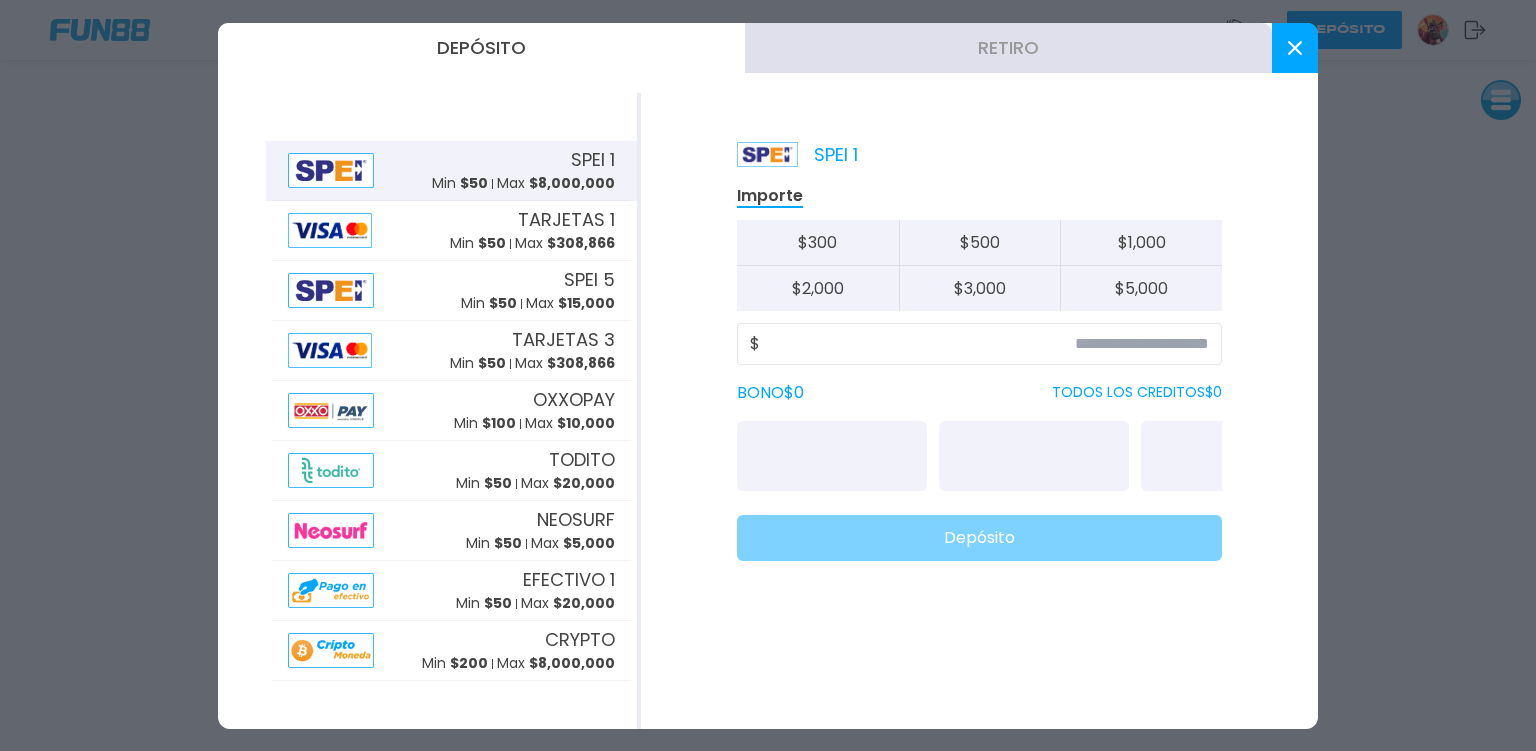 click on "Retiro" at bounding box center (1008, 48) 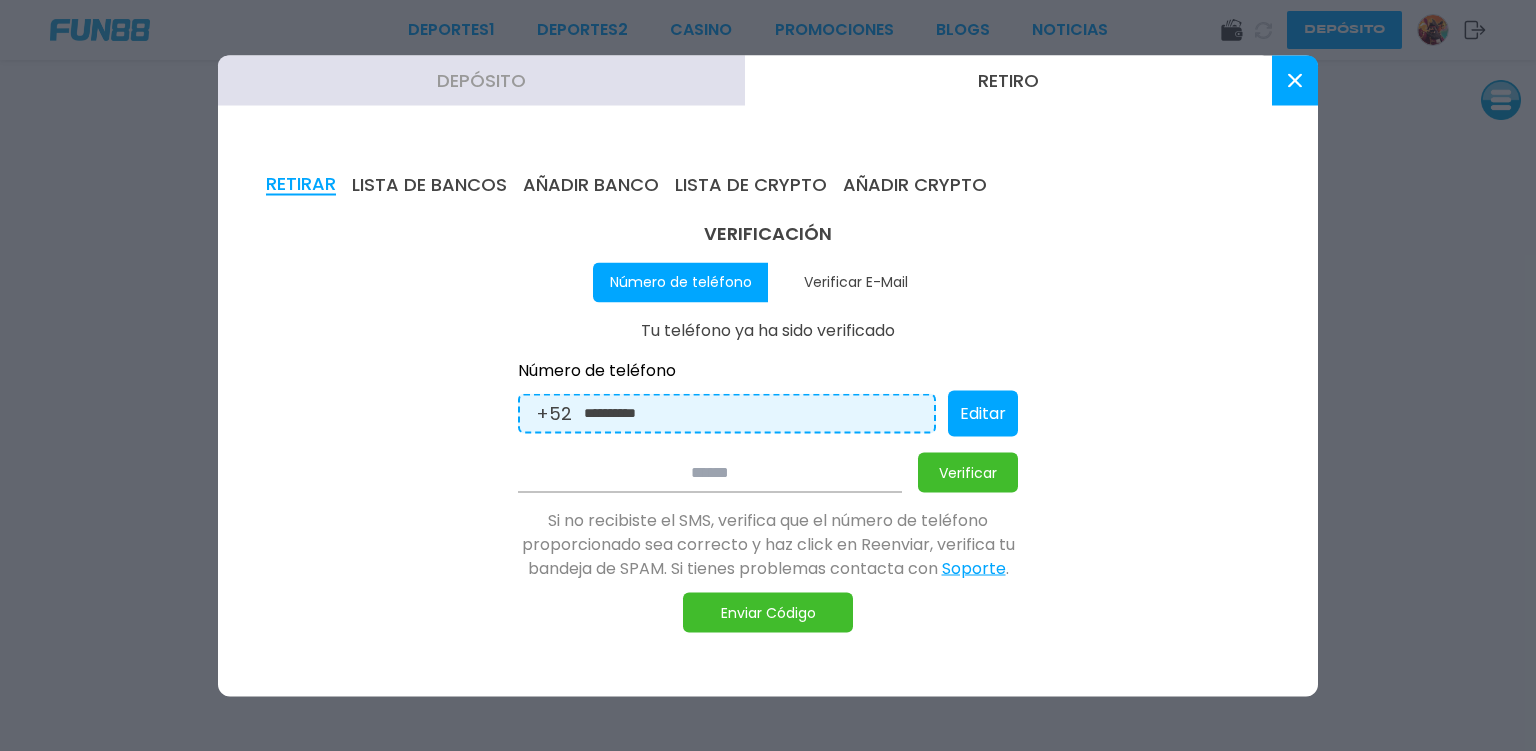 click on "Enviar Código" at bounding box center (768, 612) 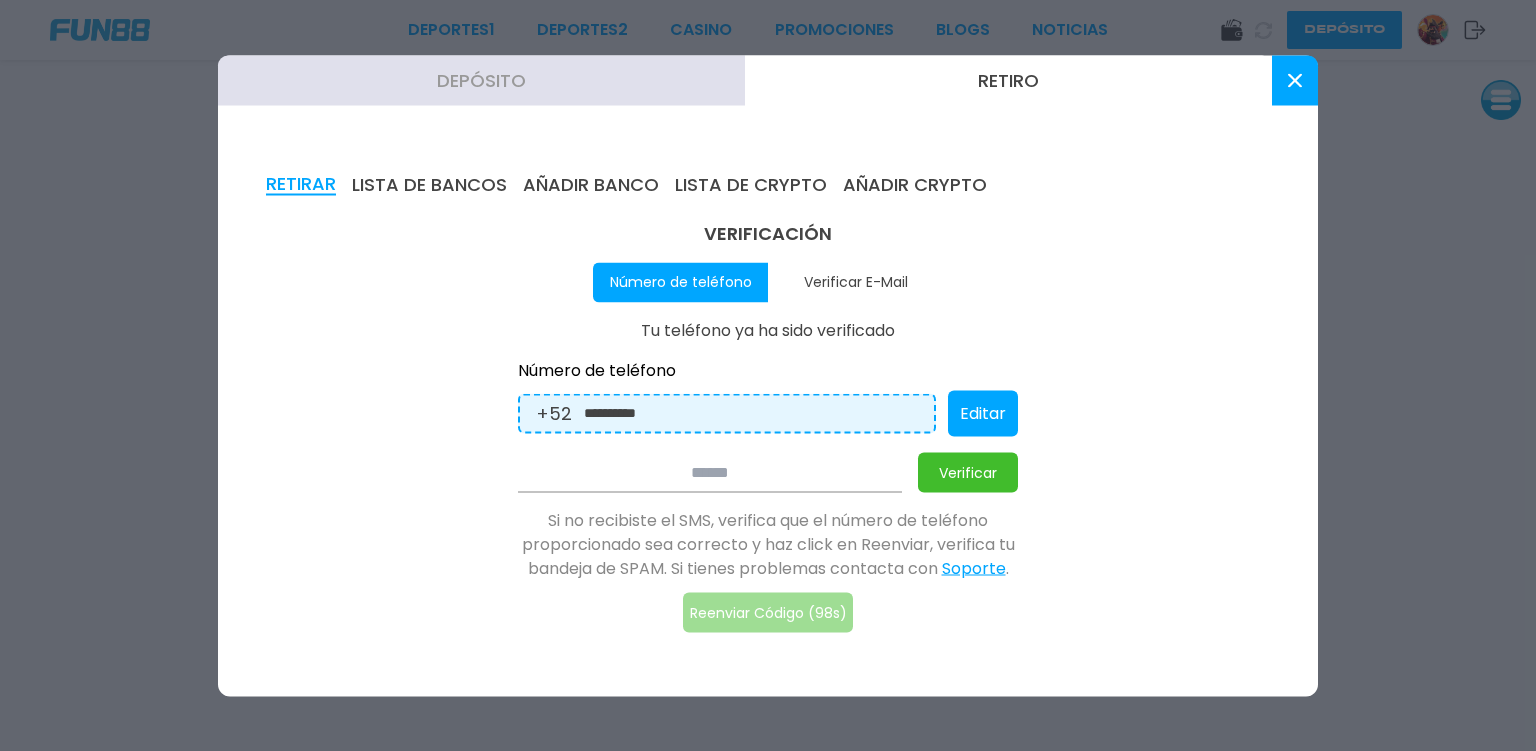 click at bounding box center [710, 472] 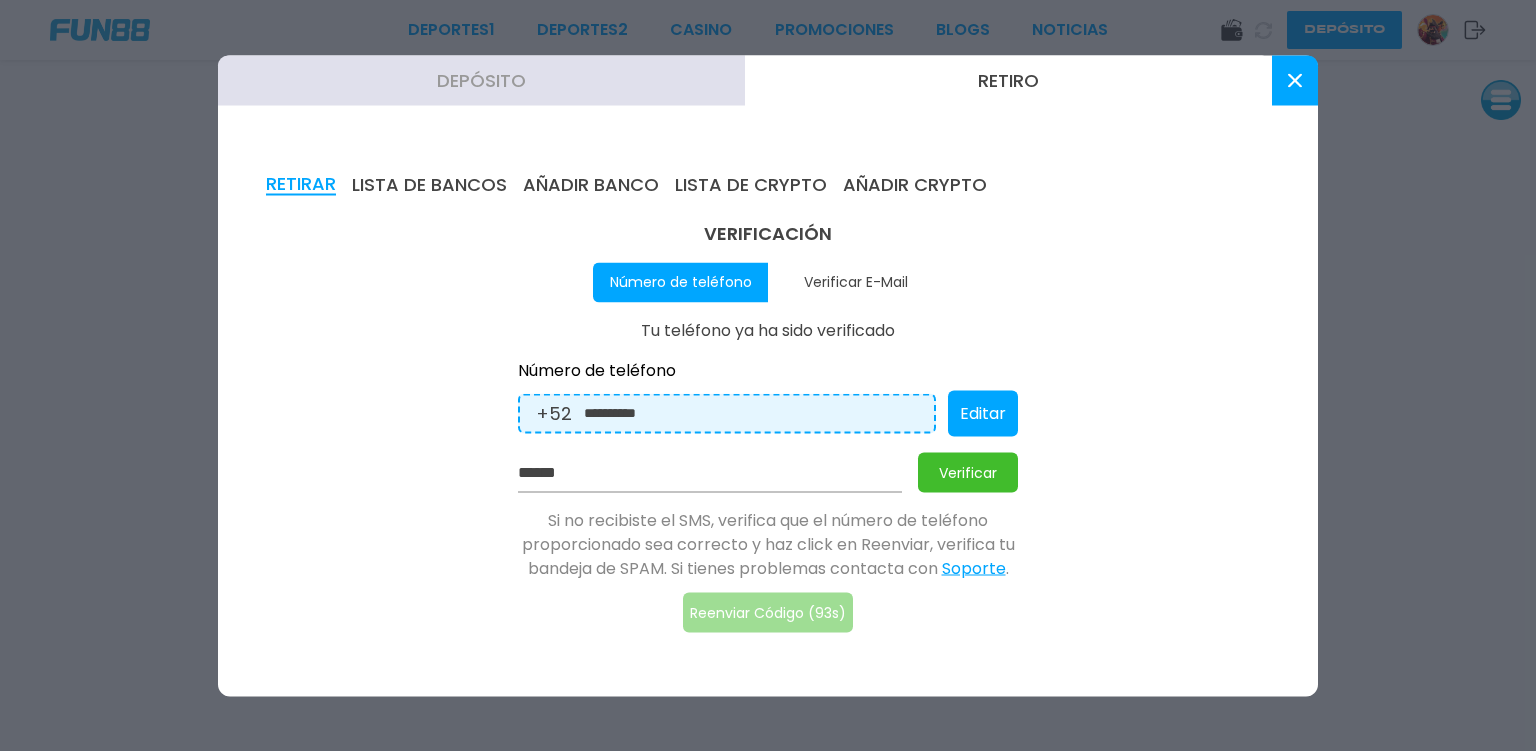 type on "******" 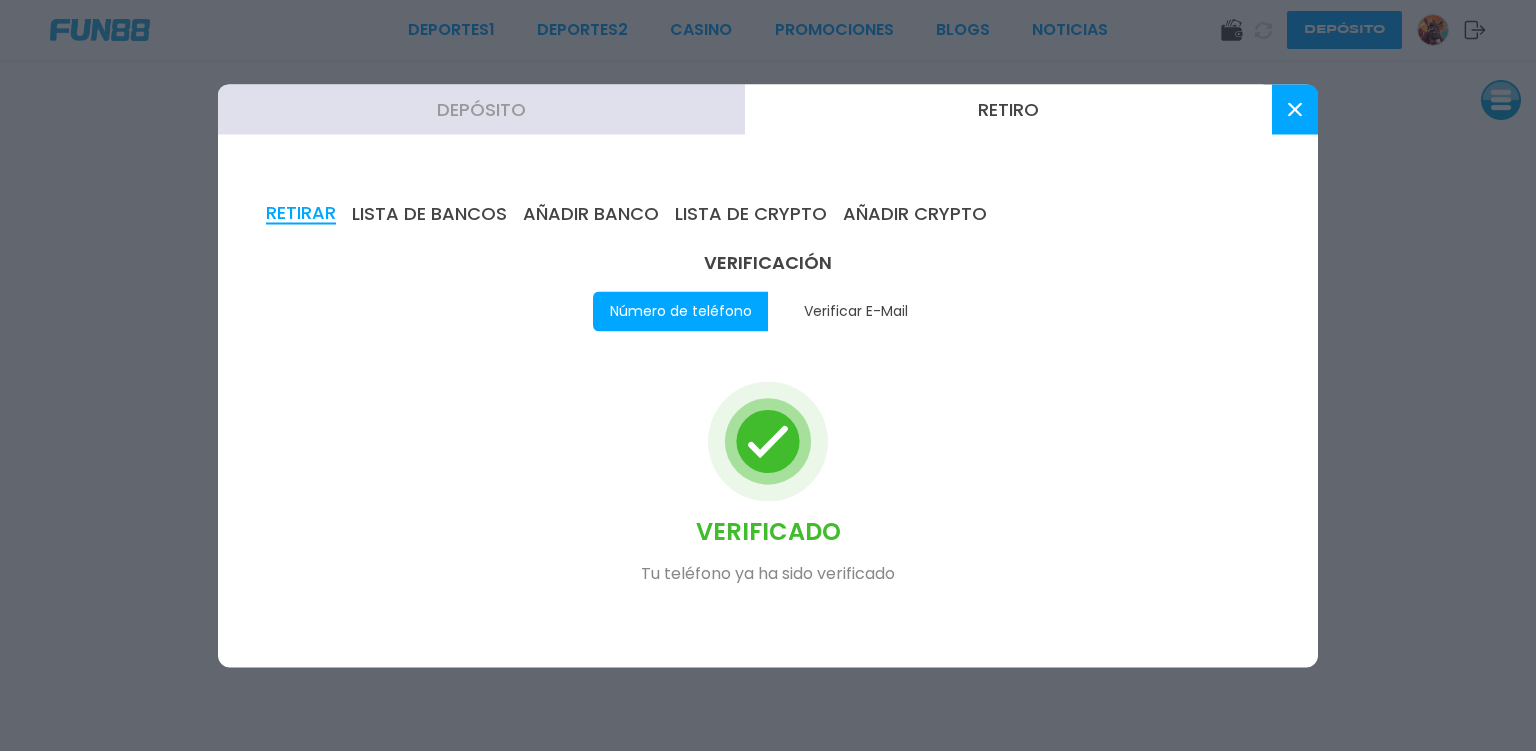 click on "Verificar E-Mail" at bounding box center (855, 311) 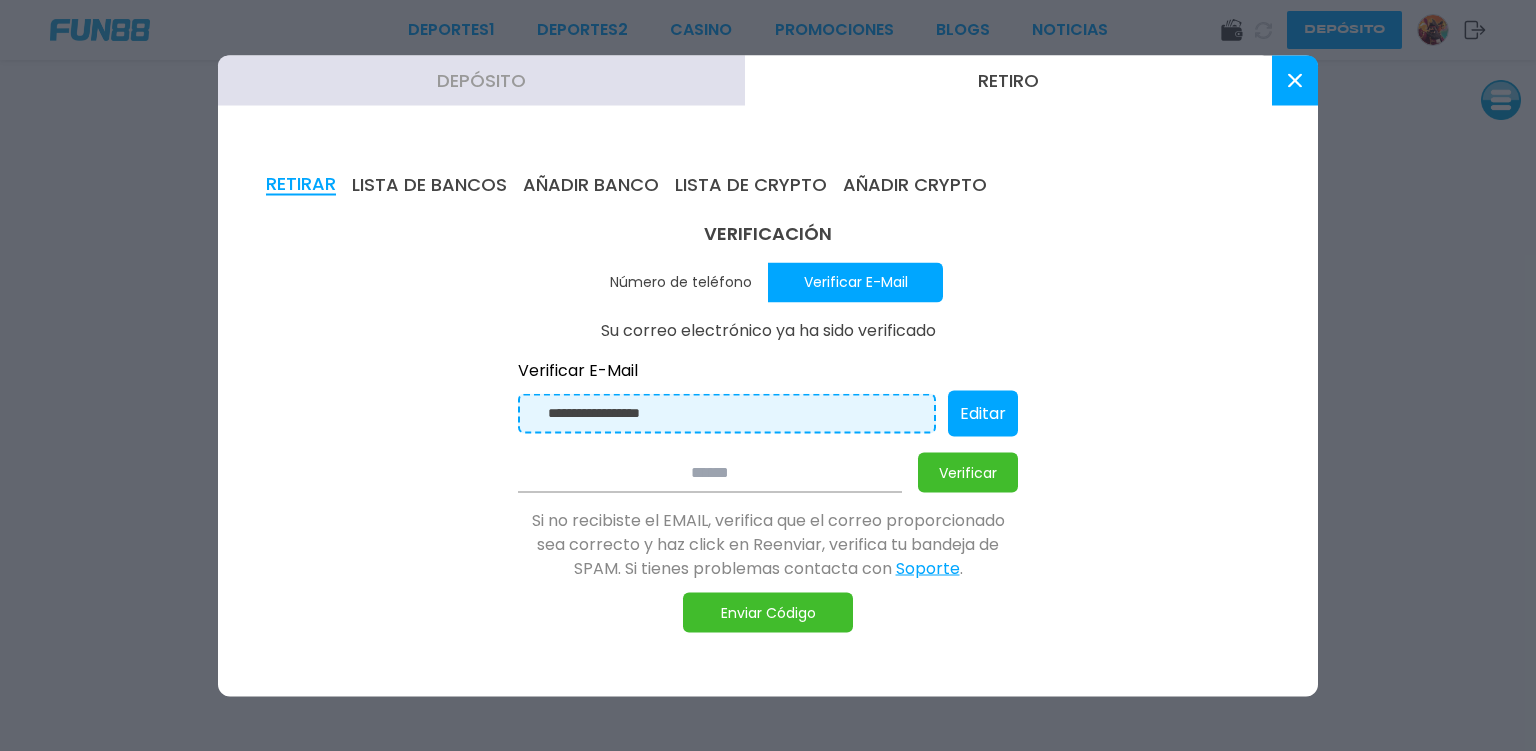 click on "Enviar Código" at bounding box center (768, 612) 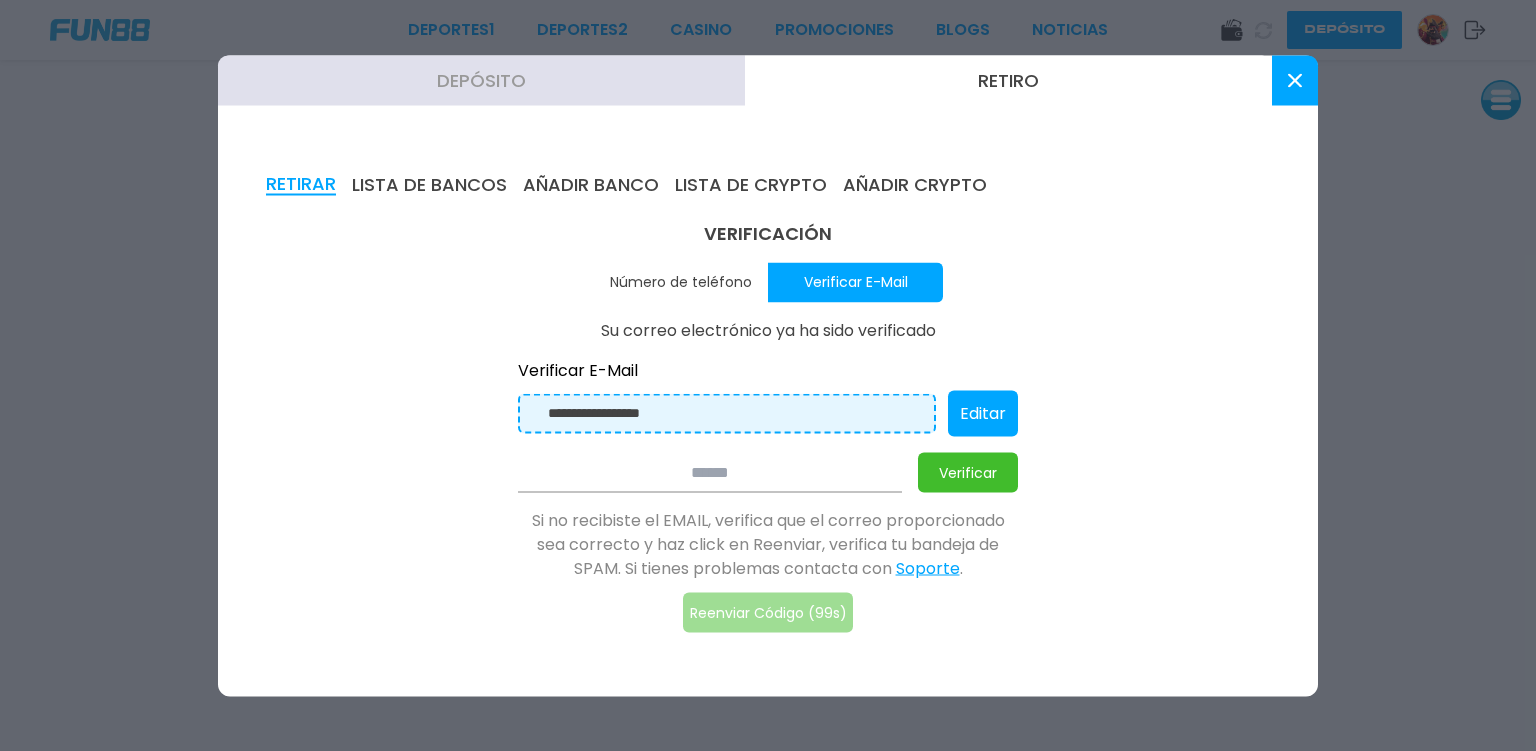 click at bounding box center [710, 472] 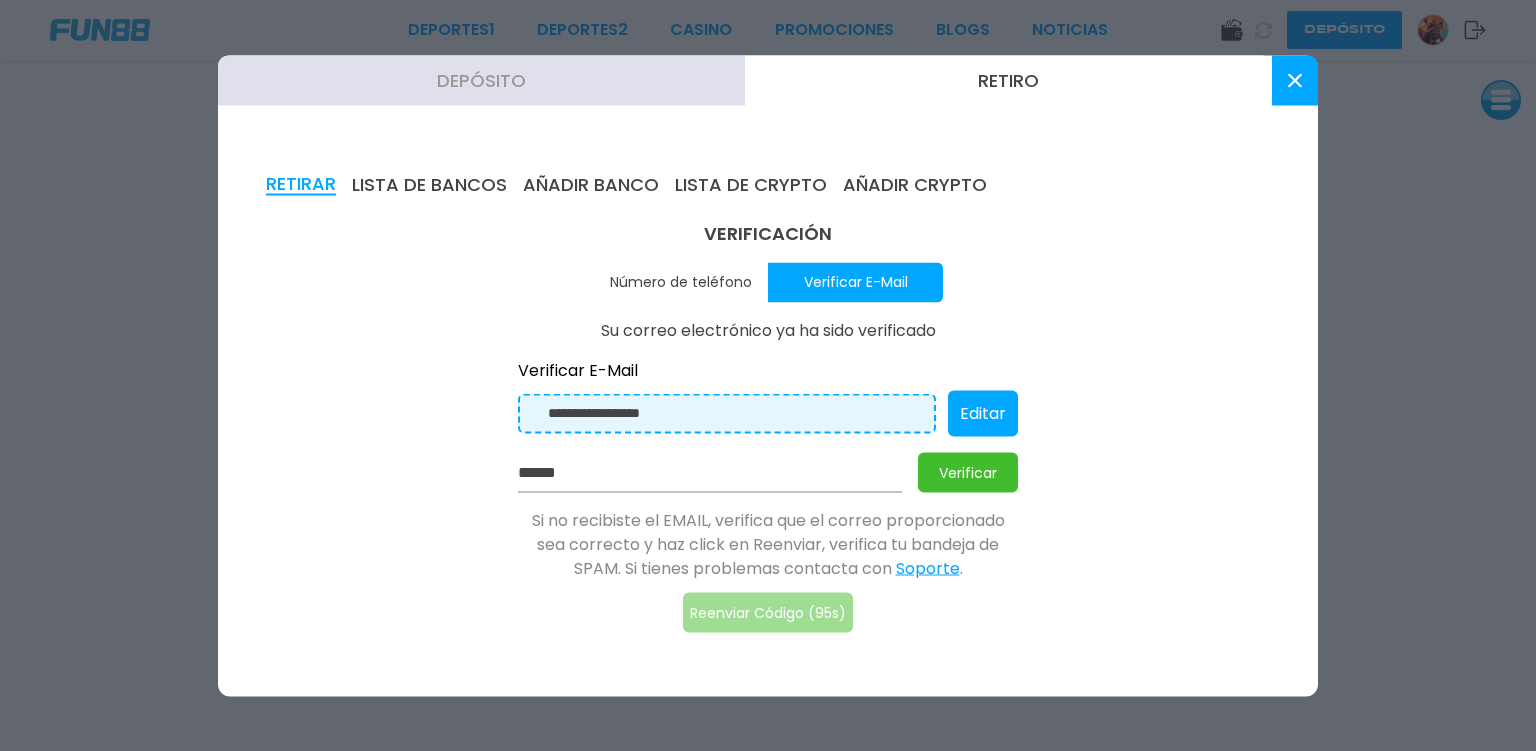 type on "******" 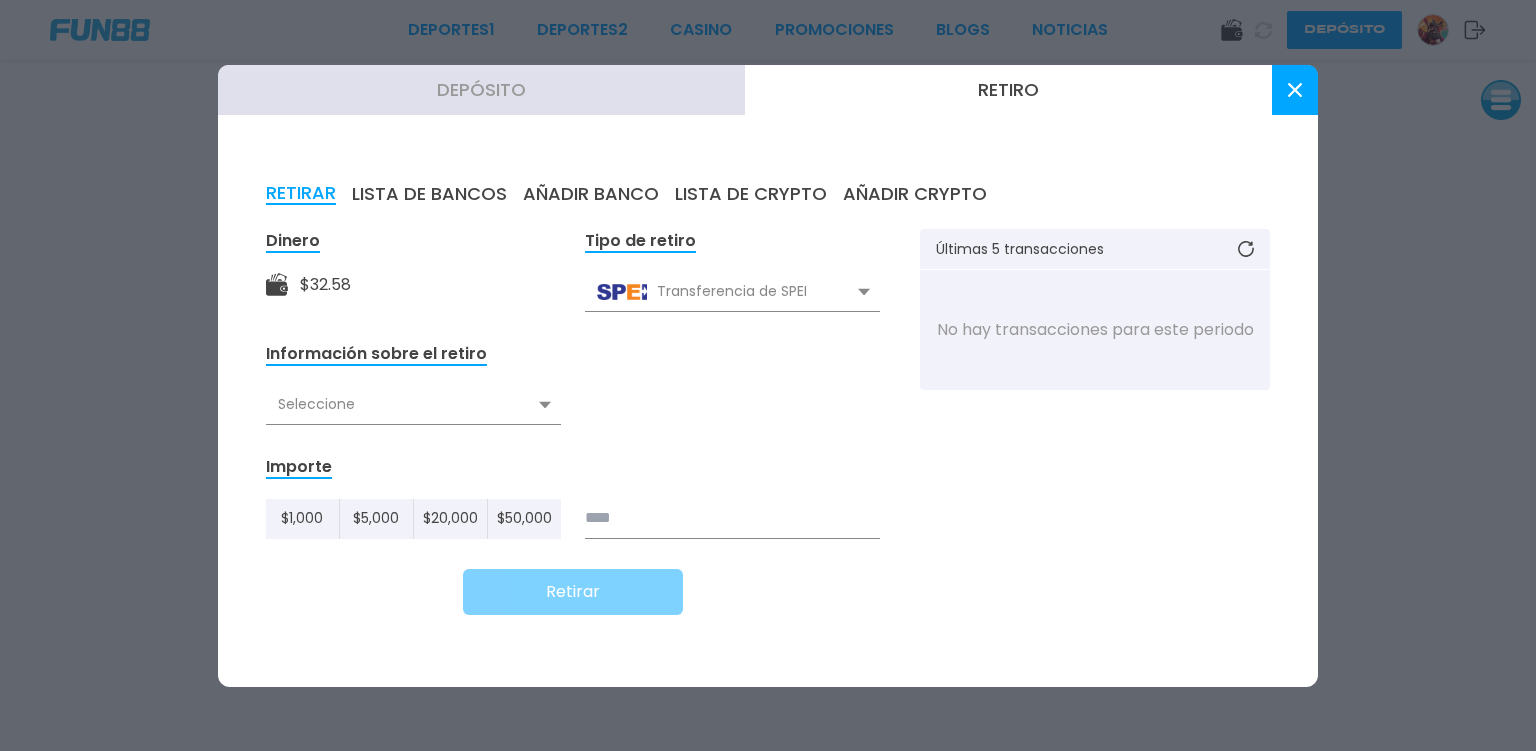 click 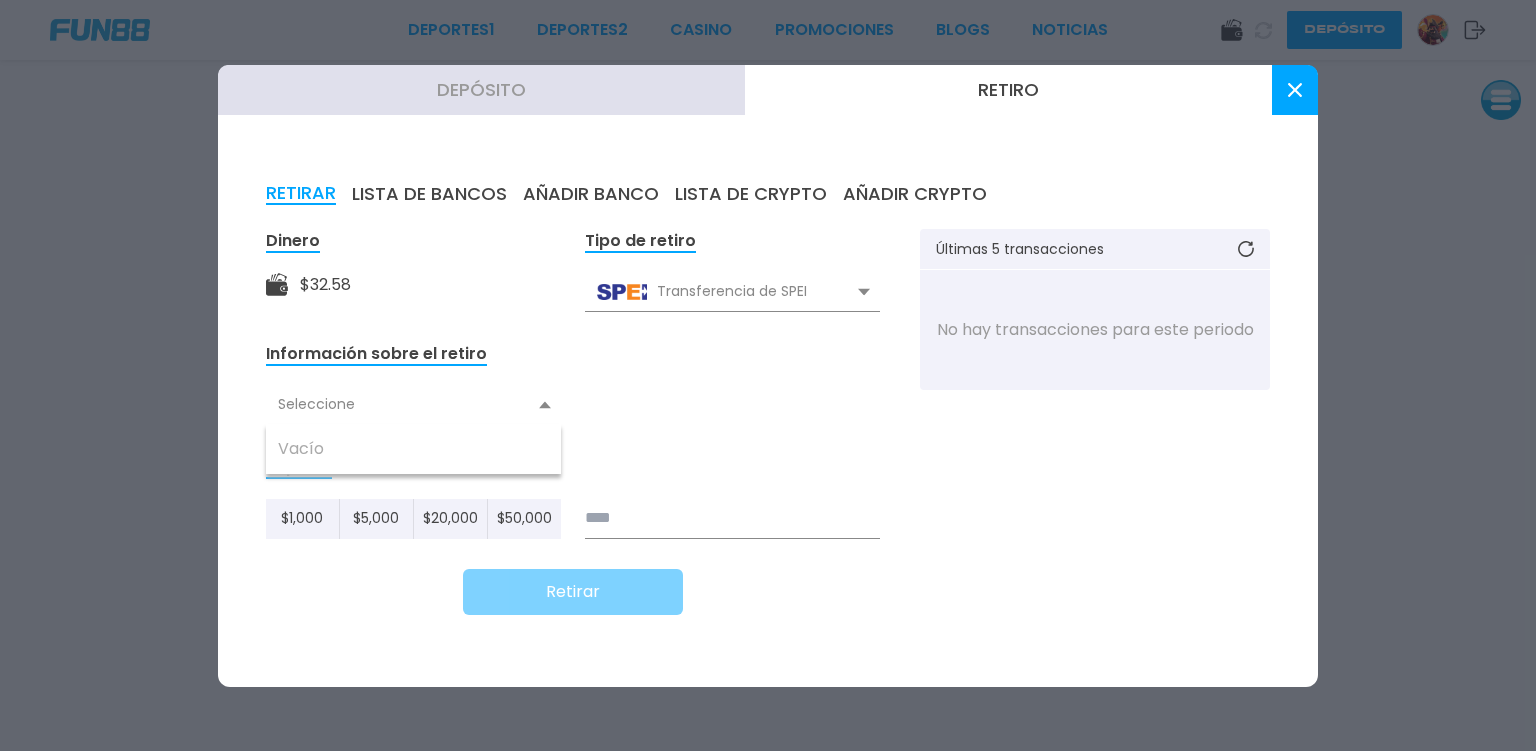 click 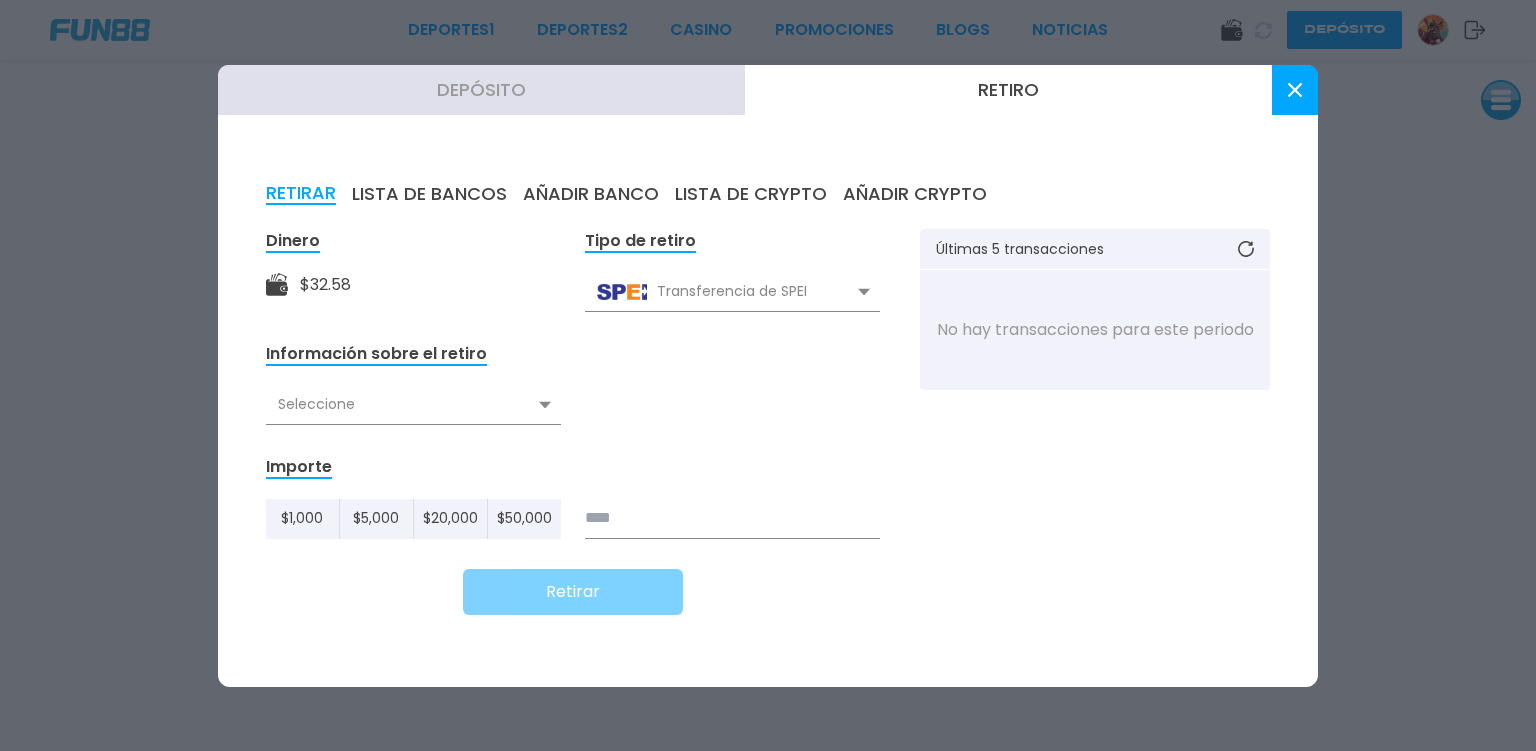 click on "AÑADIR BANCO" at bounding box center [591, 194] 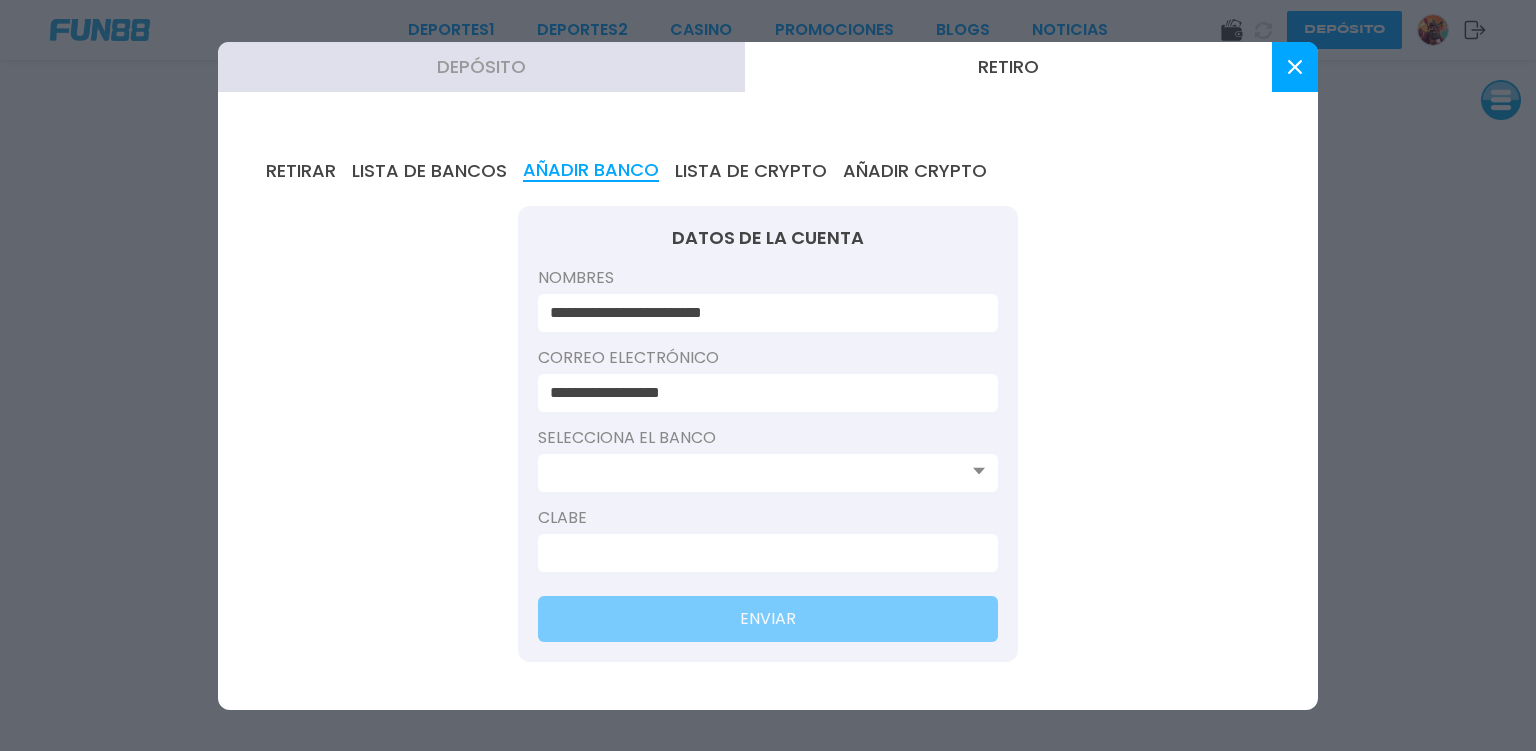 click at bounding box center [762, 473] 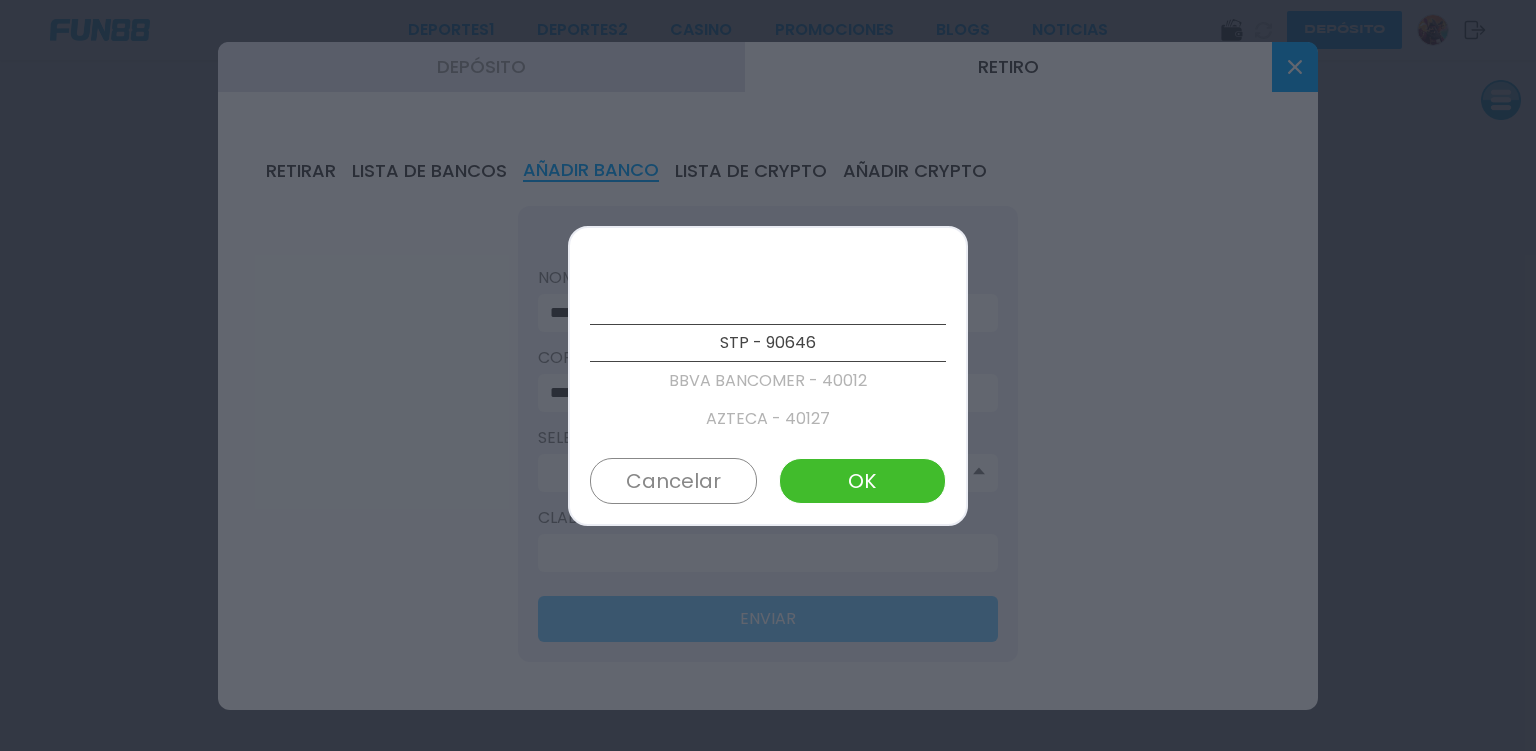 click on "BBVA BANCOMER - 40012" at bounding box center (768, 381) 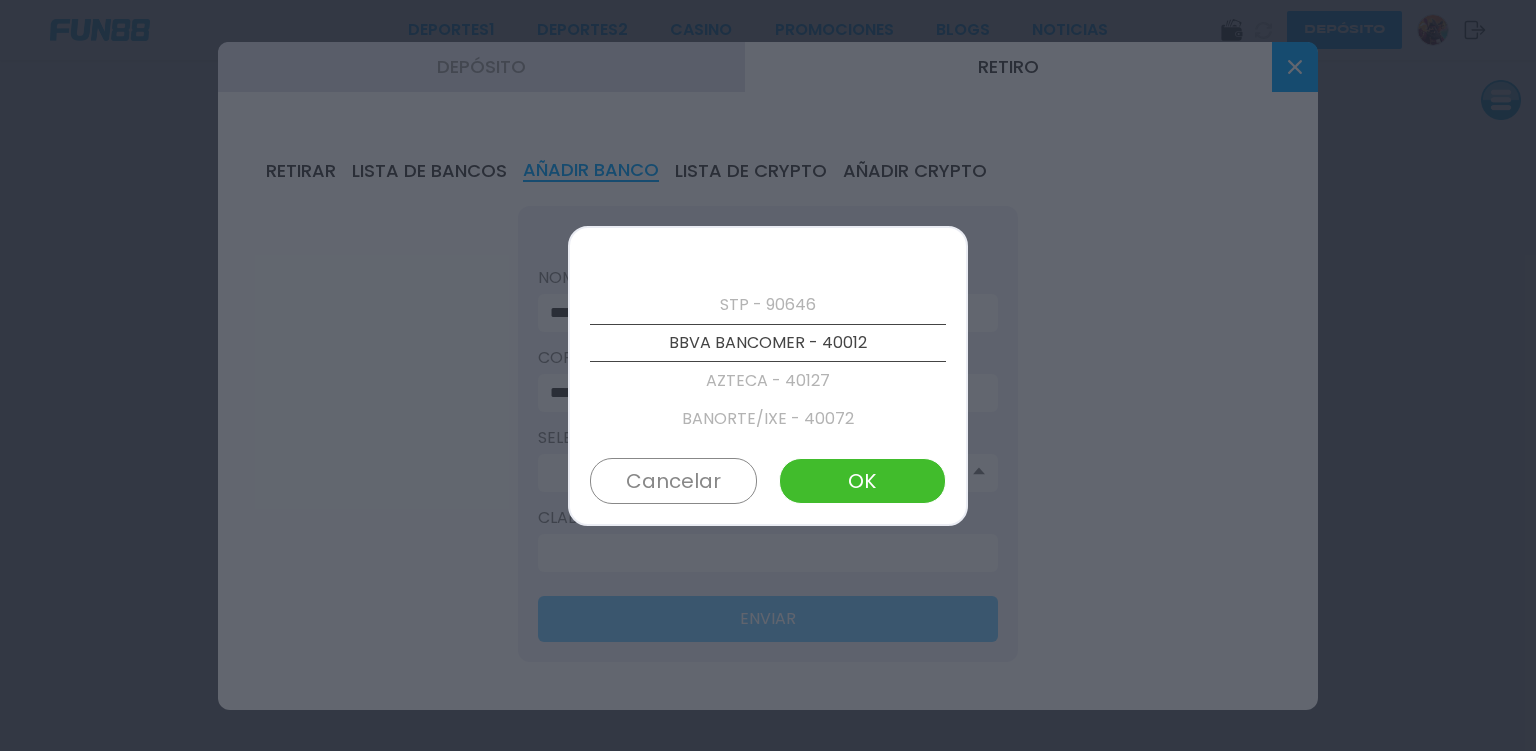 scroll, scrollTop: 38, scrollLeft: 0, axis: vertical 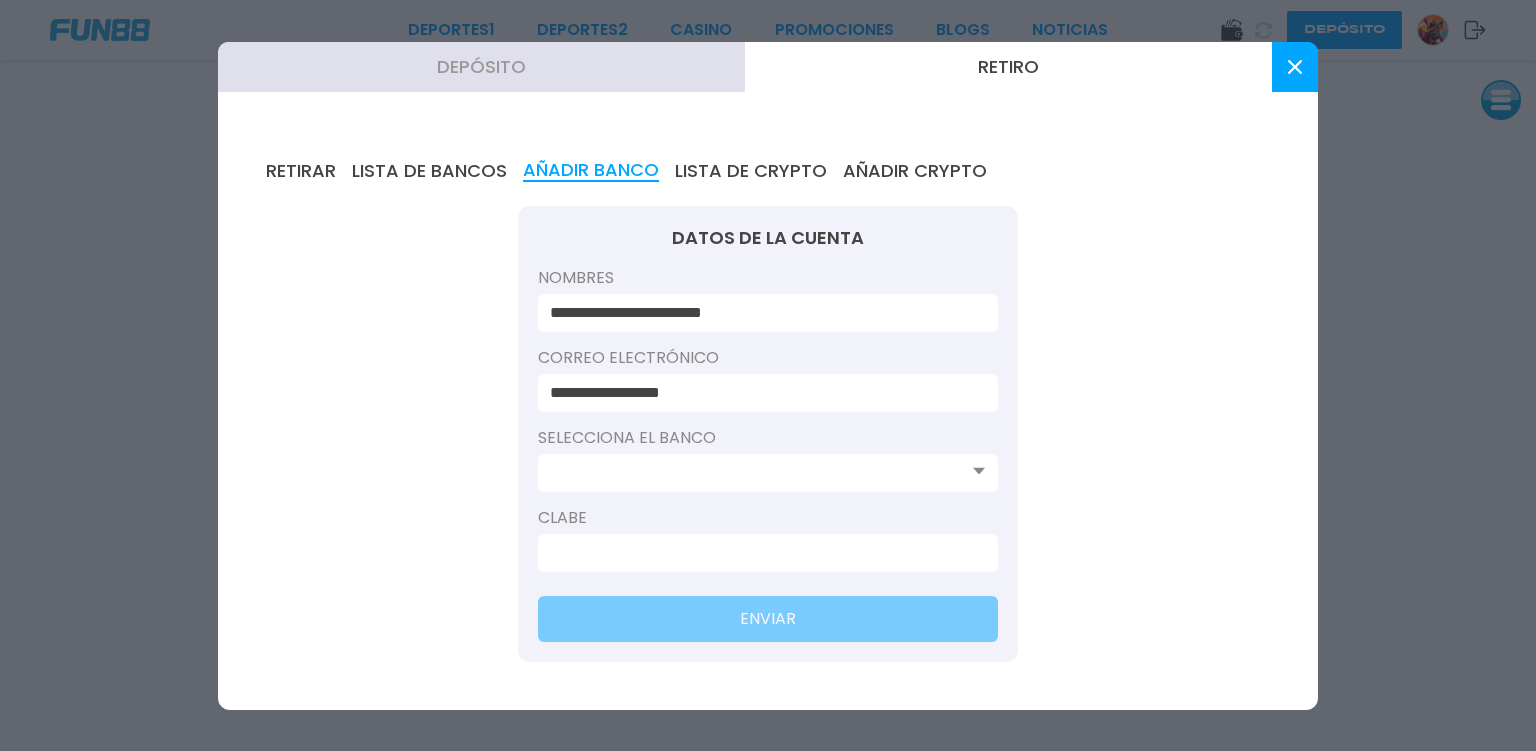 click 